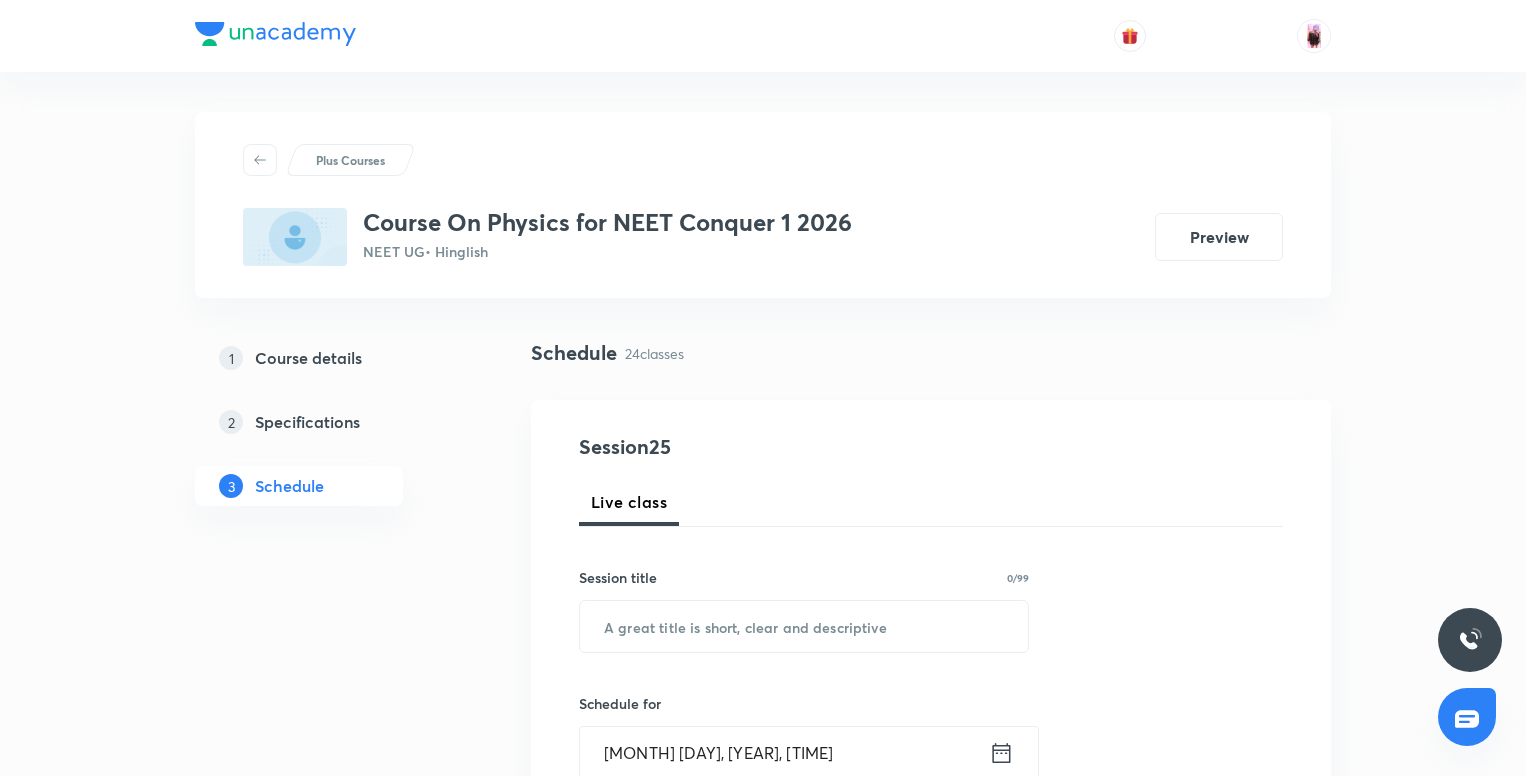 scroll, scrollTop: 0, scrollLeft: 0, axis: both 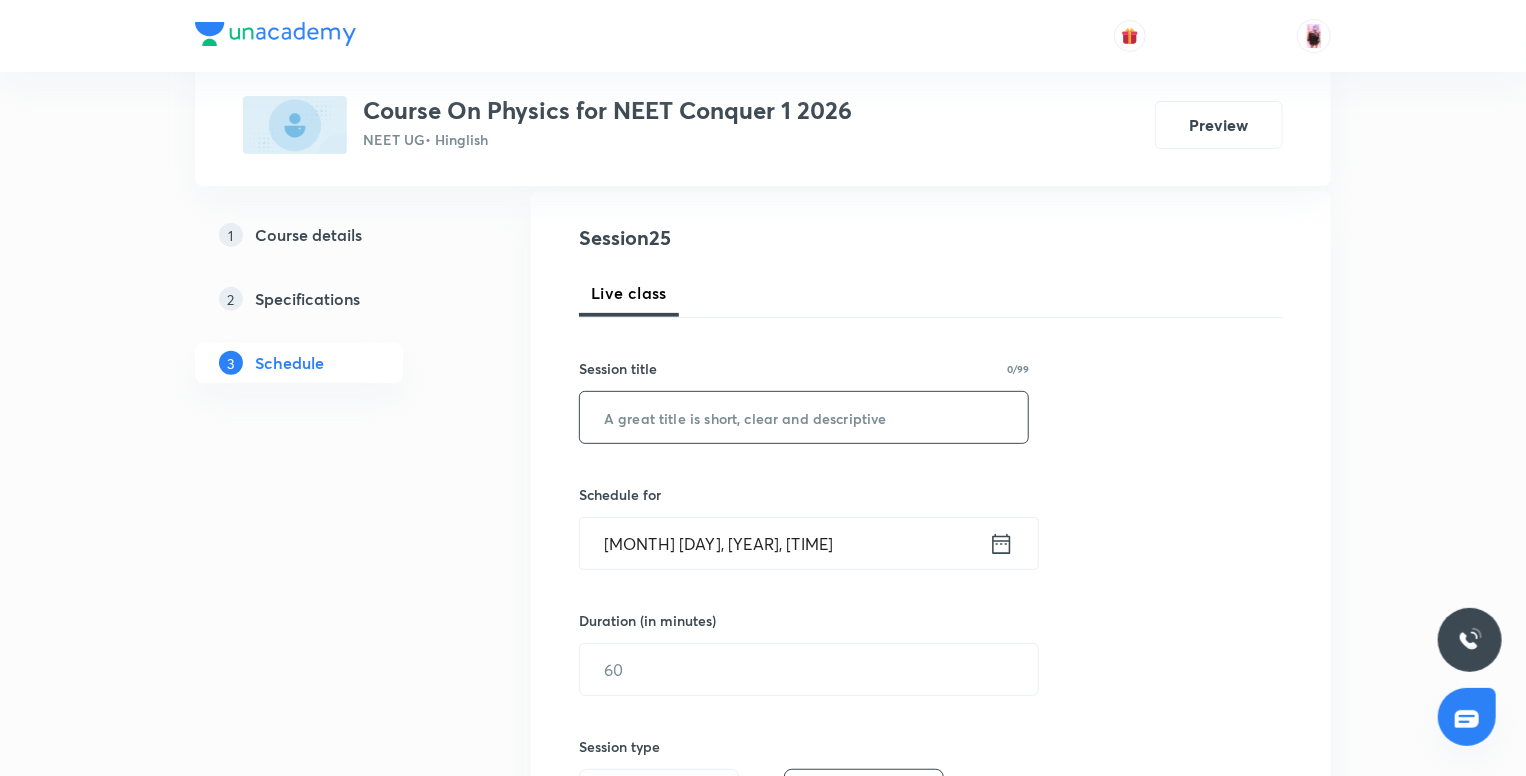 click at bounding box center [804, 417] 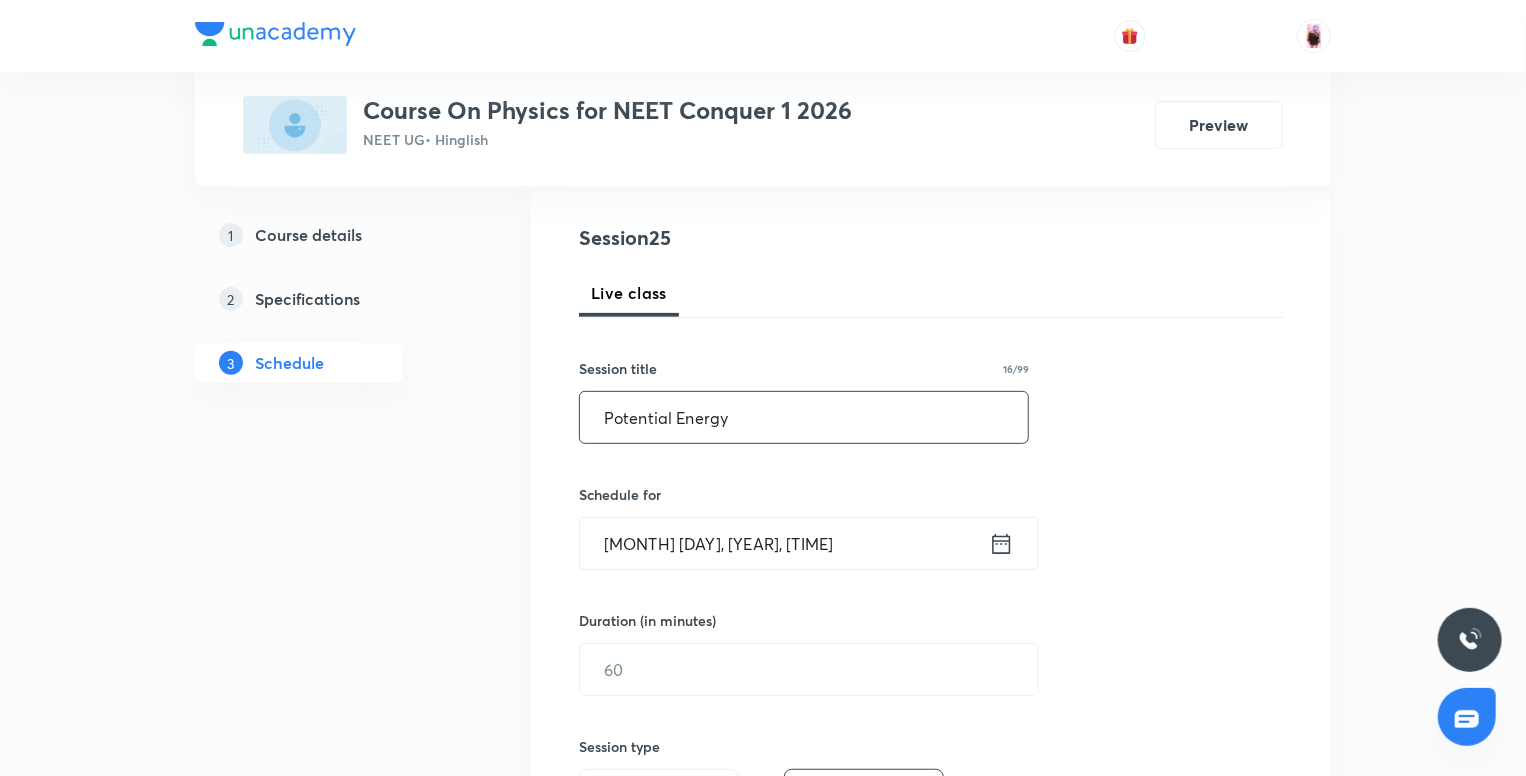 type on "Potential Energy" 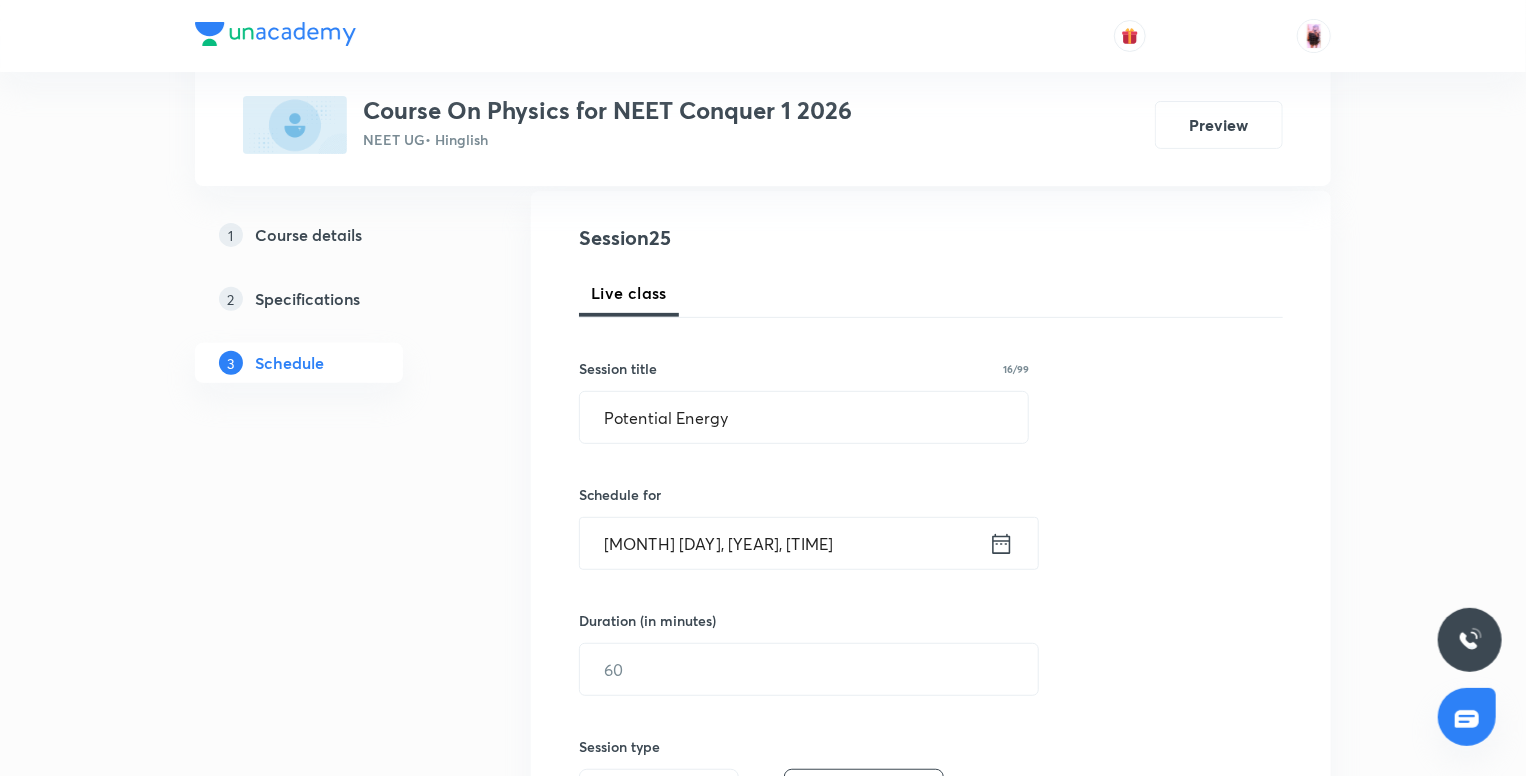 click on "Aug 5, 2025, 10:59 AM" at bounding box center (784, 543) 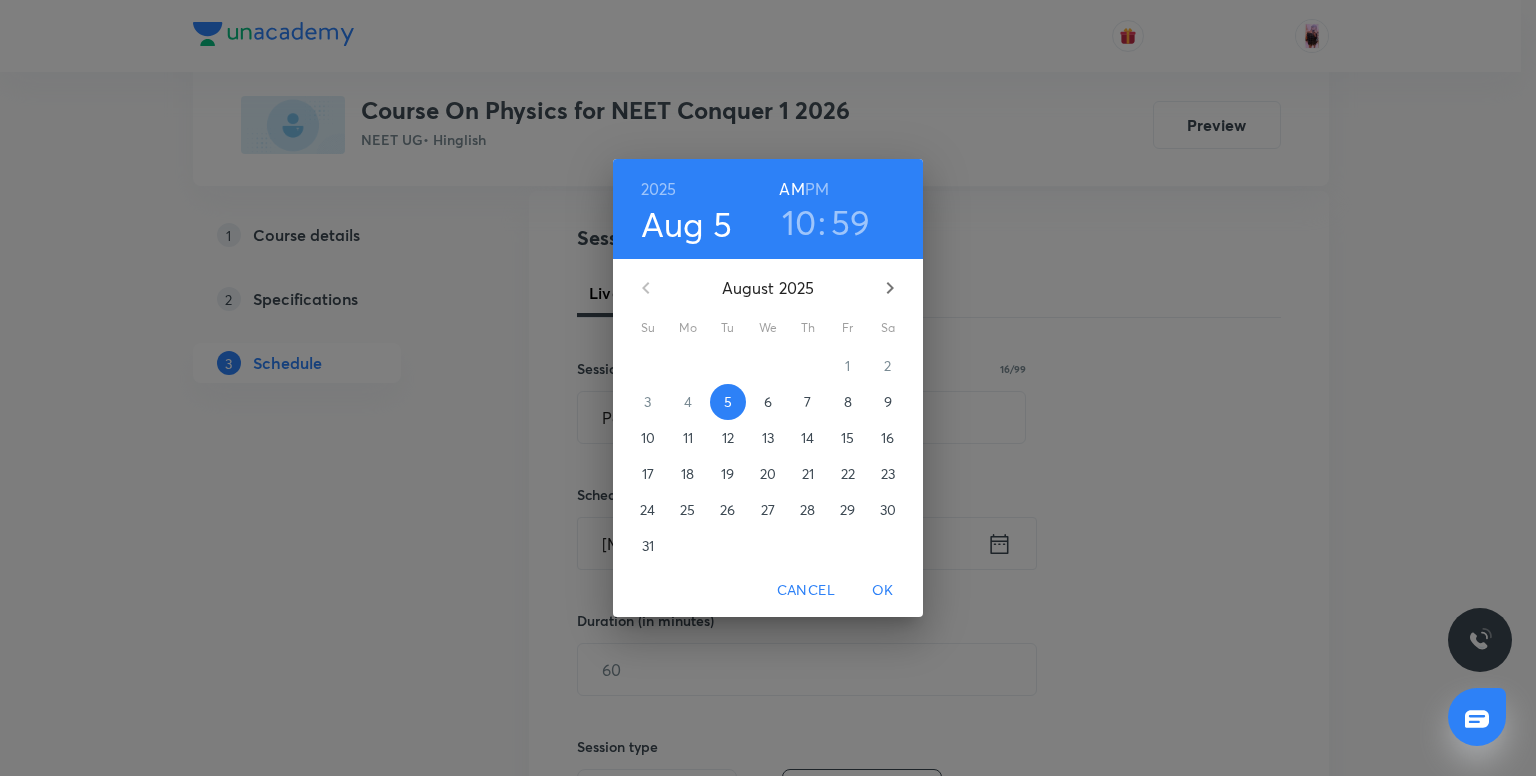 drag, startPoint x: 814, startPoint y: 201, endPoint x: 800, endPoint y: 222, distance: 25.23886 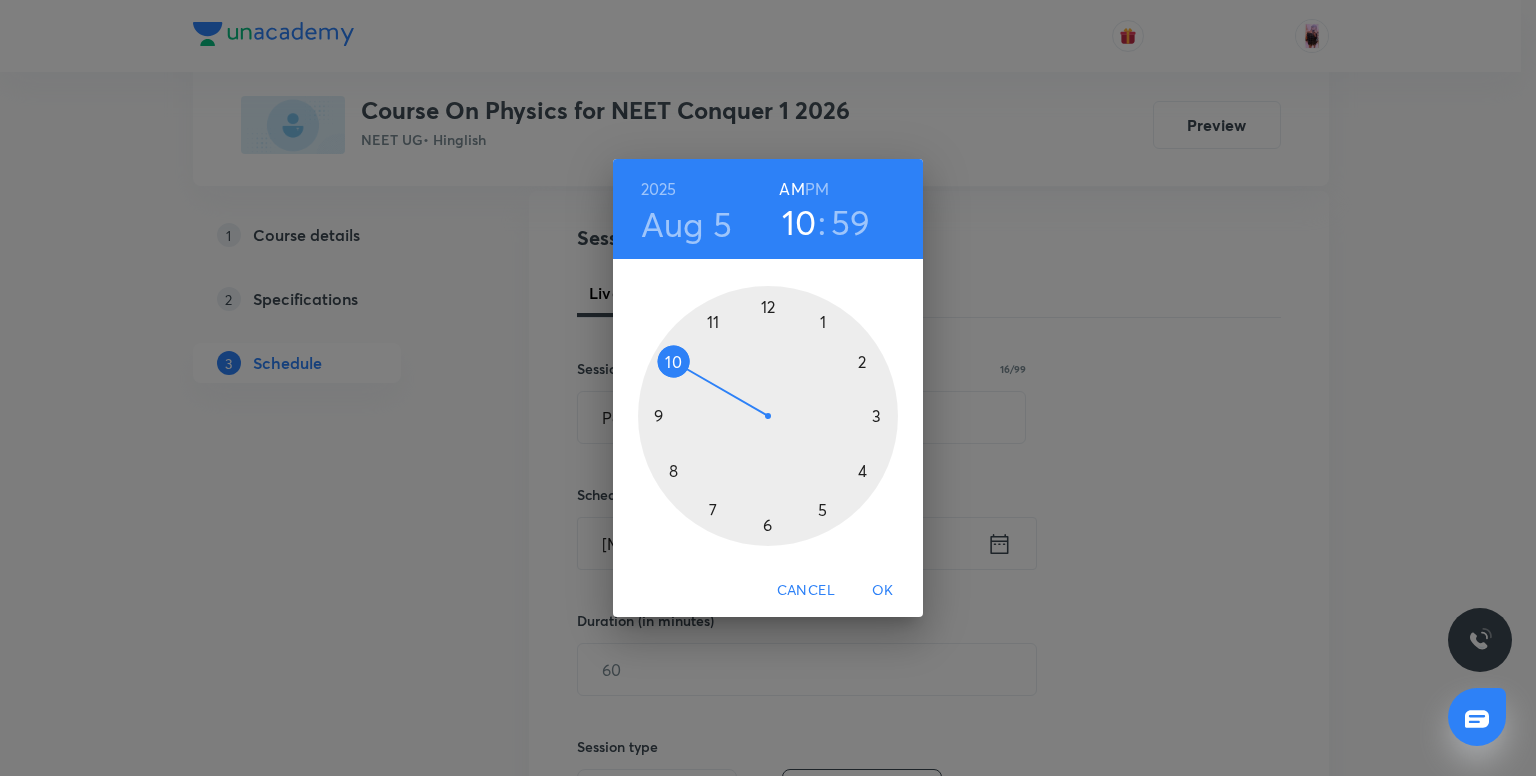 click at bounding box center (768, 416) 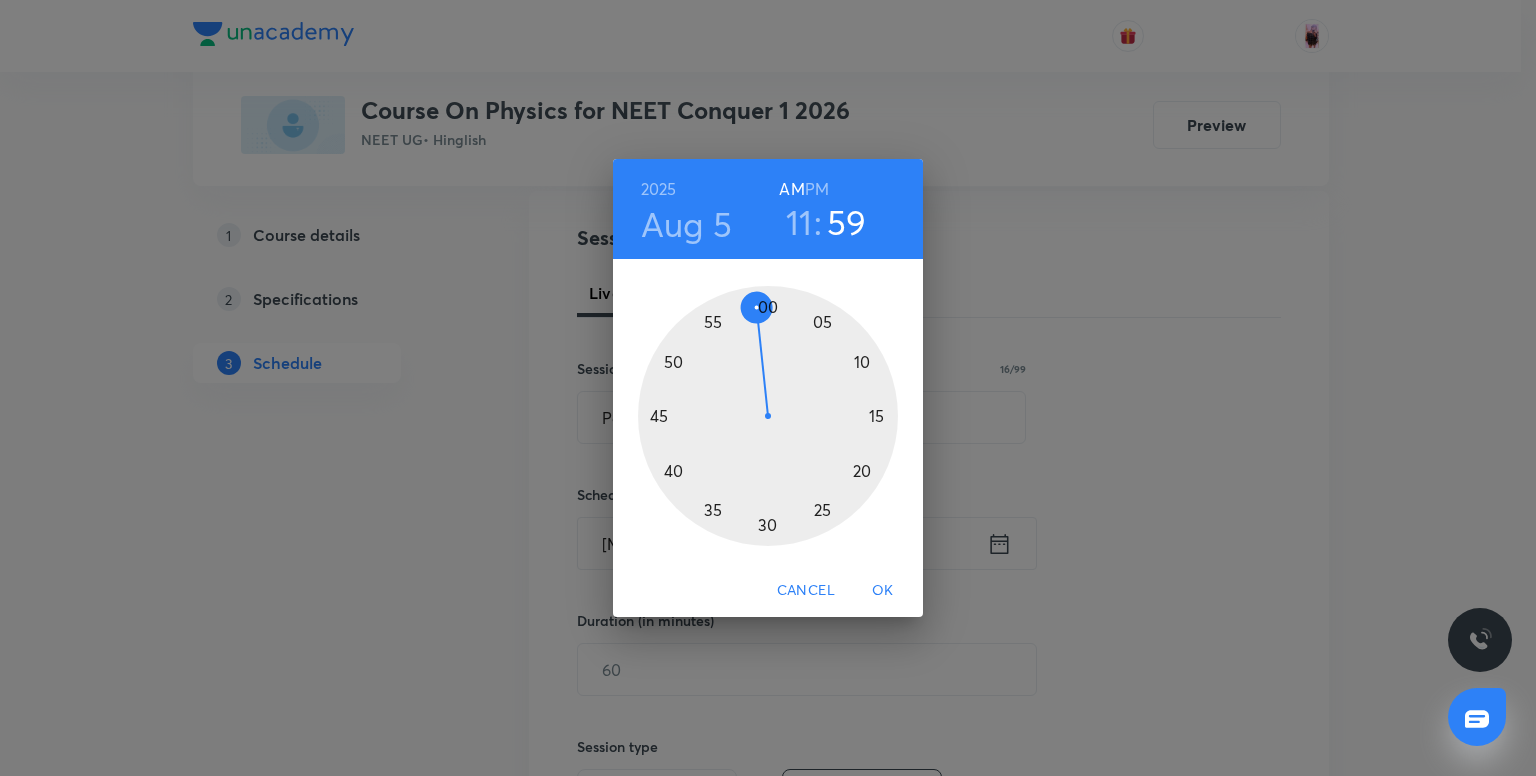 click at bounding box center [768, 416] 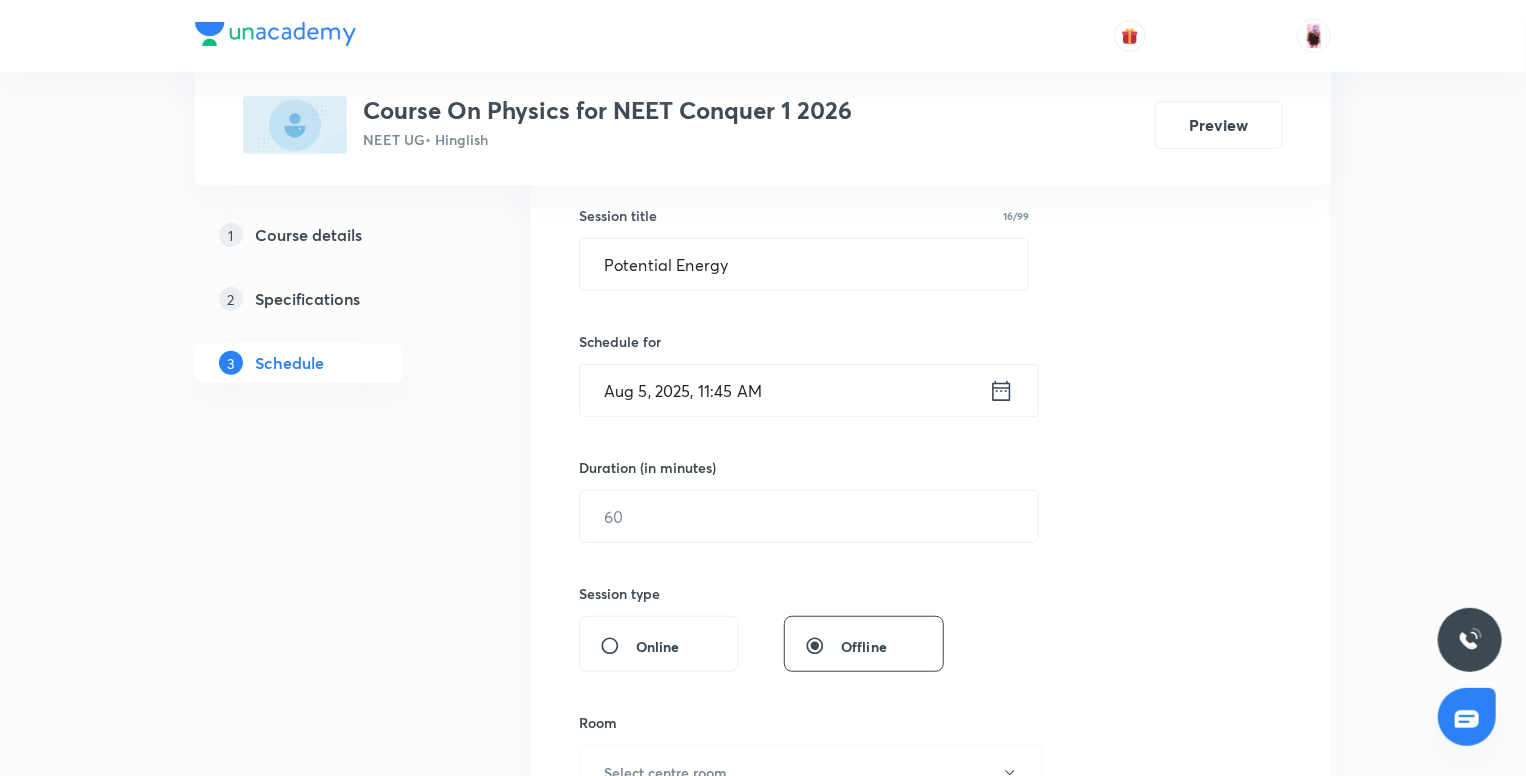 scroll, scrollTop: 389, scrollLeft: 0, axis: vertical 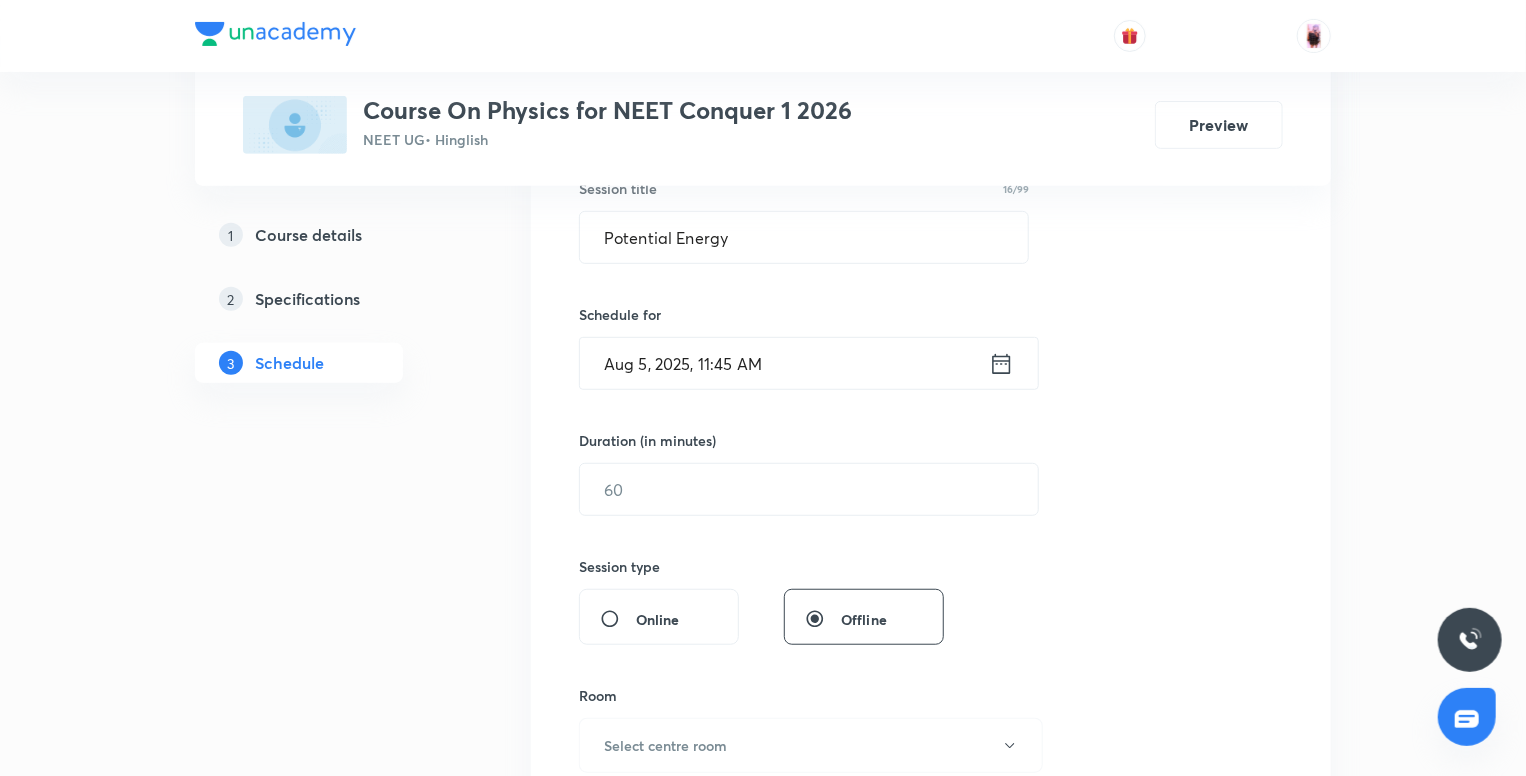 click on "Aug 5, 2025, 11:45 AM" at bounding box center [784, 363] 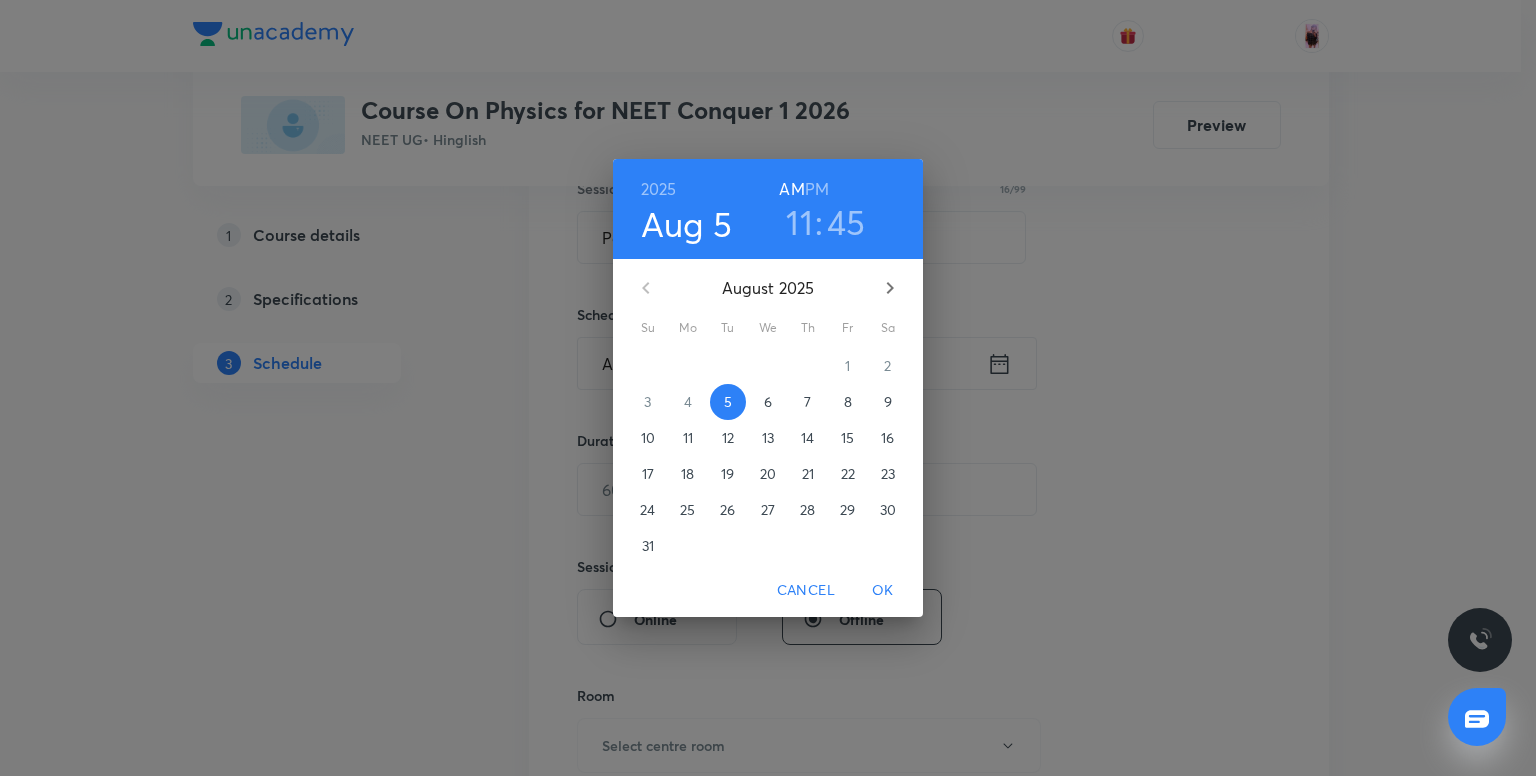click on "45" at bounding box center [846, 222] 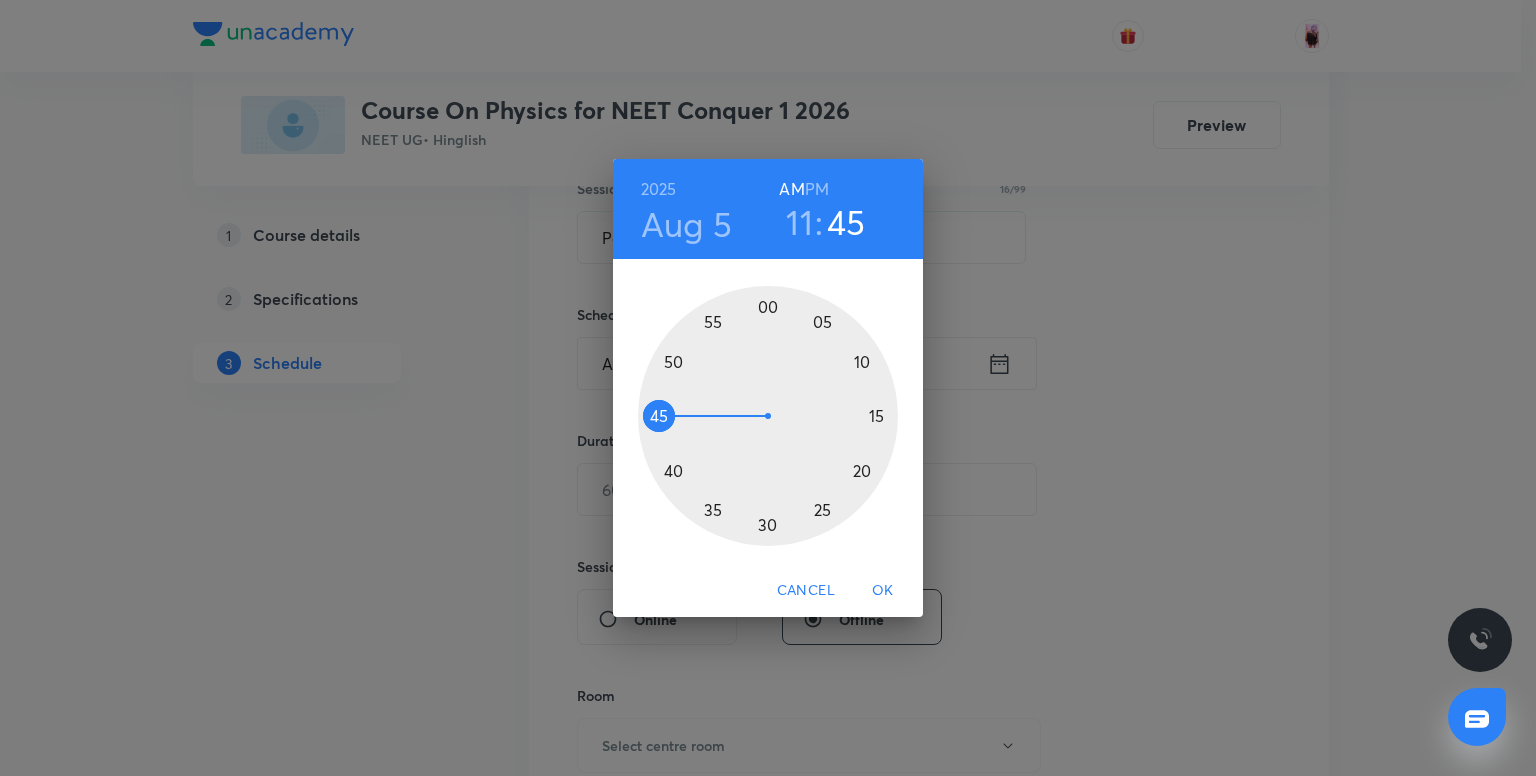 click at bounding box center [768, 416] 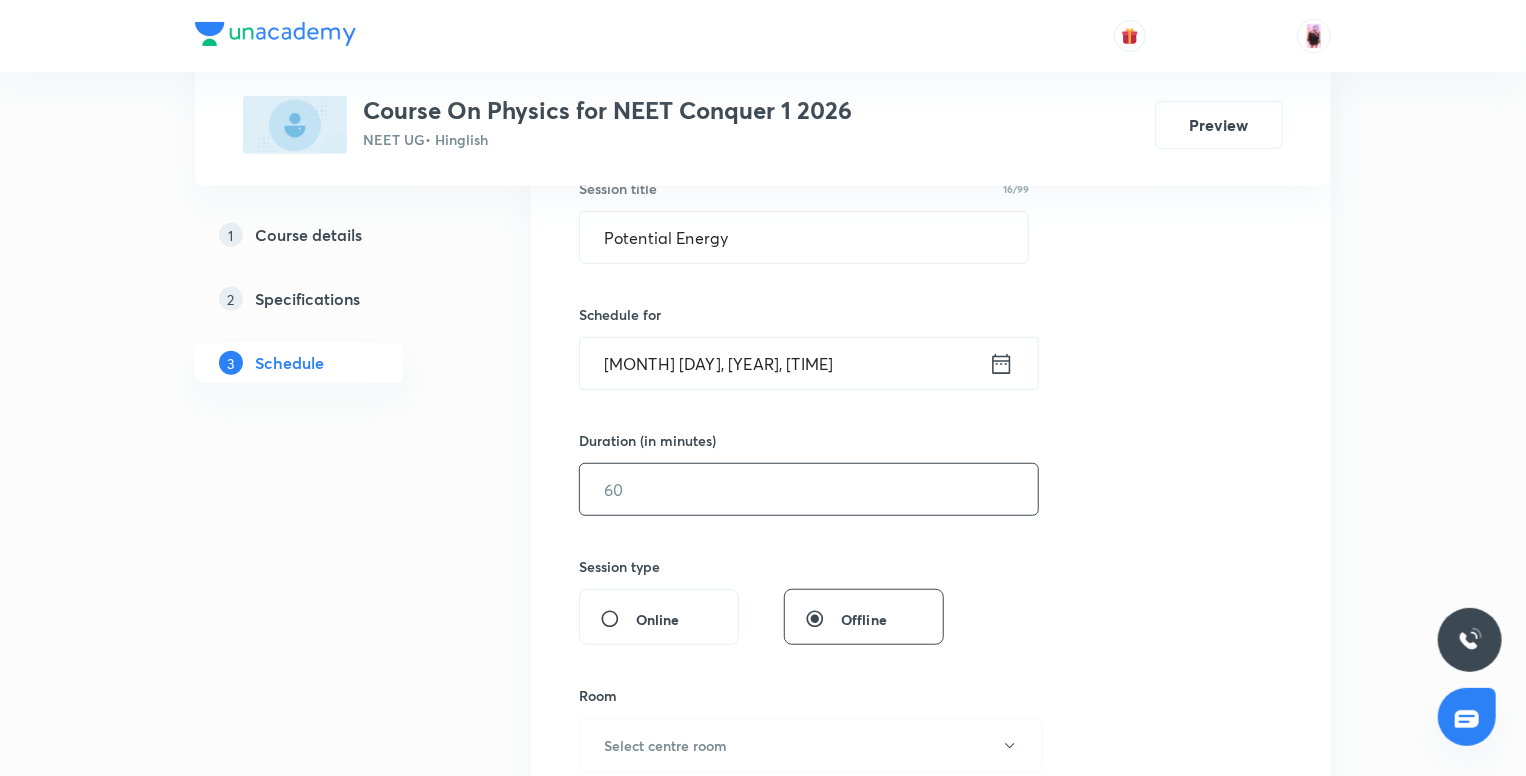 click at bounding box center (809, 489) 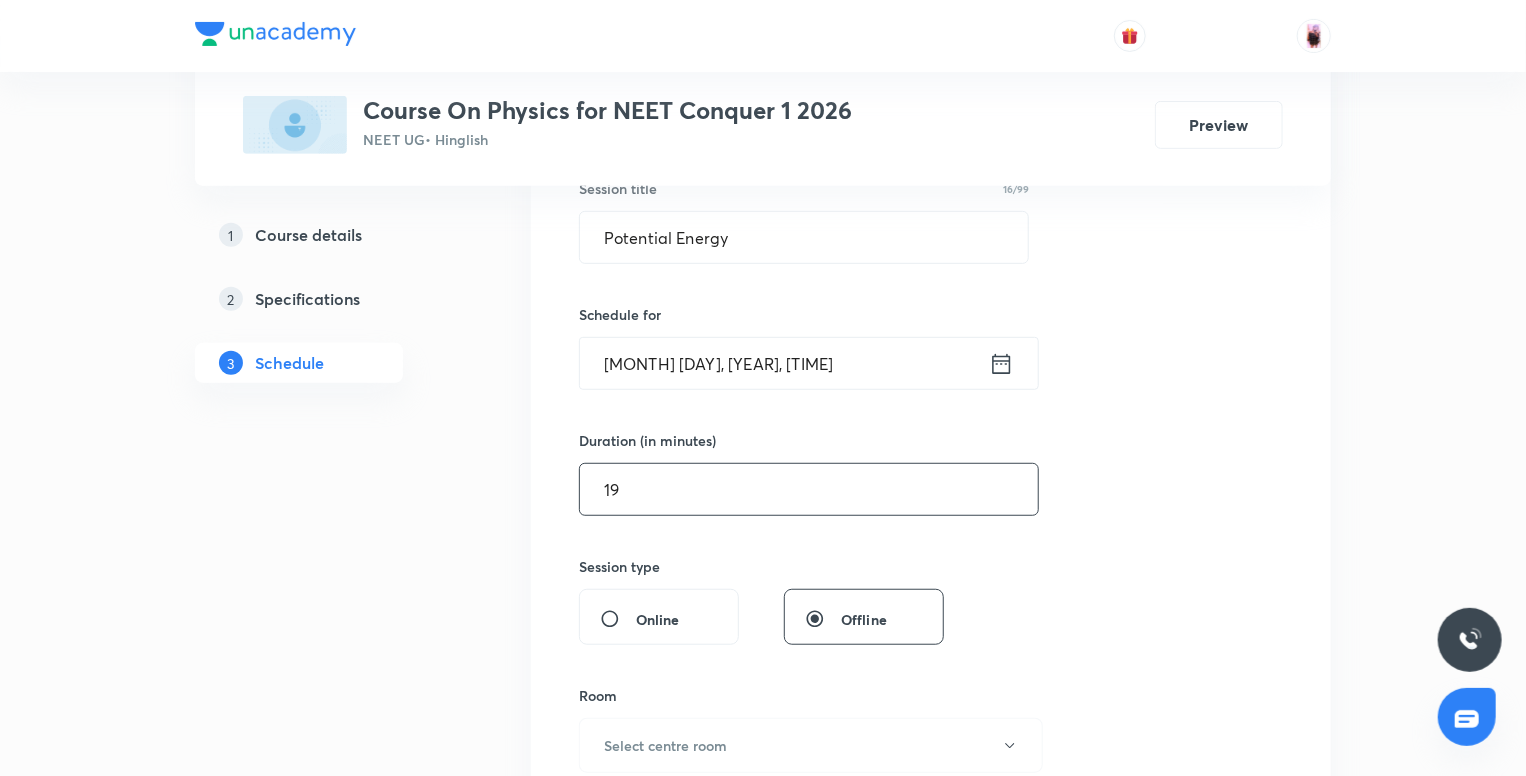 type on "1" 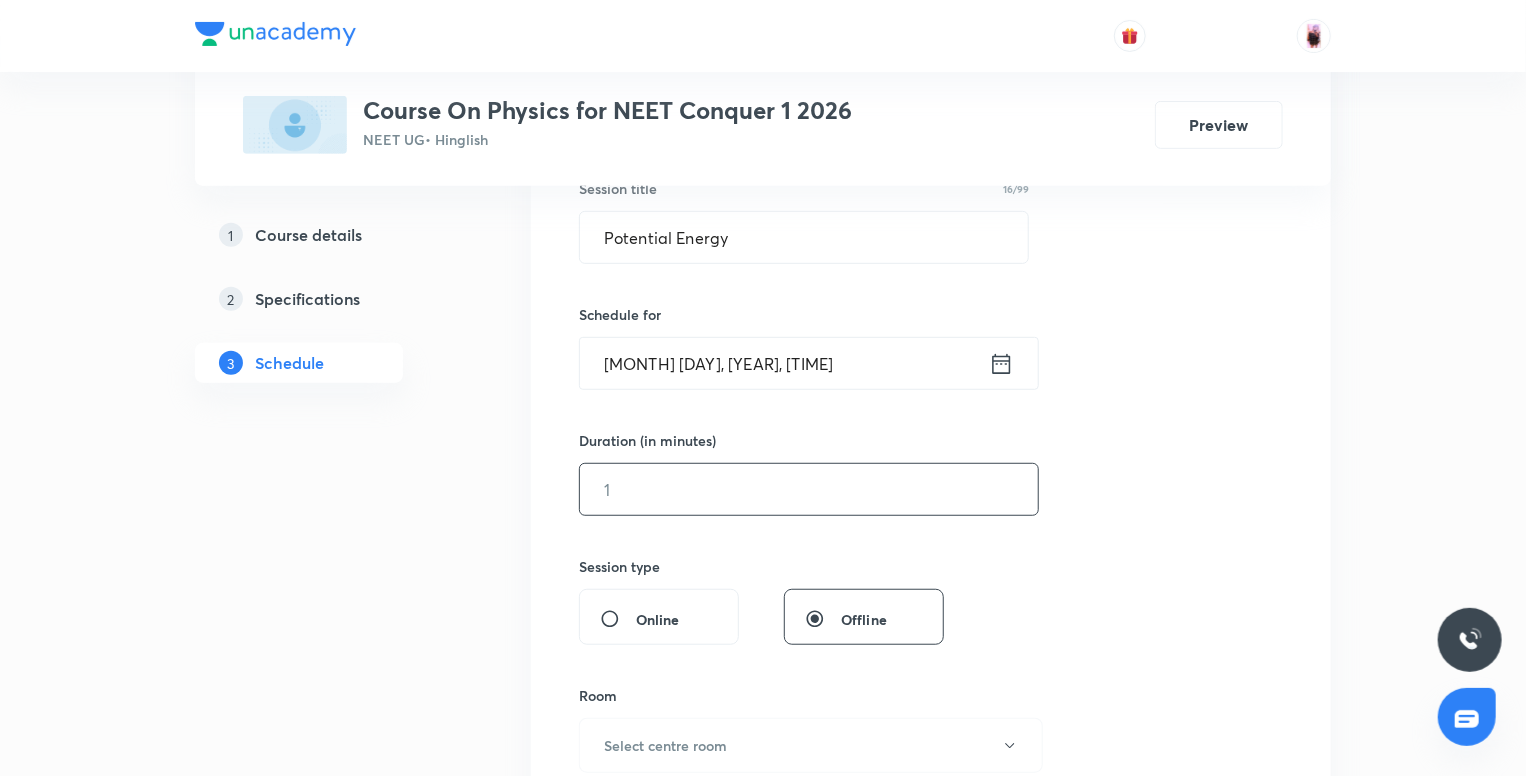 type on "0" 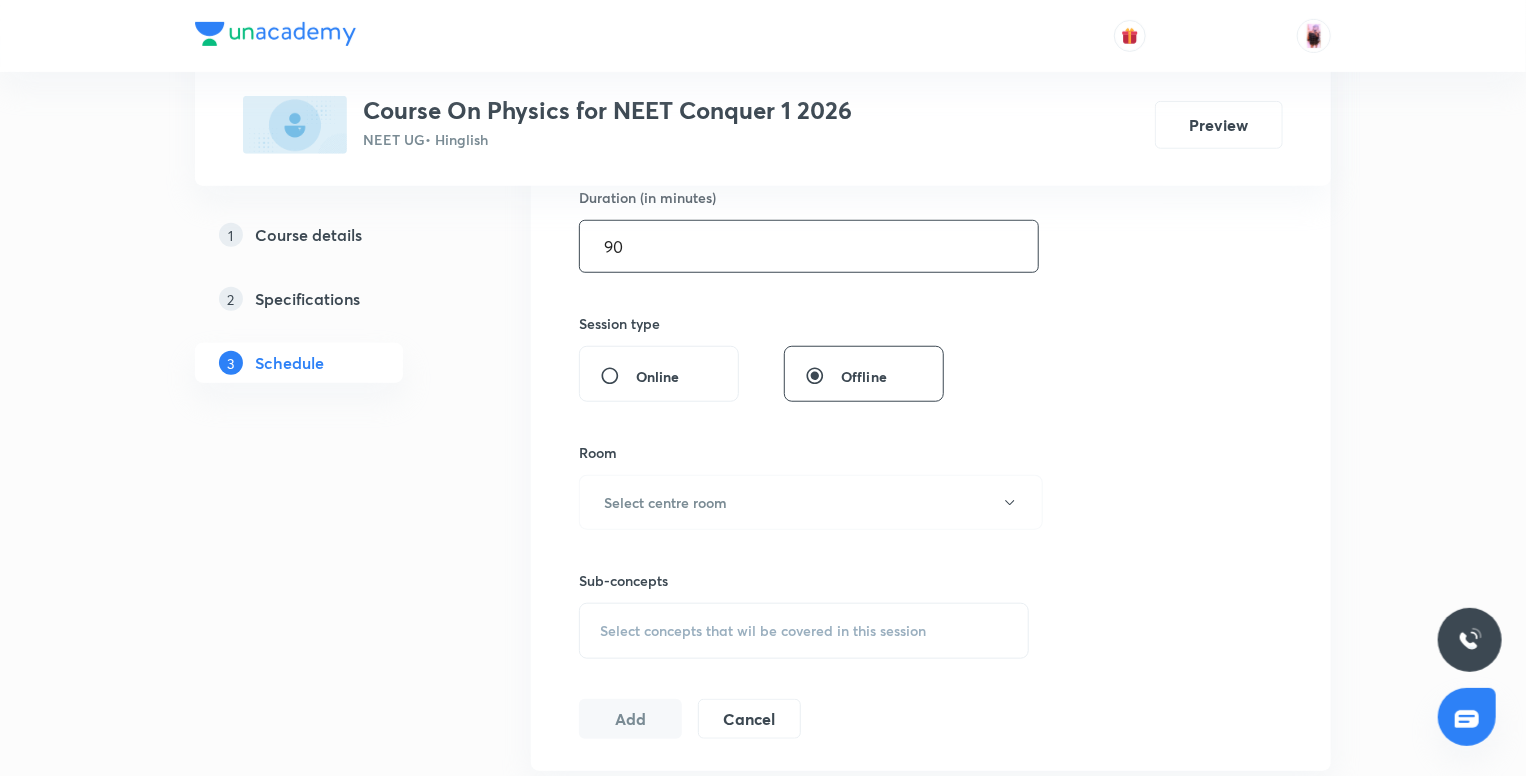 scroll, scrollTop: 634, scrollLeft: 0, axis: vertical 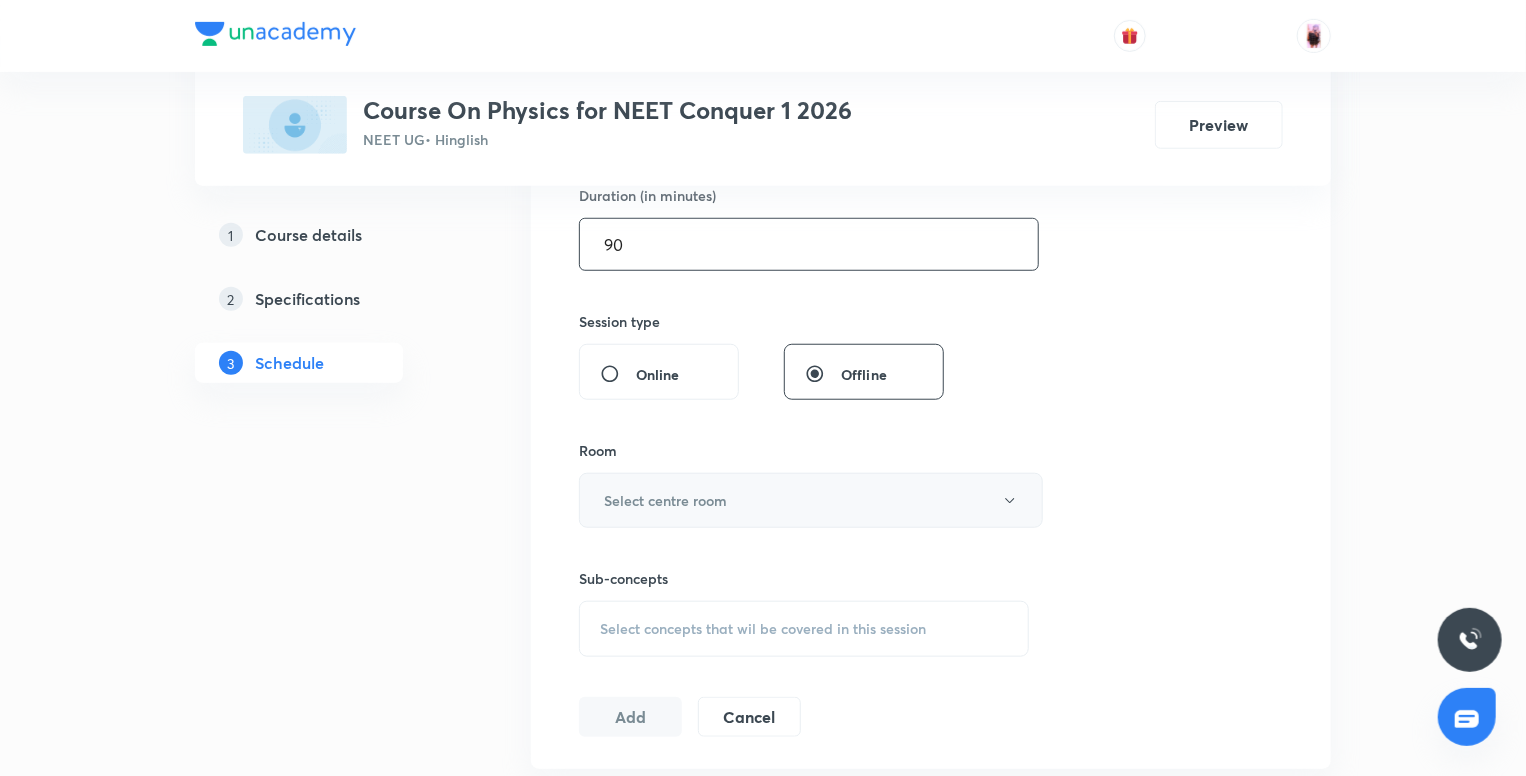 type on "90" 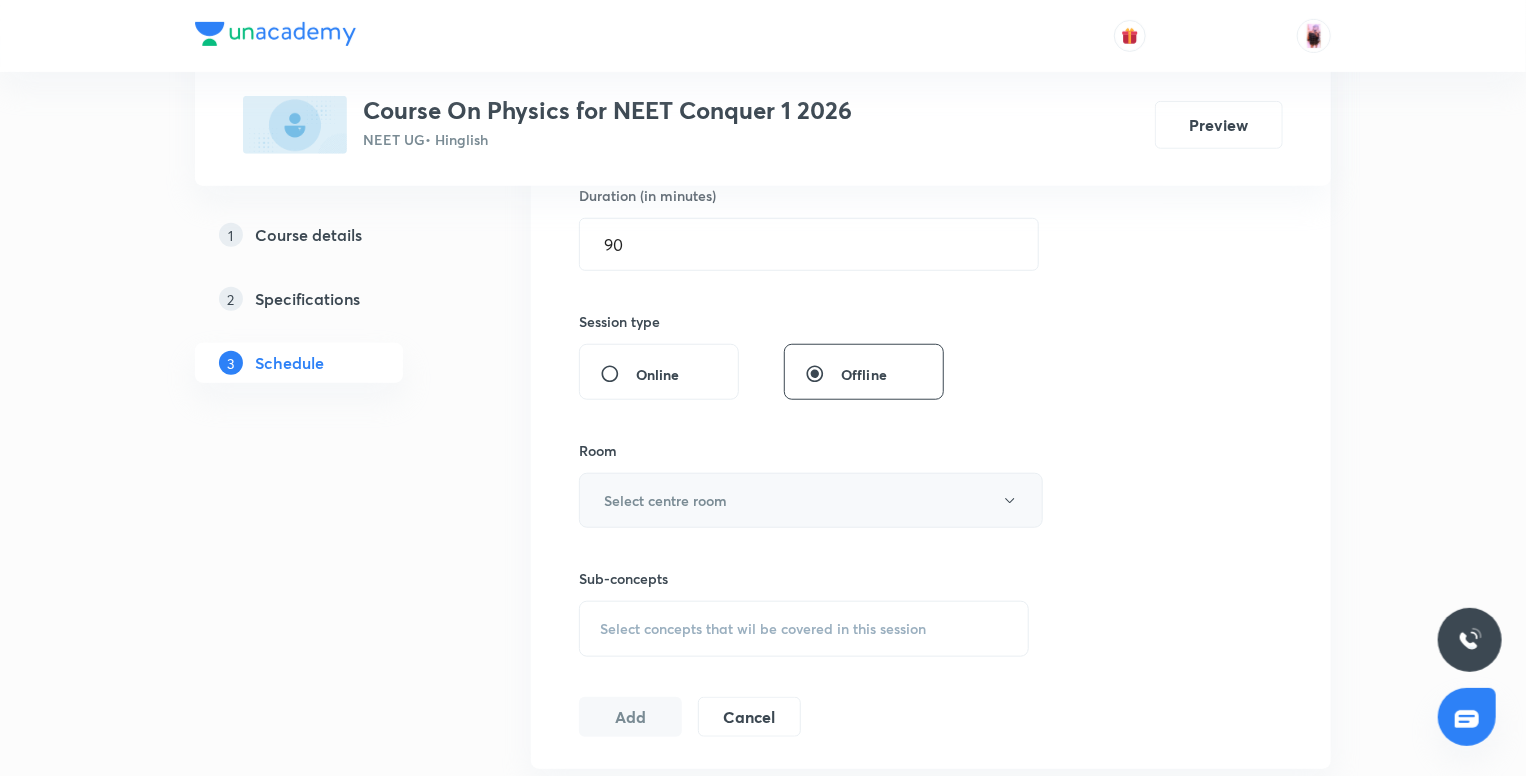 click on "Select centre room" at bounding box center [811, 500] 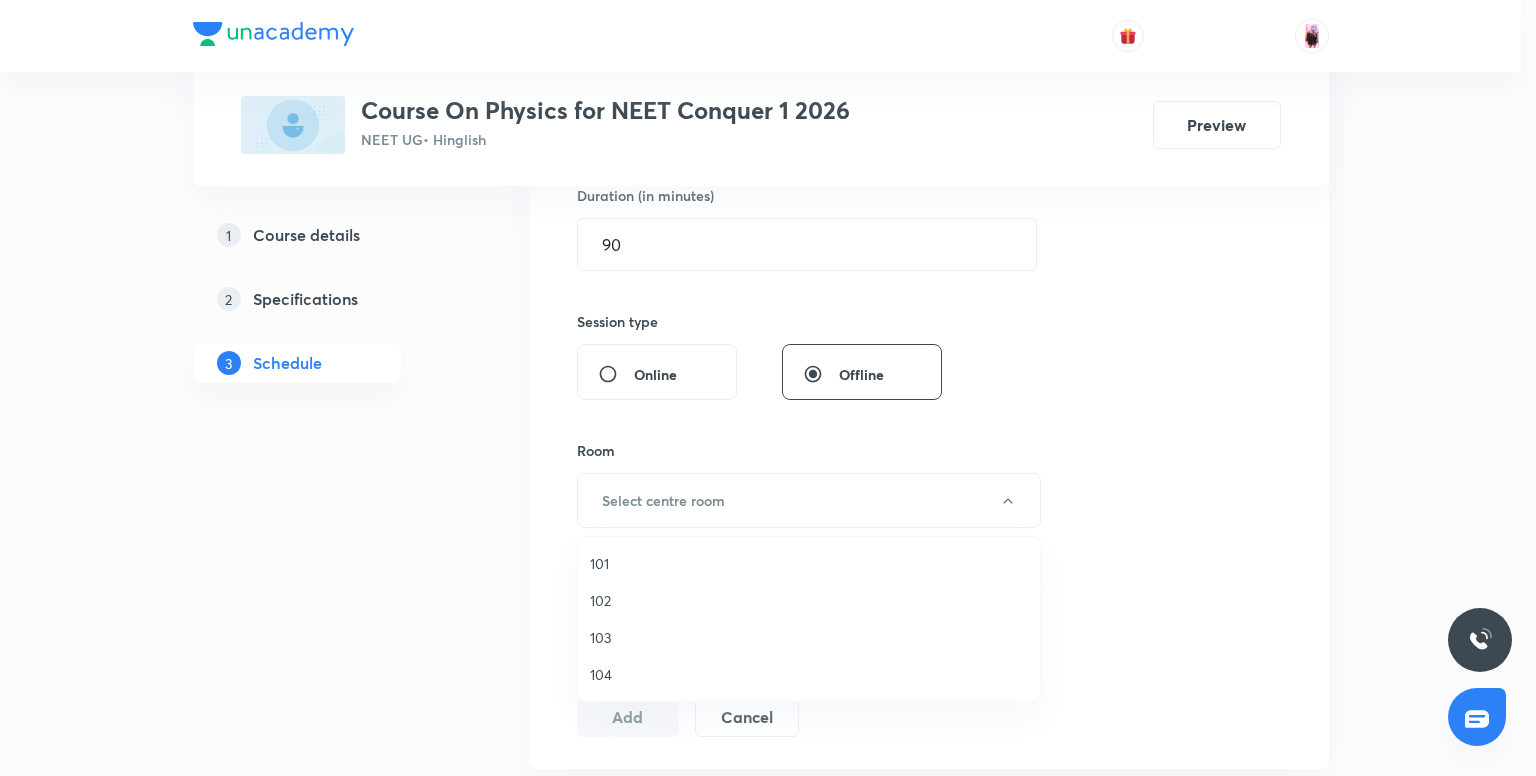 click on "103" at bounding box center [809, 637] 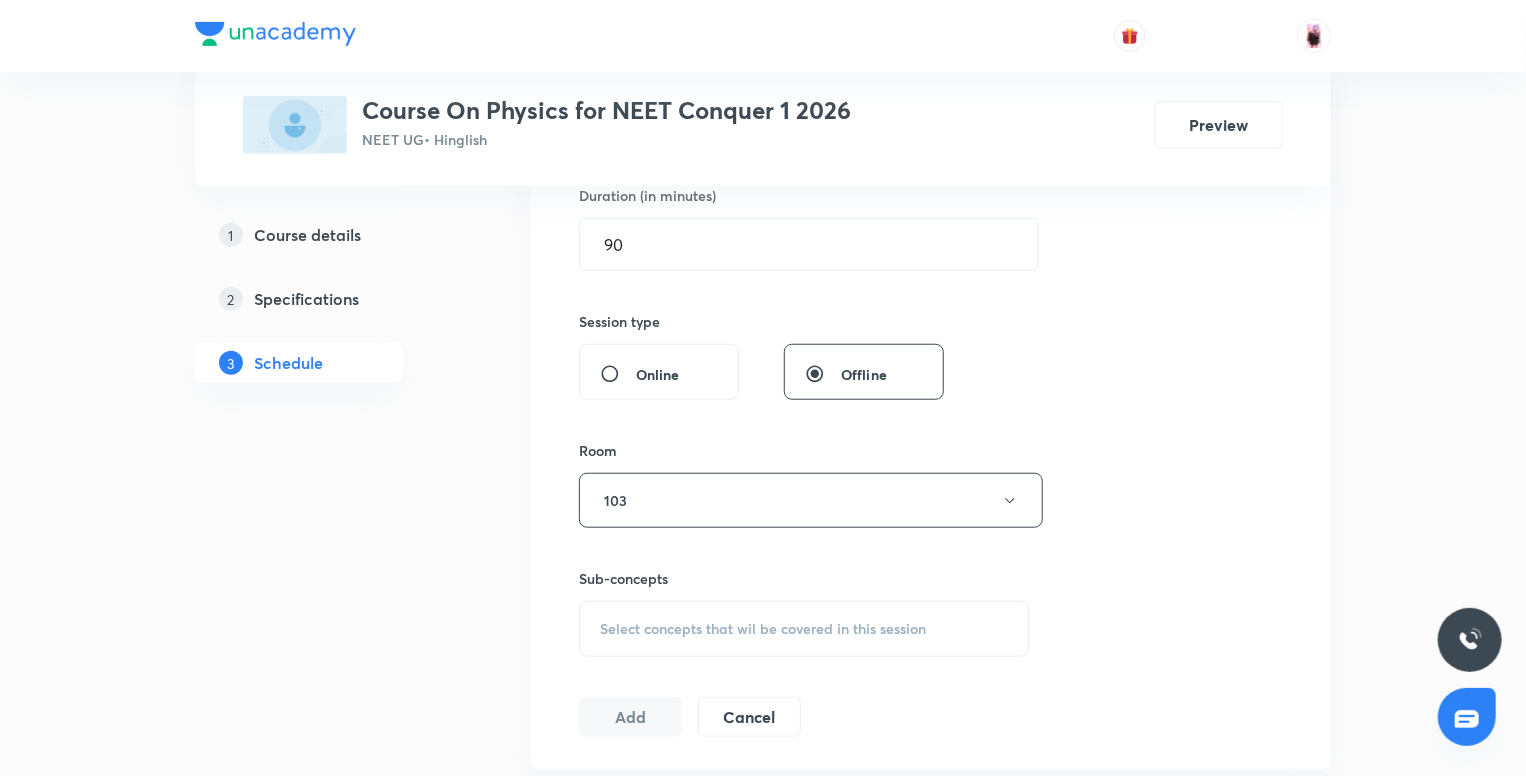 click on "Select concepts that wil be covered in this session" at bounding box center [804, 629] 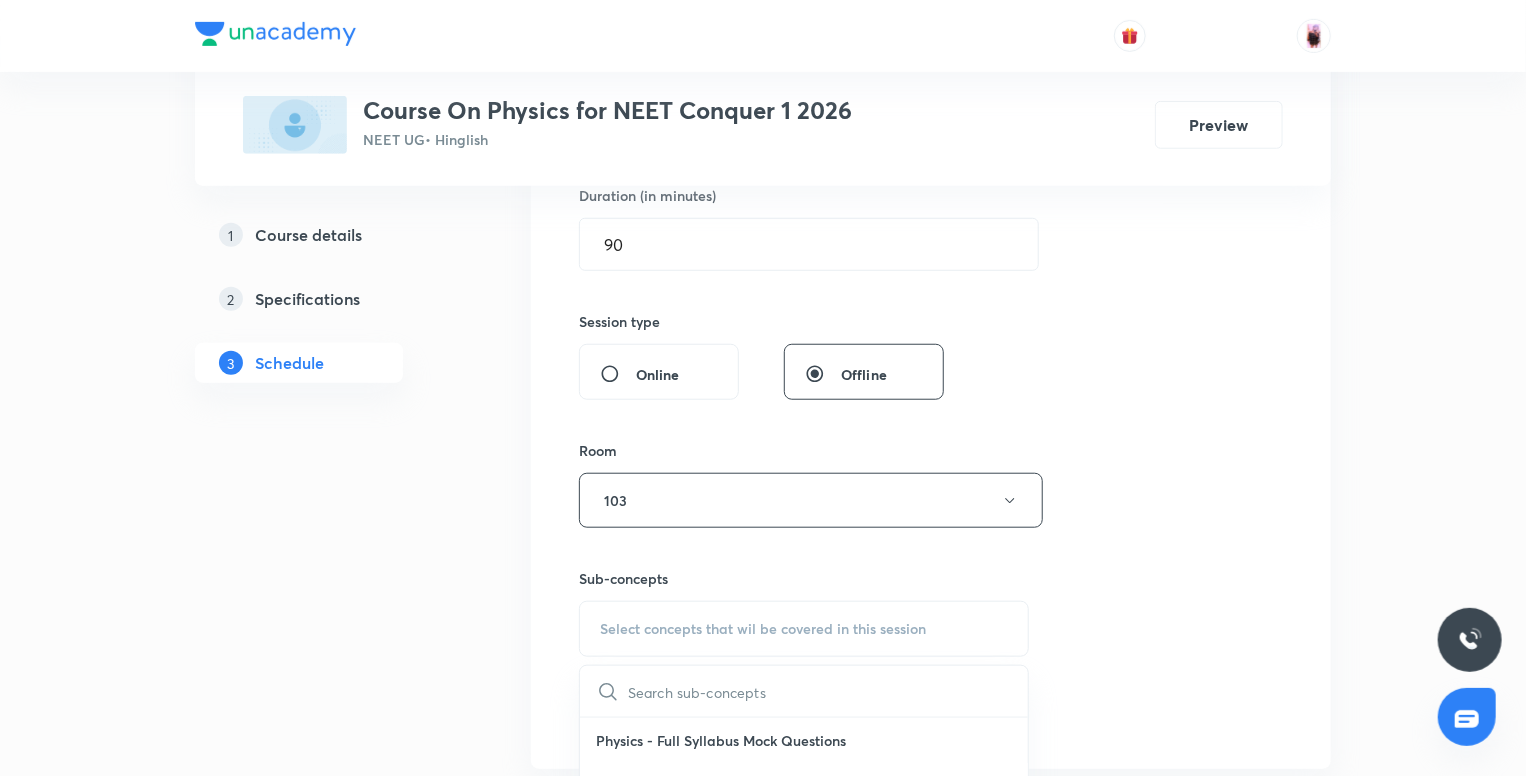 click on "Select concepts that wil be covered in this session" at bounding box center [804, 629] 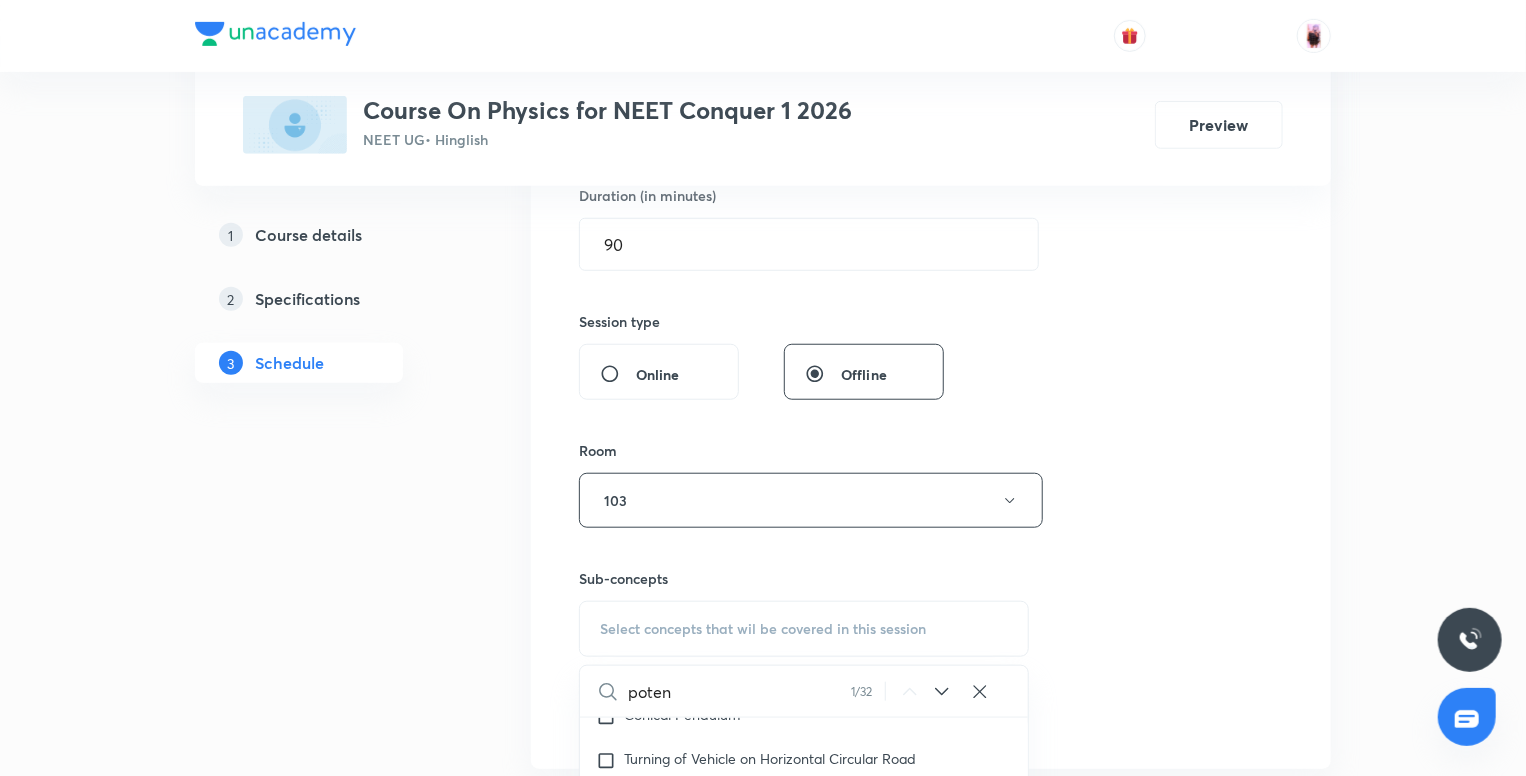 scroll, scrollTop: 5240, scrollLeft: 0, axis: vertical 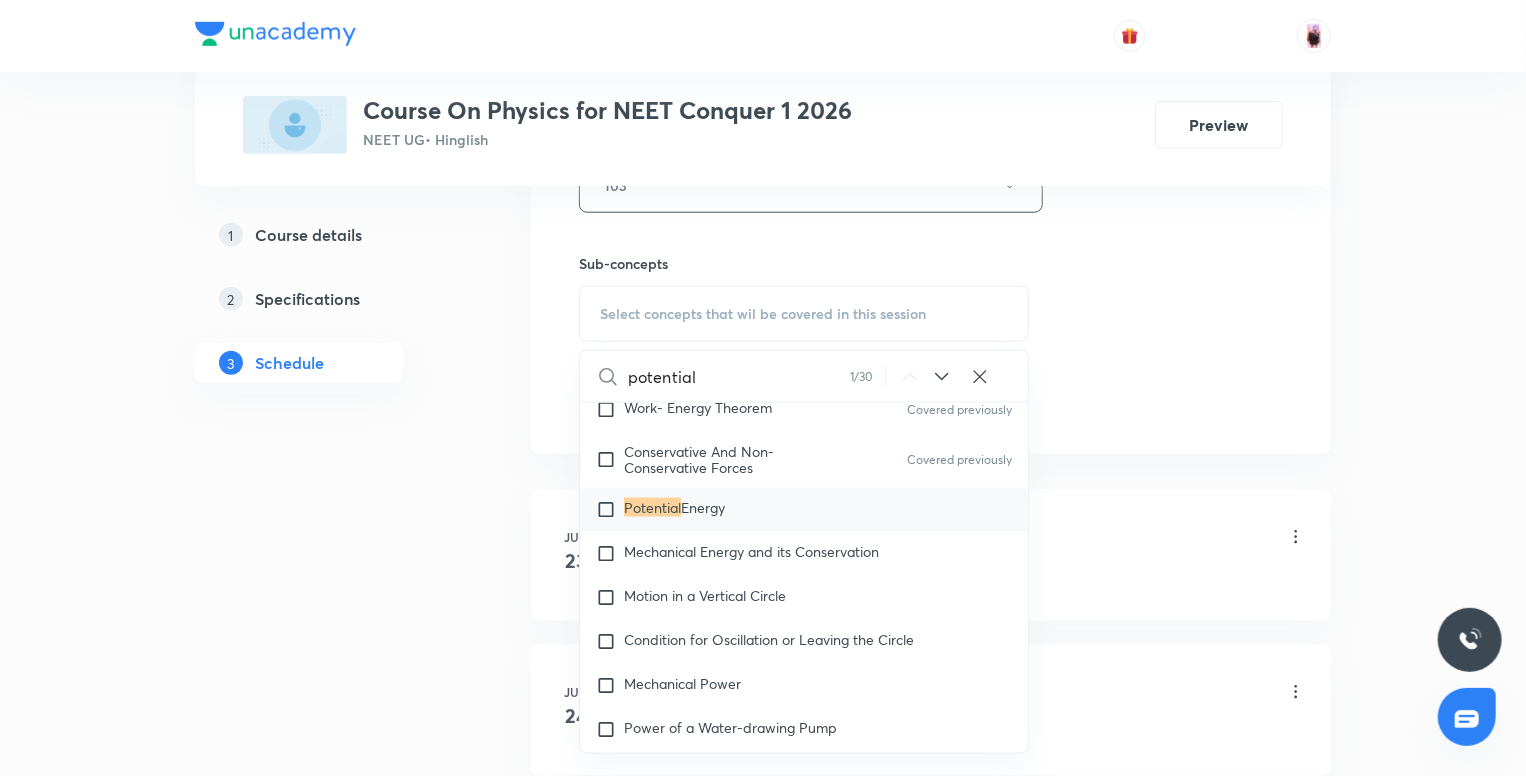 type on "potential" 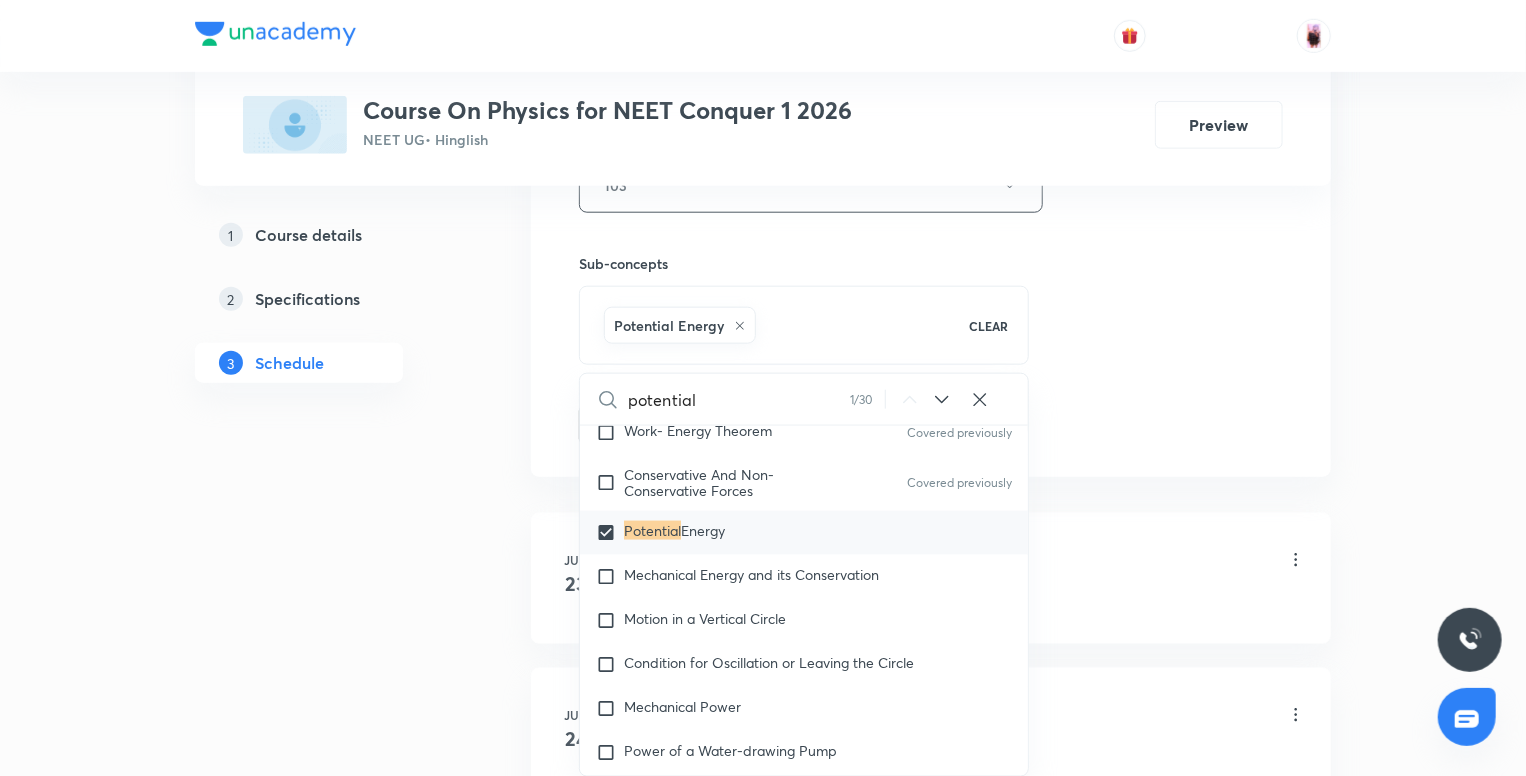 click on "Jun 23 Basic Mathematics Lesson 1 • 10:00 AM • 90 min  • Room 103 Basic Mathematics" at bounding box center [931, 578] 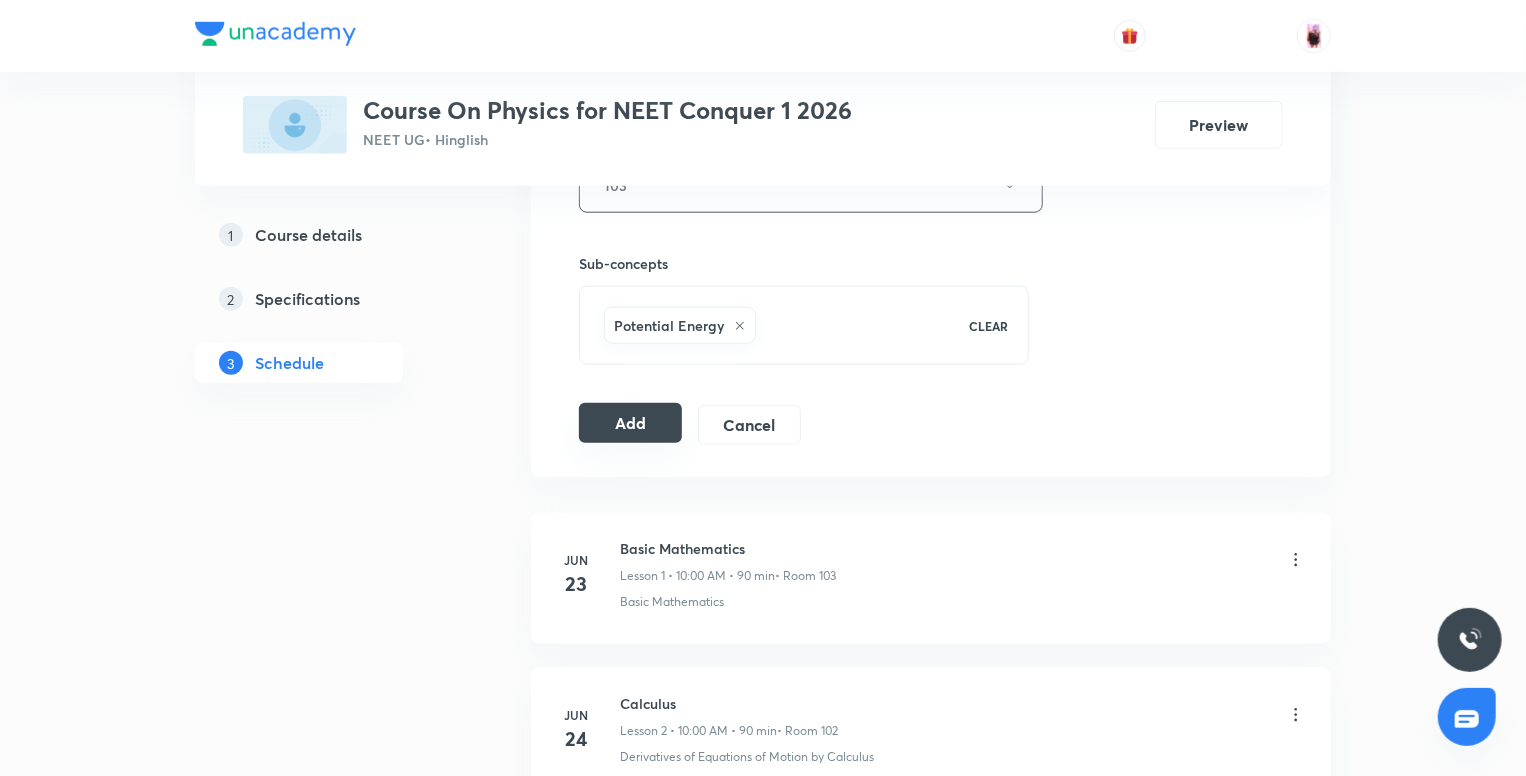click on "Add" at bounding box center (630, 423) 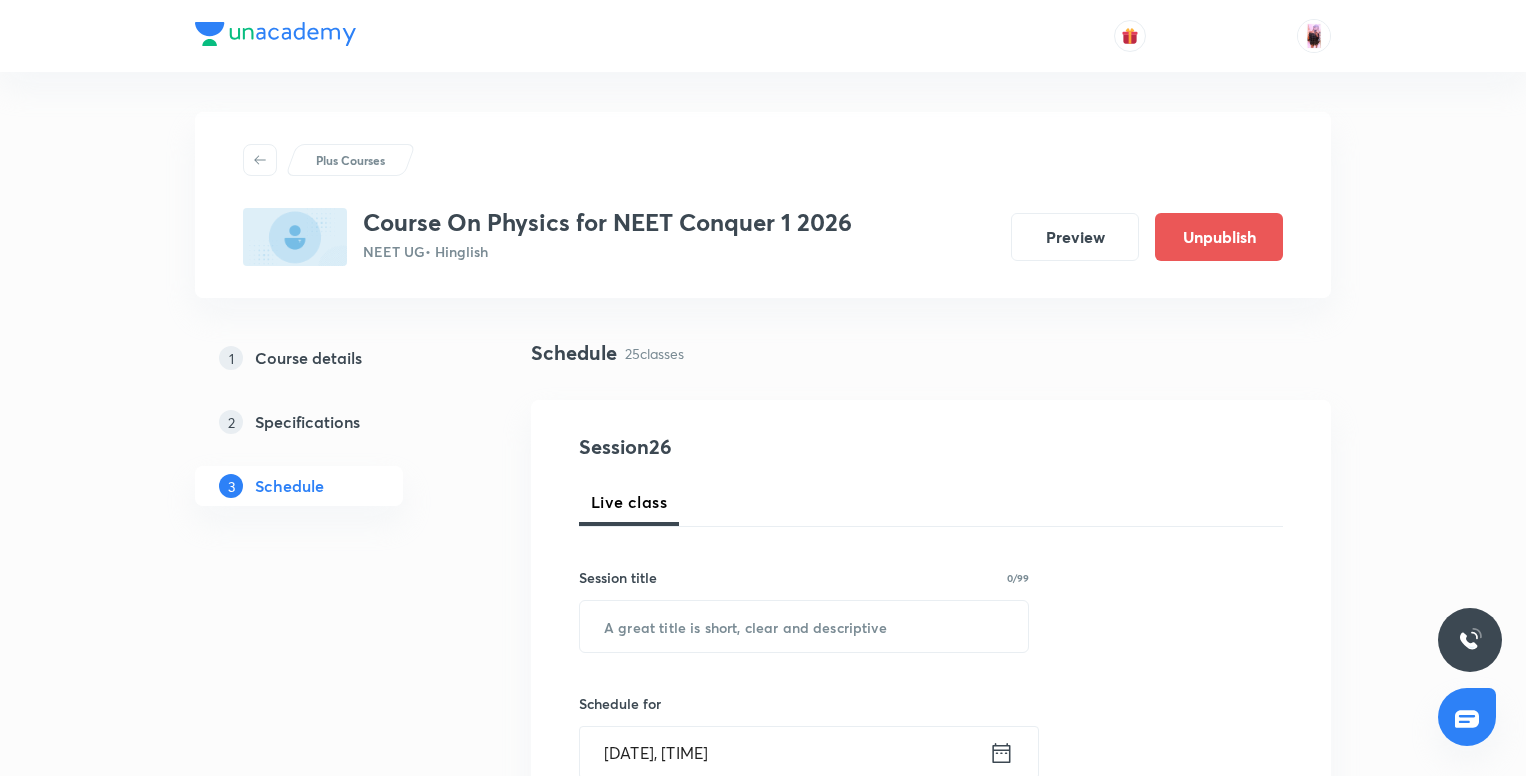 scroll, scrollTop: 949, scrollLeft: 0, axis: vertical 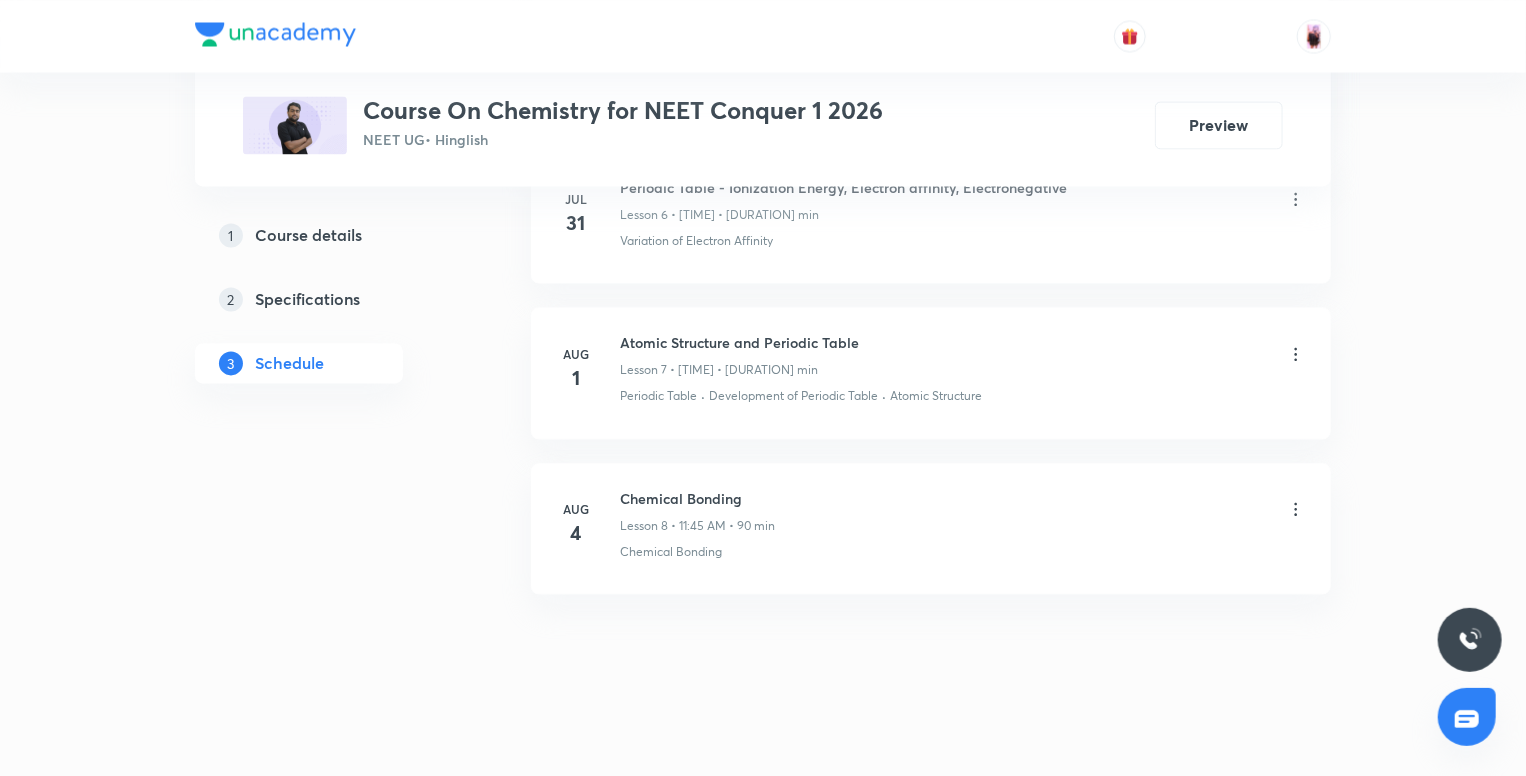 click on "Chemical Bonding" at bounding box center (697, 498) 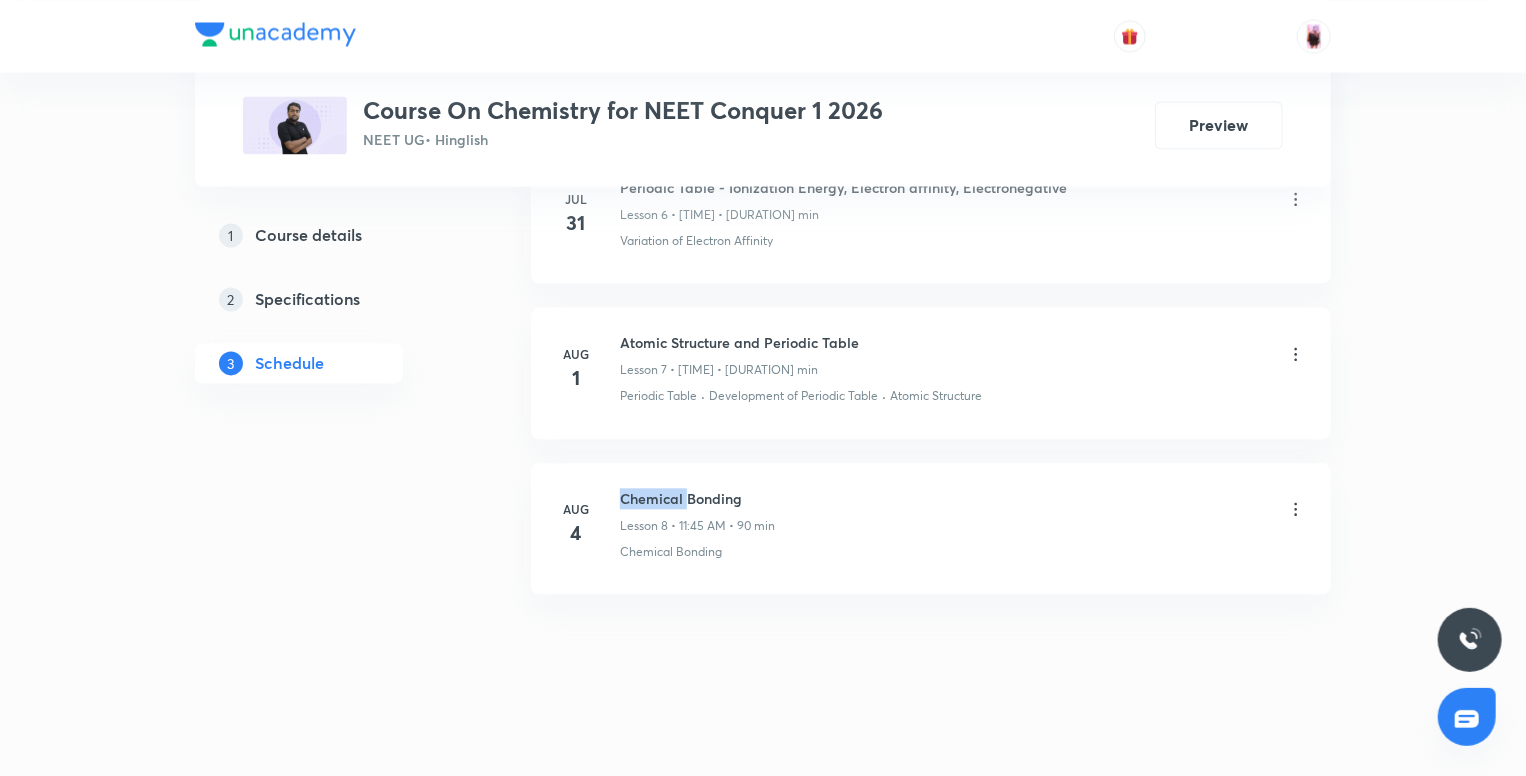 click on "Chemical Bonding" at bounding box center [697, 498] 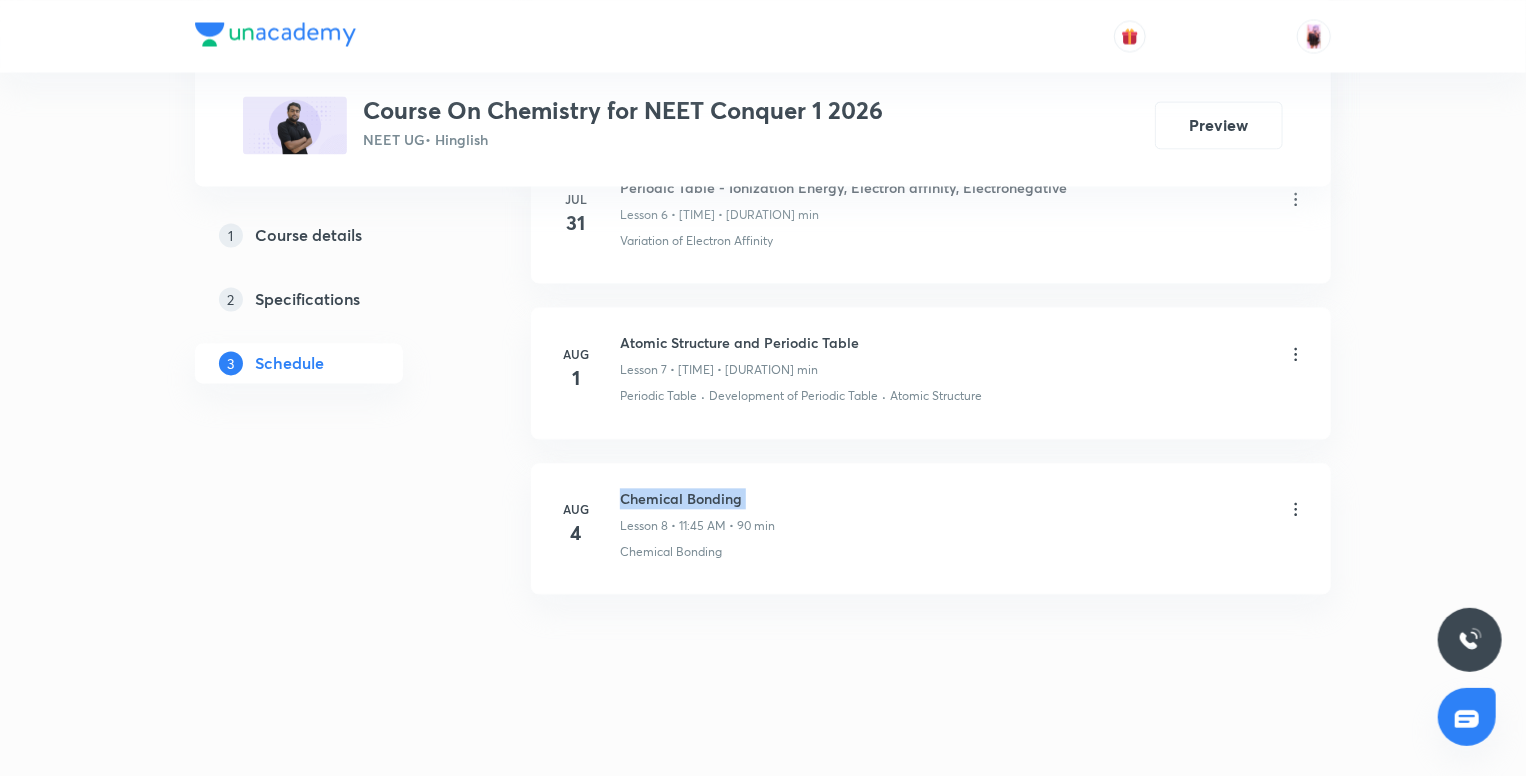 click on "Chemical Bonding" at bounding box center (697, 498) 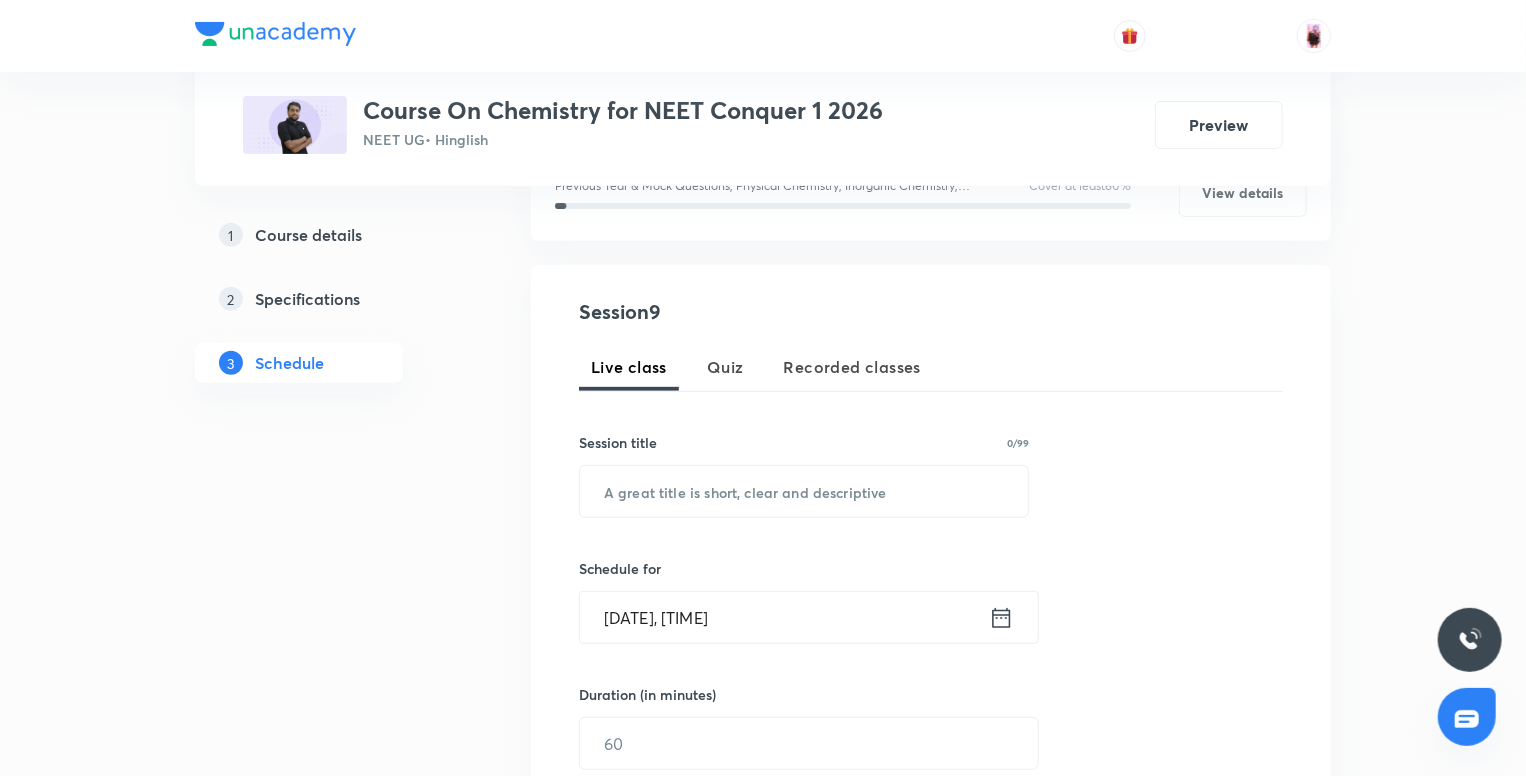 scroll, scrollTop: 298, scrollLeft: 0, axis: vertical 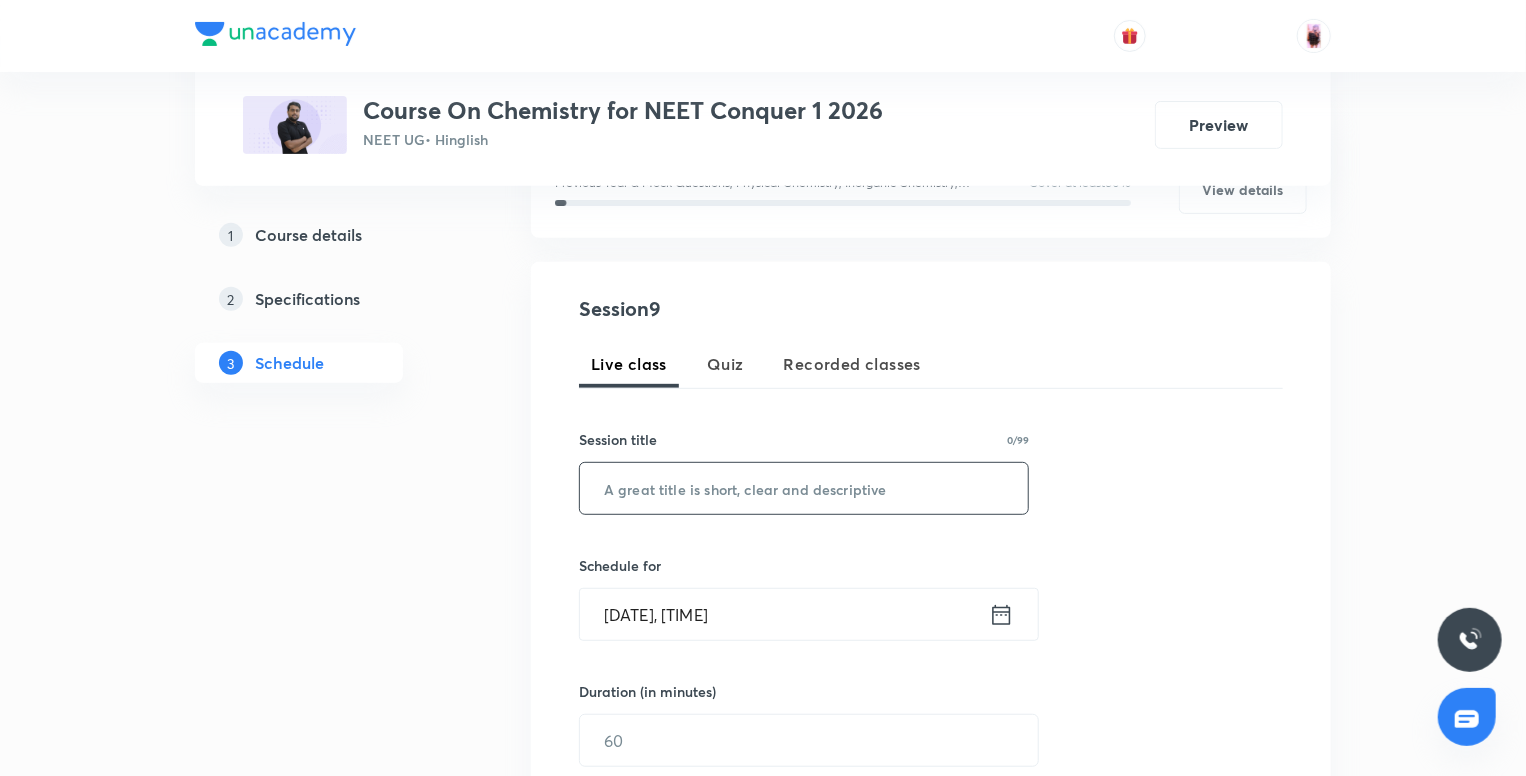 click at bounding box center (804, 488) 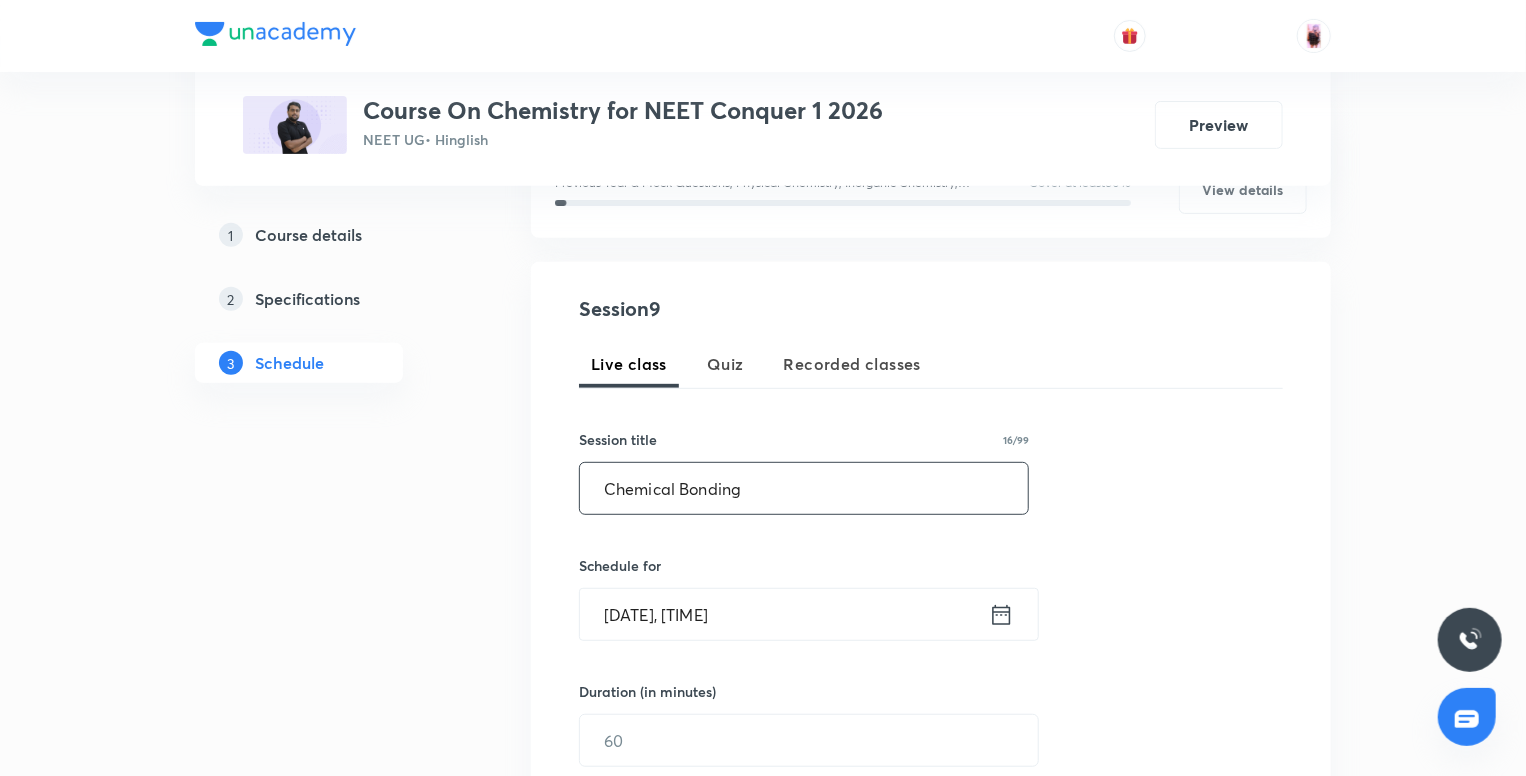type on "Chemical Bonding" 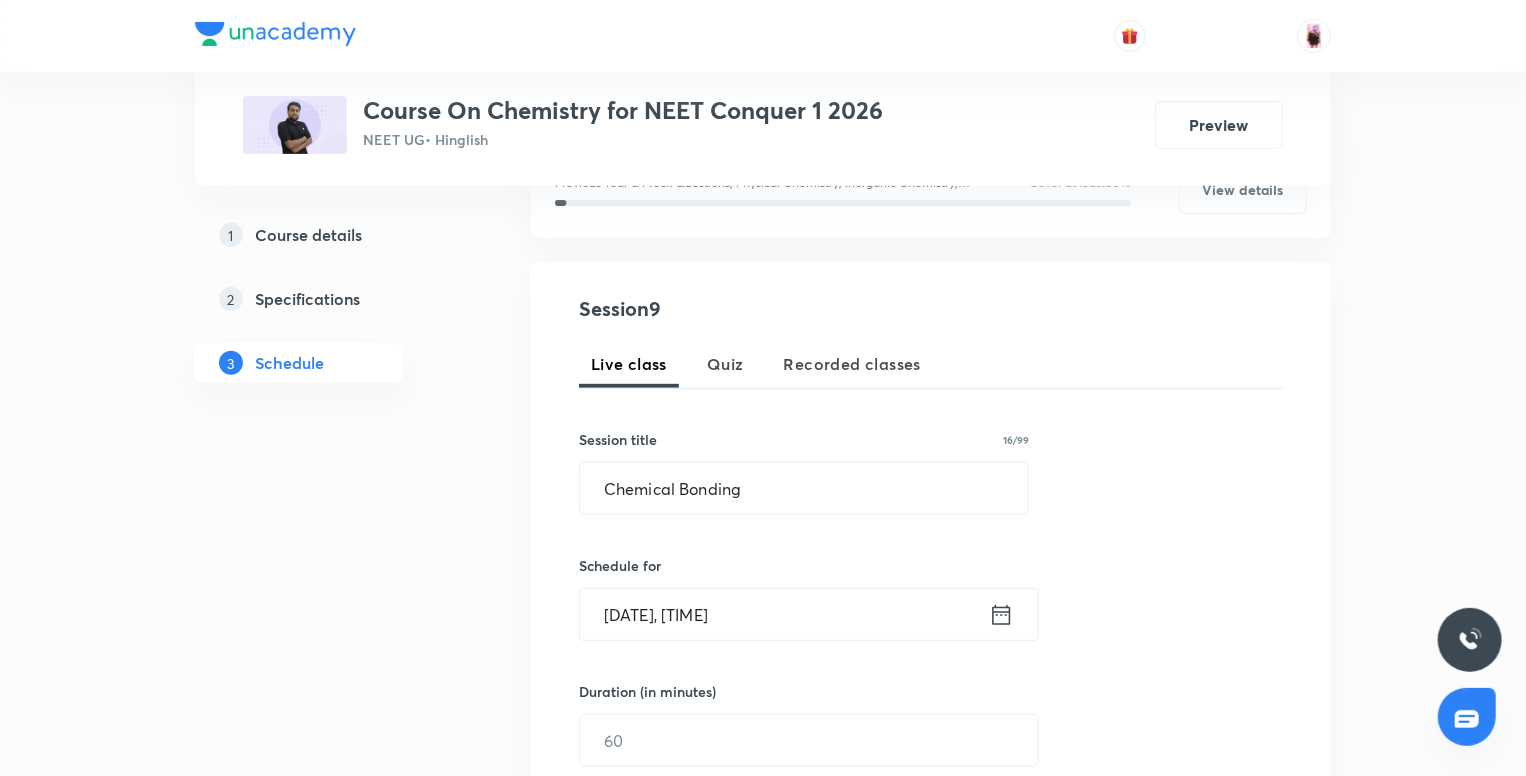 click on "Aug 5, 2025, 11:17 AM" at bounding box center (784, 614) 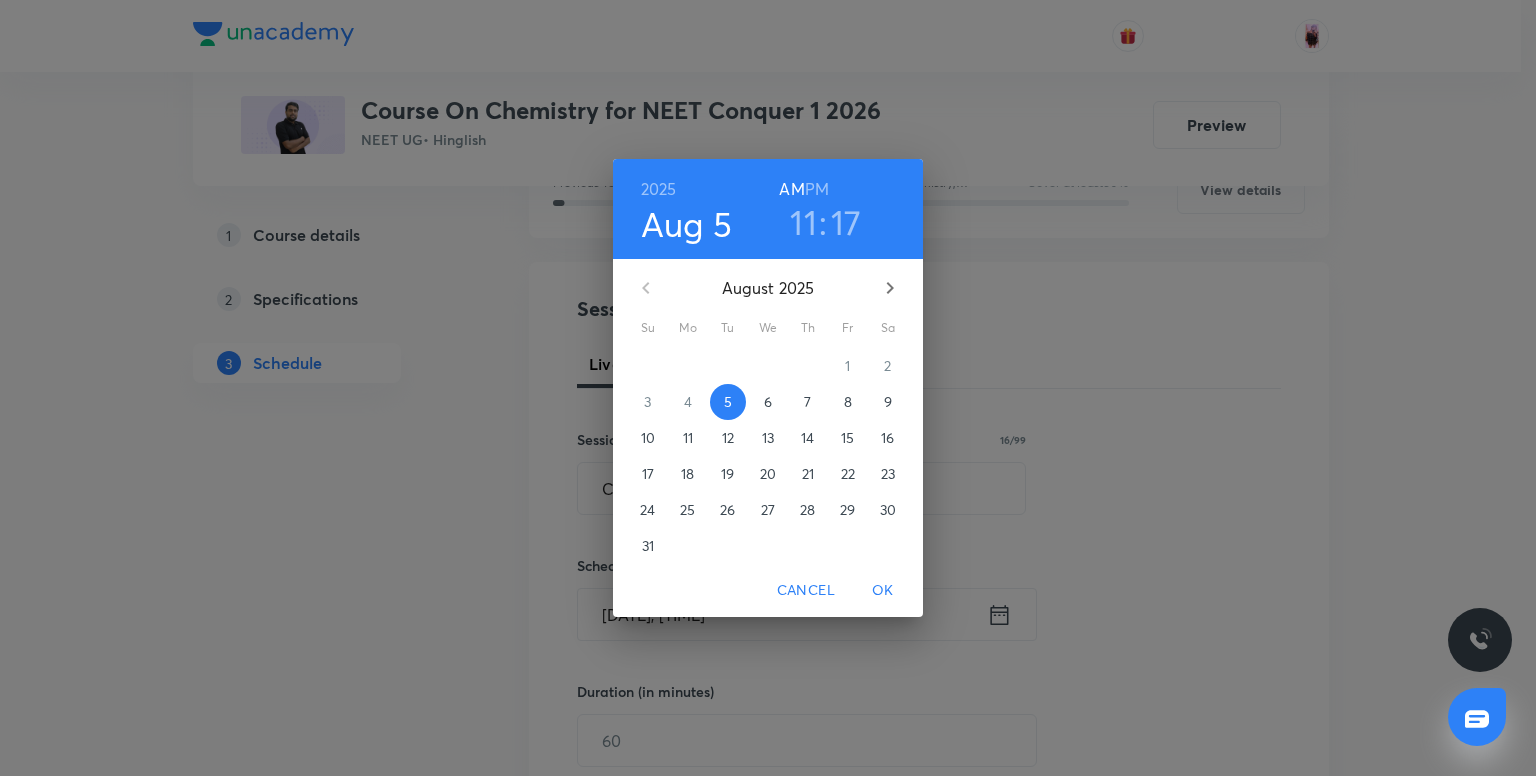 drag, startPoint x: 793, startPoint y: 236, endPoint x: 807, endPoint y: 200, distance: 38.626415 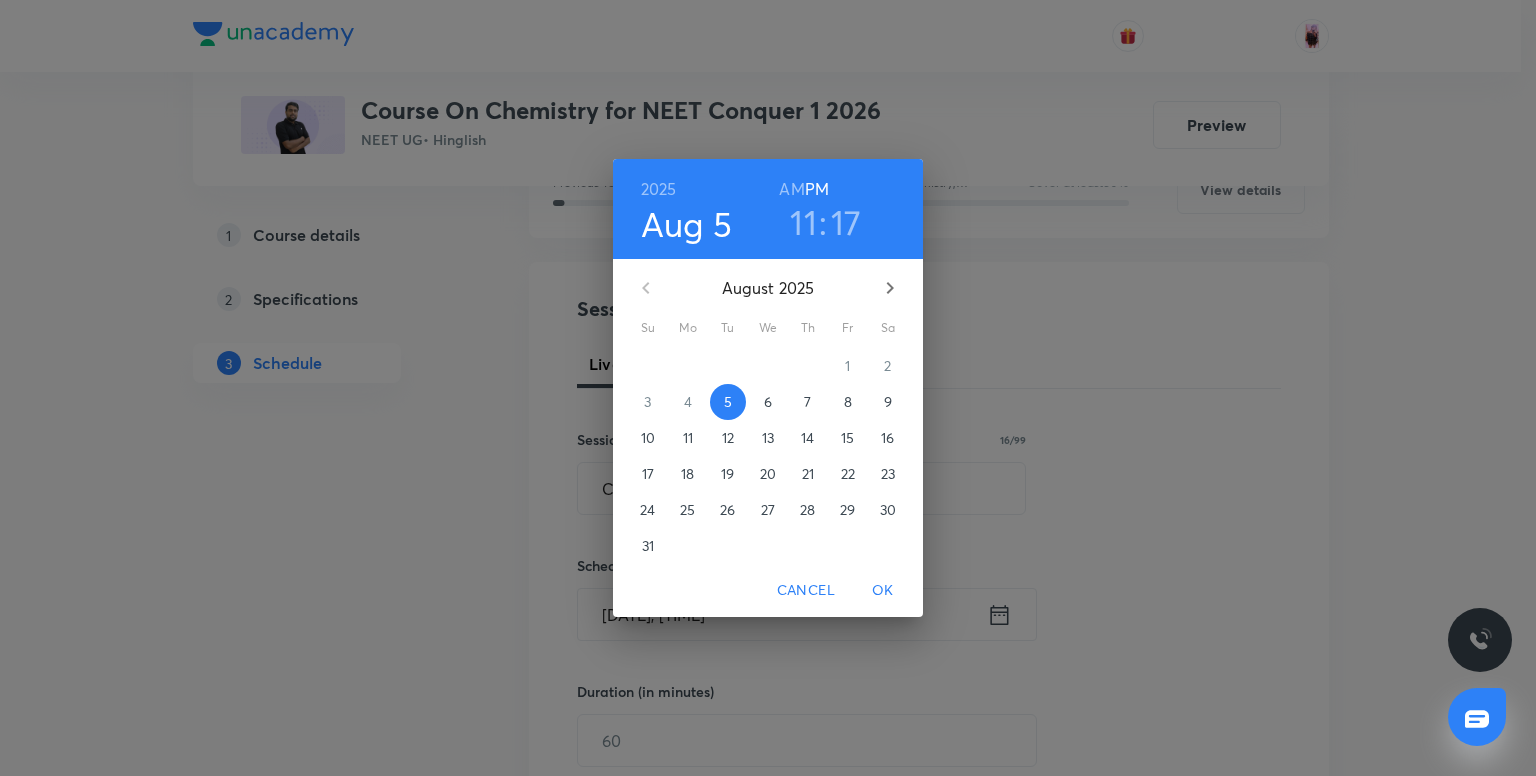 click on "11" at bounding box center [803, 222] 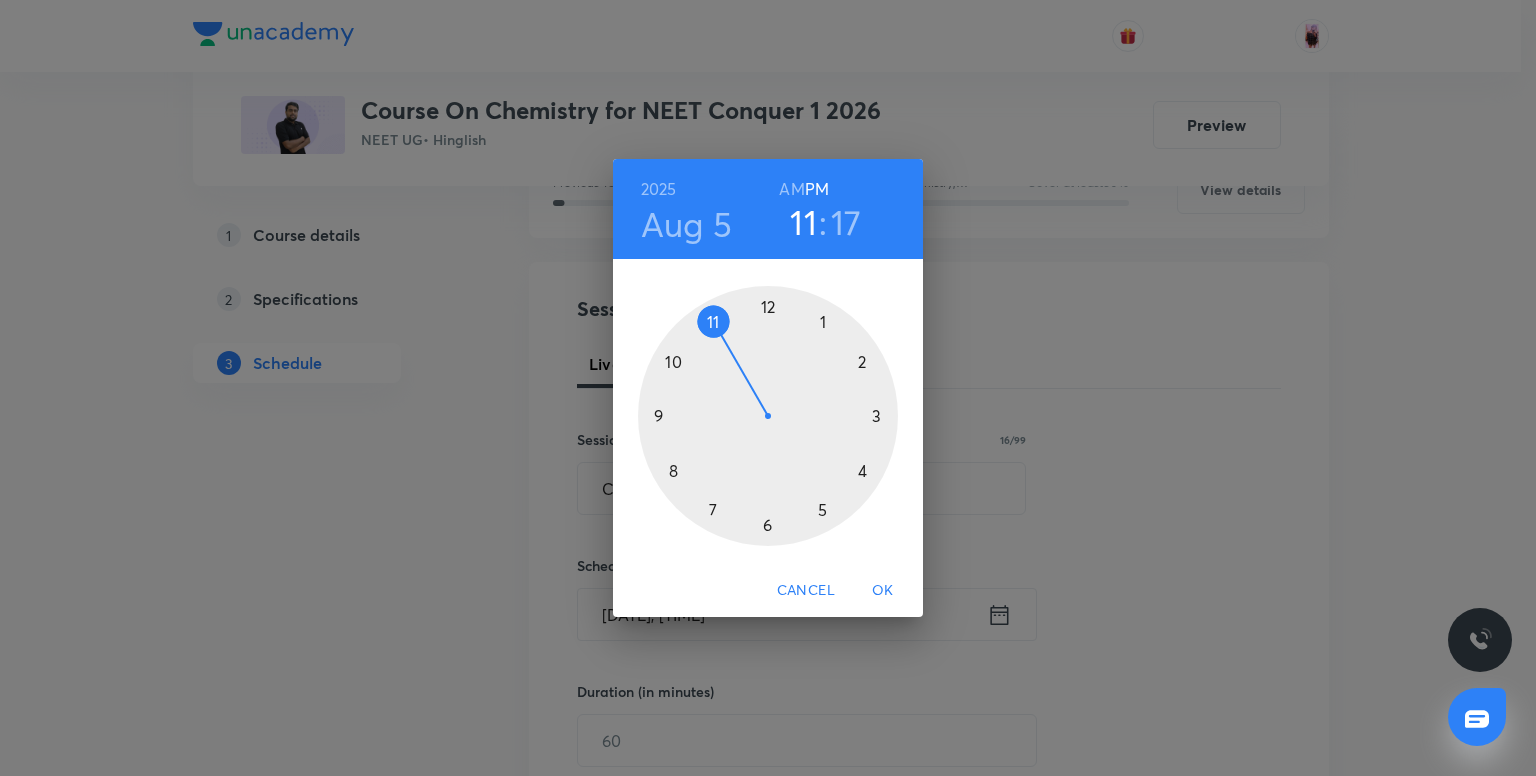 click at bounding box center [768, 416] 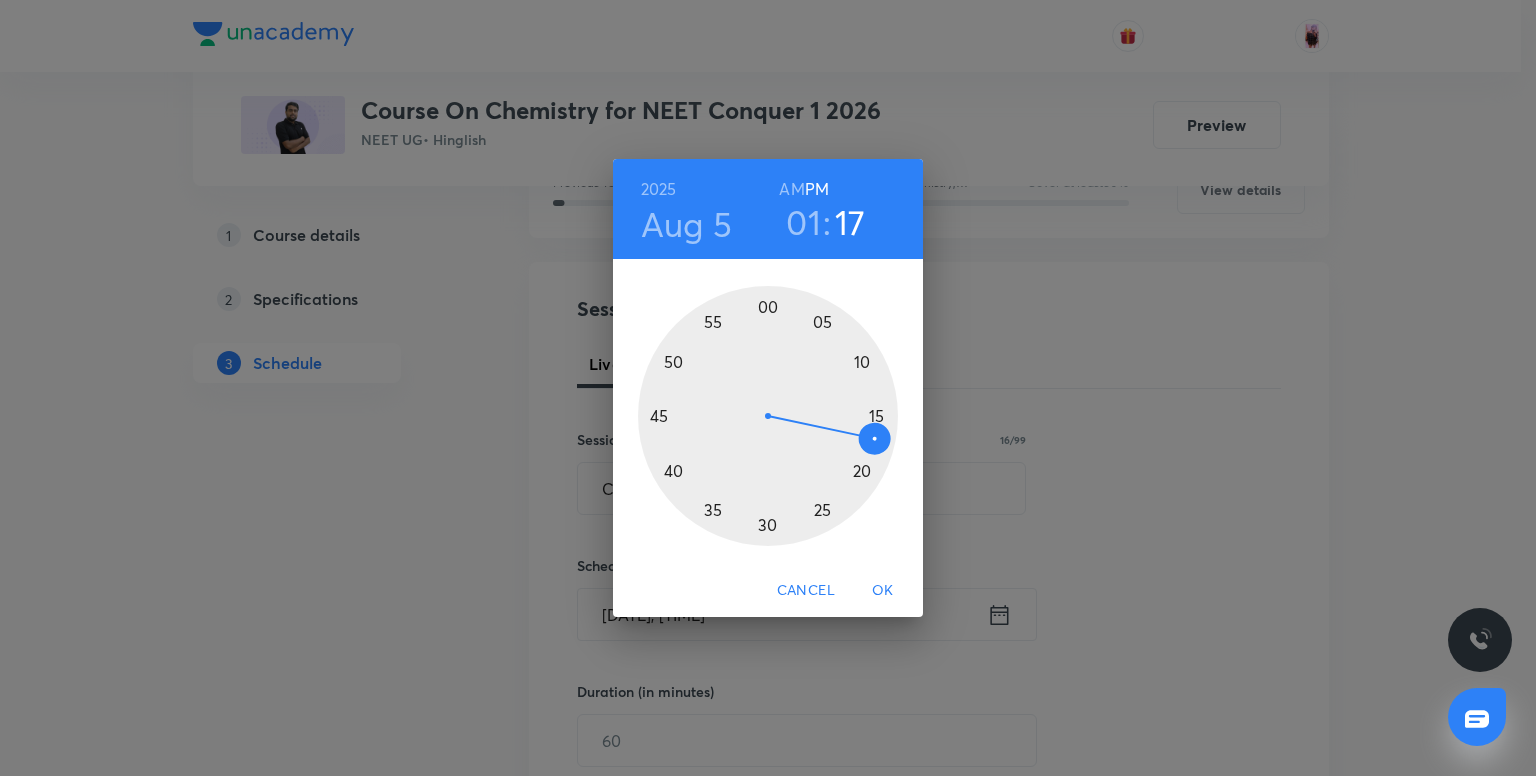 click at bounding box center (768, 416) 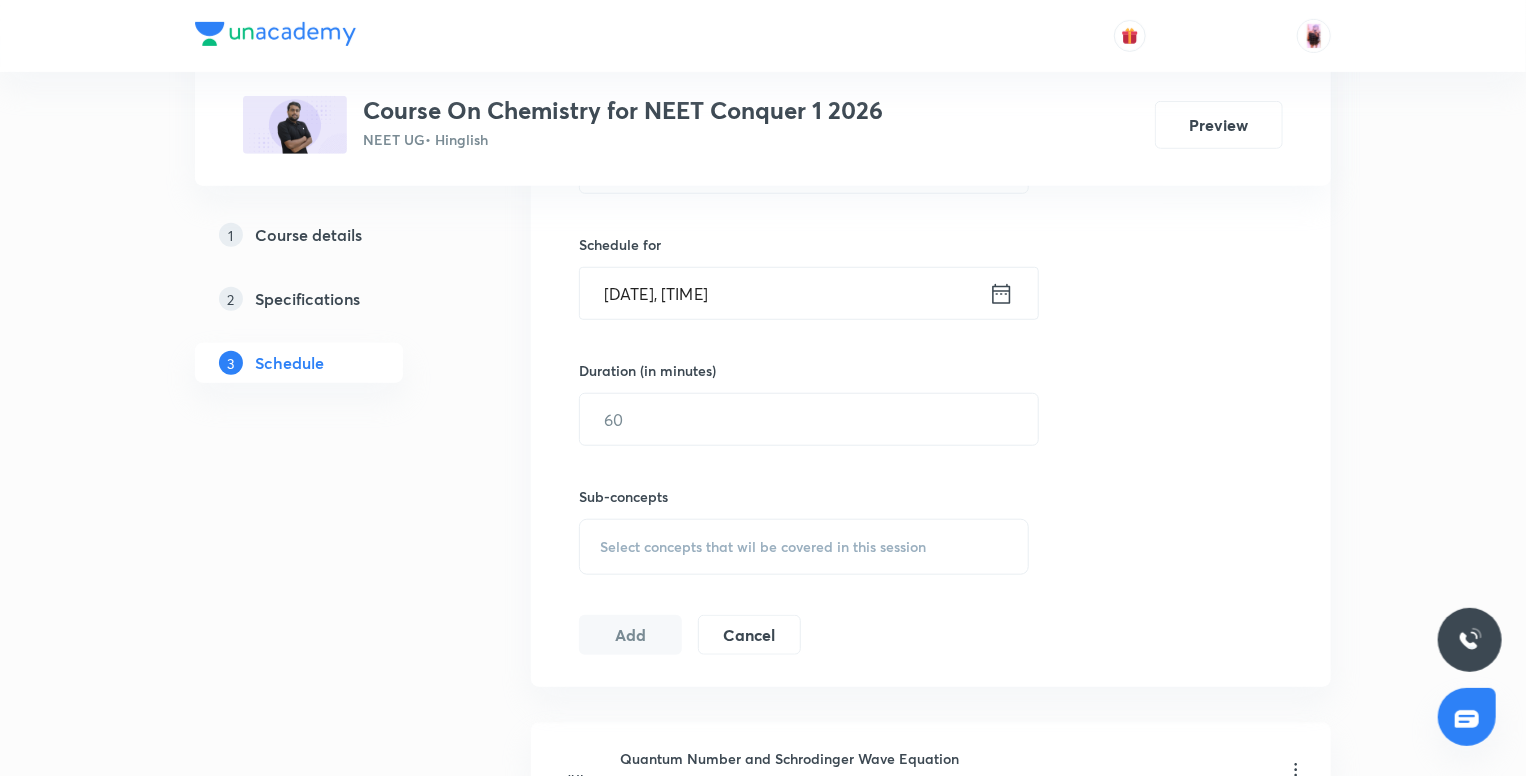 scroll, scrollTop: 624, scrollLeft: 0, axis: vertical 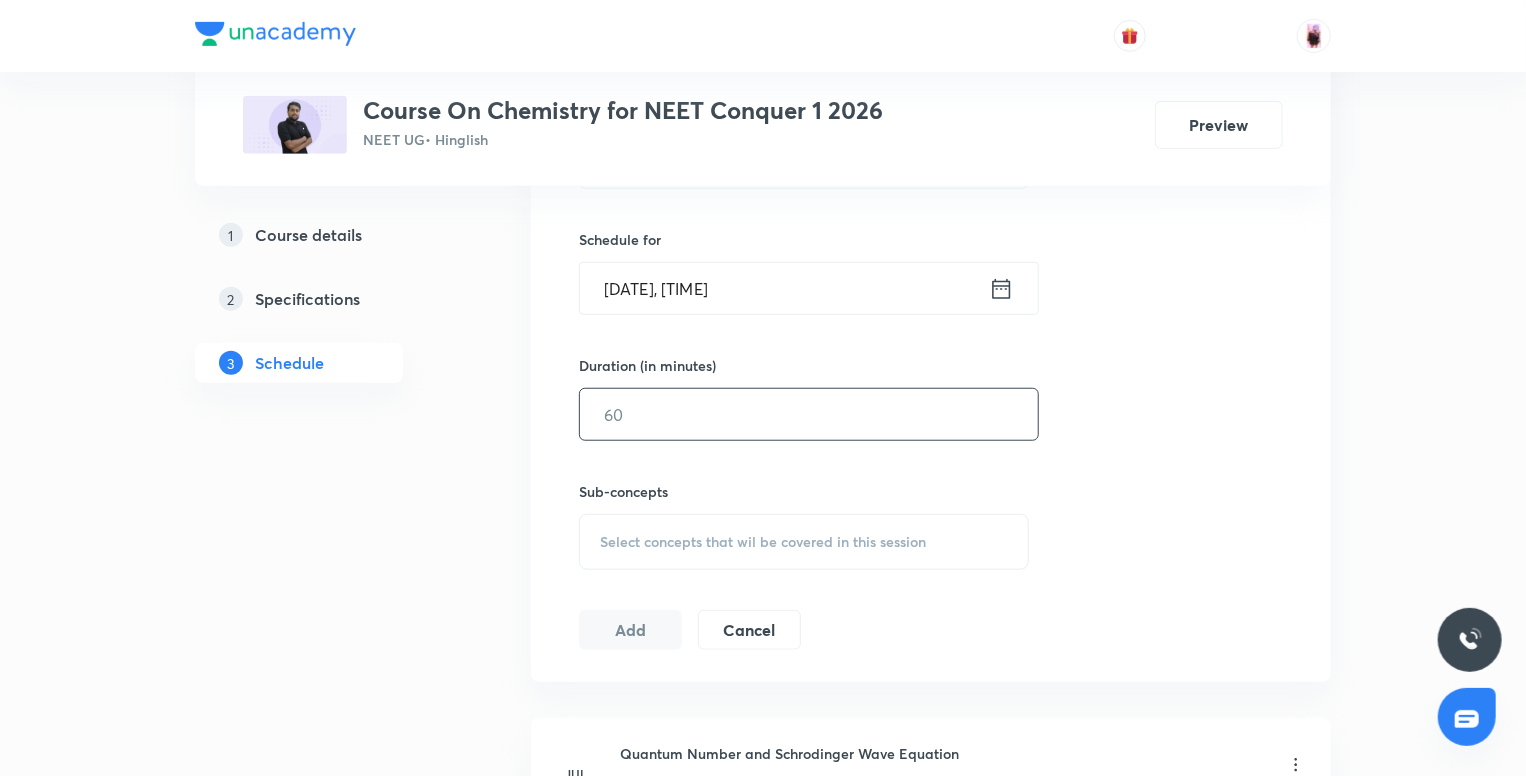 click at bounding box center (809, 414) 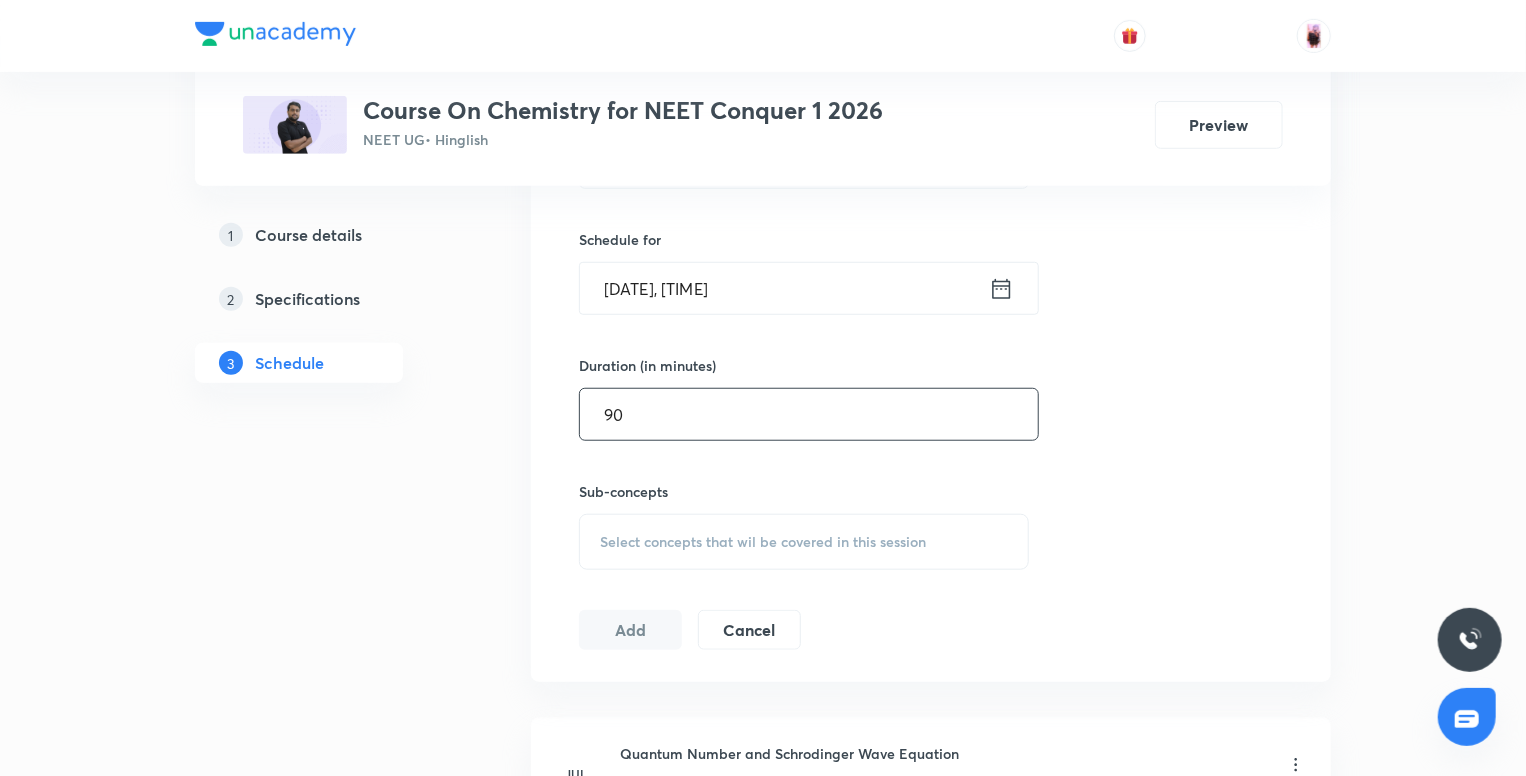 type on "90" 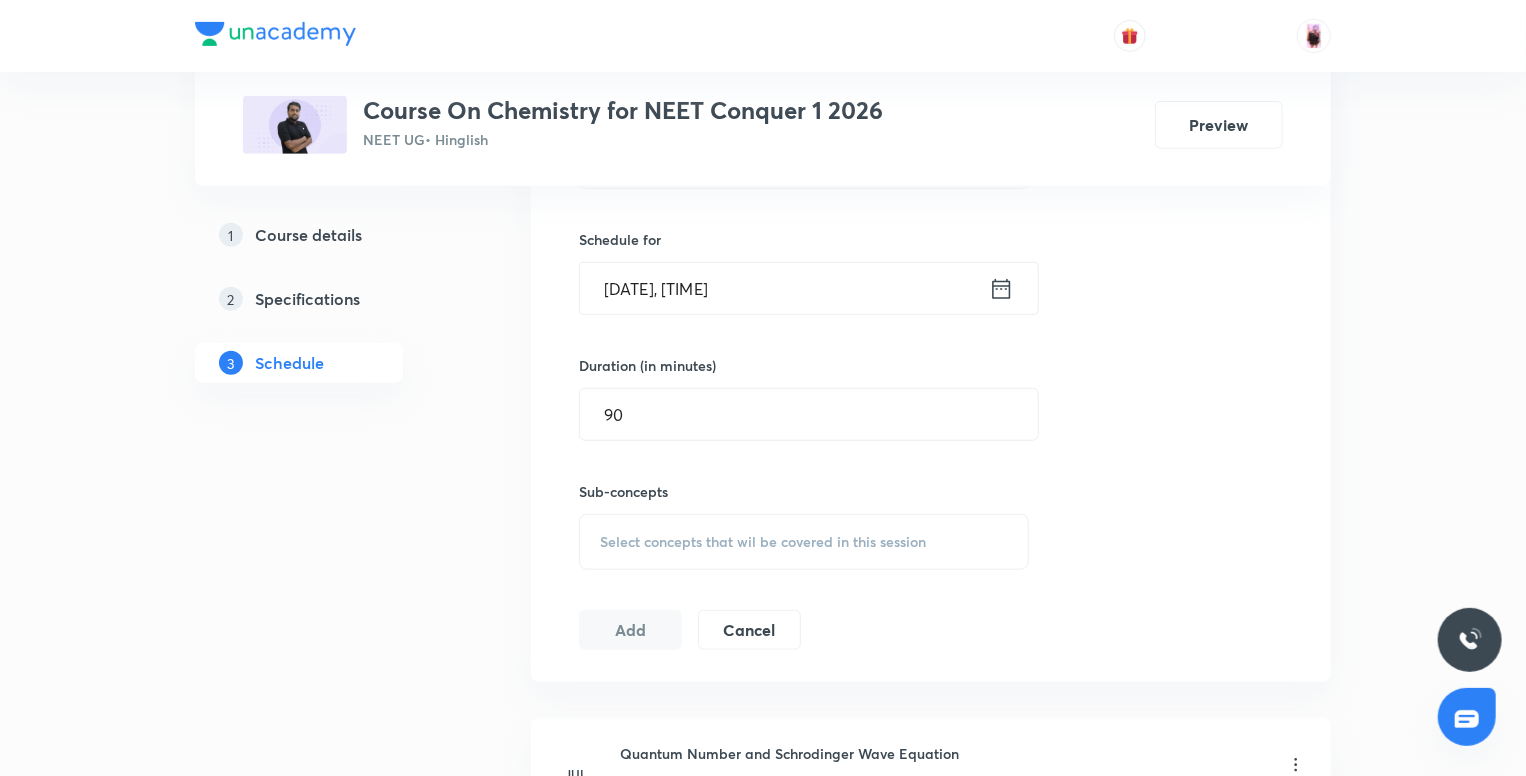 click on "Select concepts that wil be covered in this session" at bounding box center (763, 542) 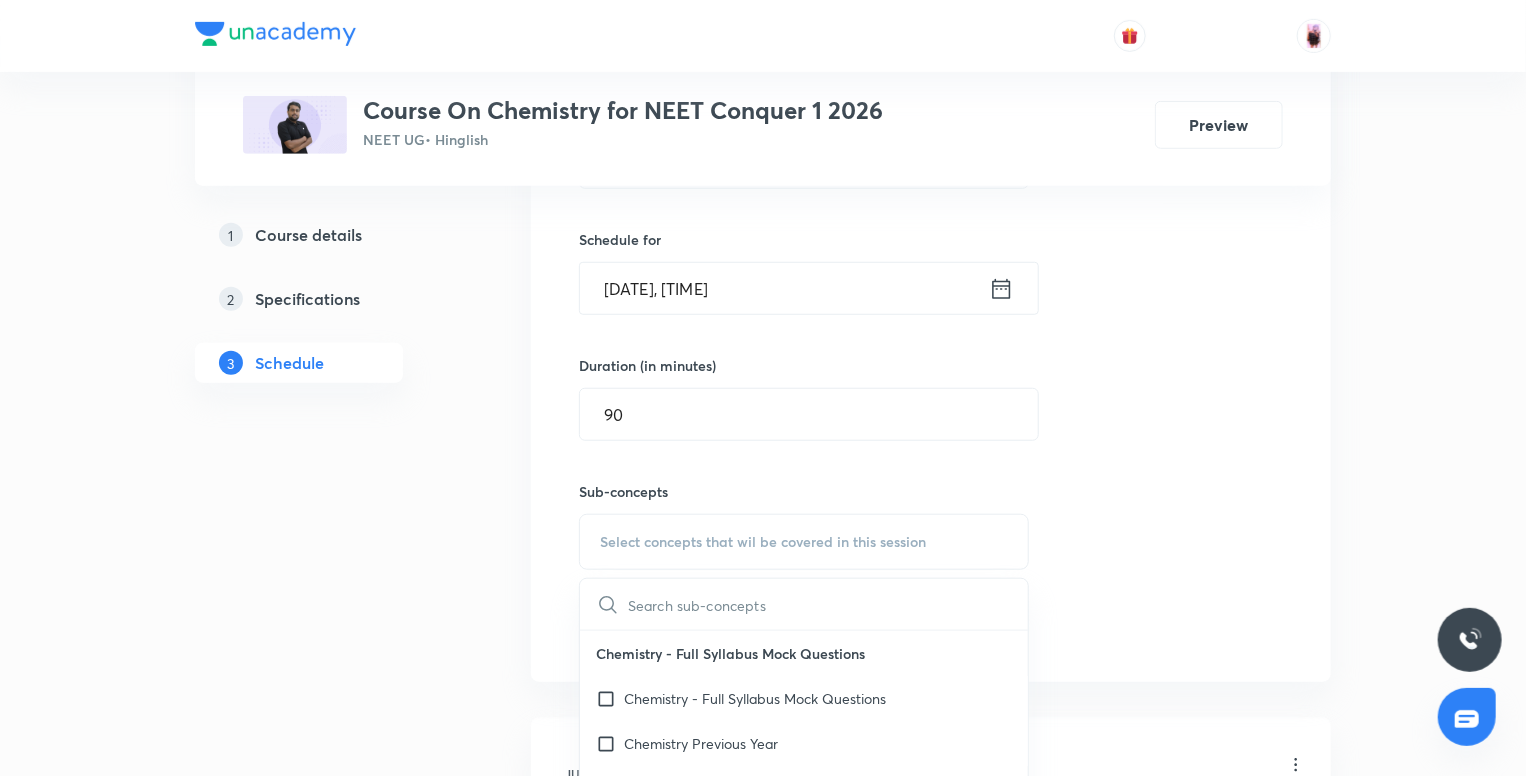 click at bounding box center [828, 604] 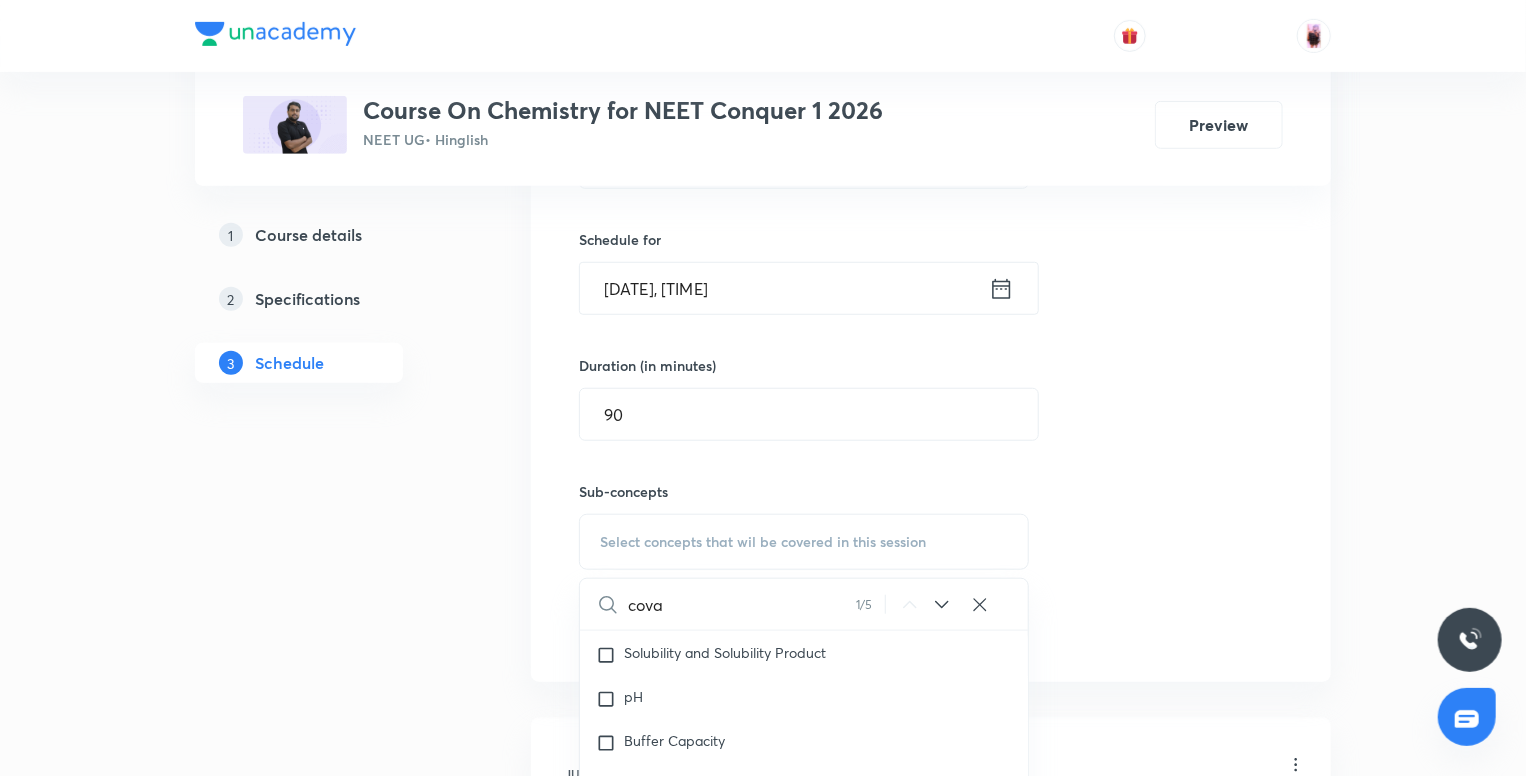 scroll, scrollTop: 8175, scrollLeft: 0, axis: vertical 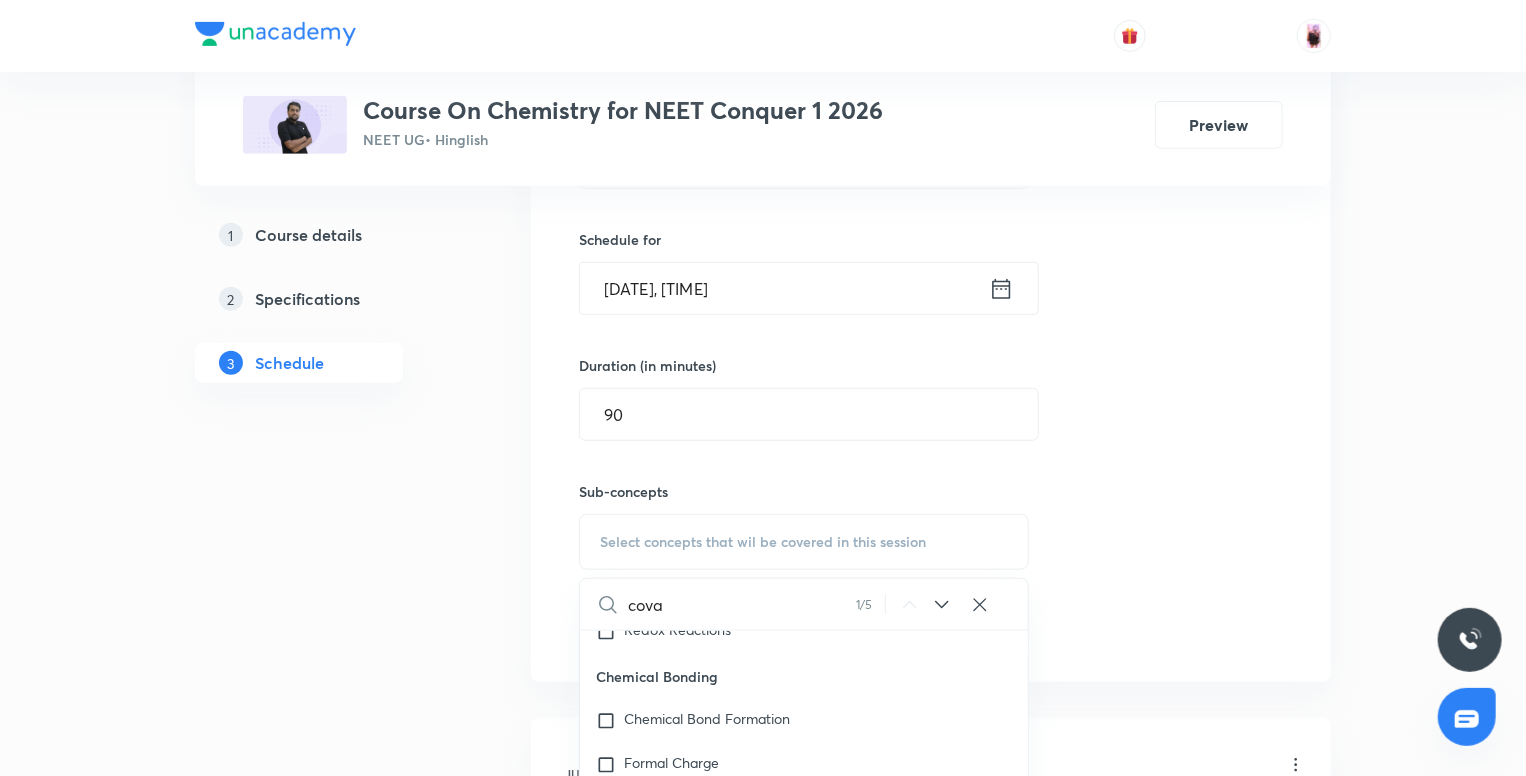 click on "cova" at bounding box center [742, 604] 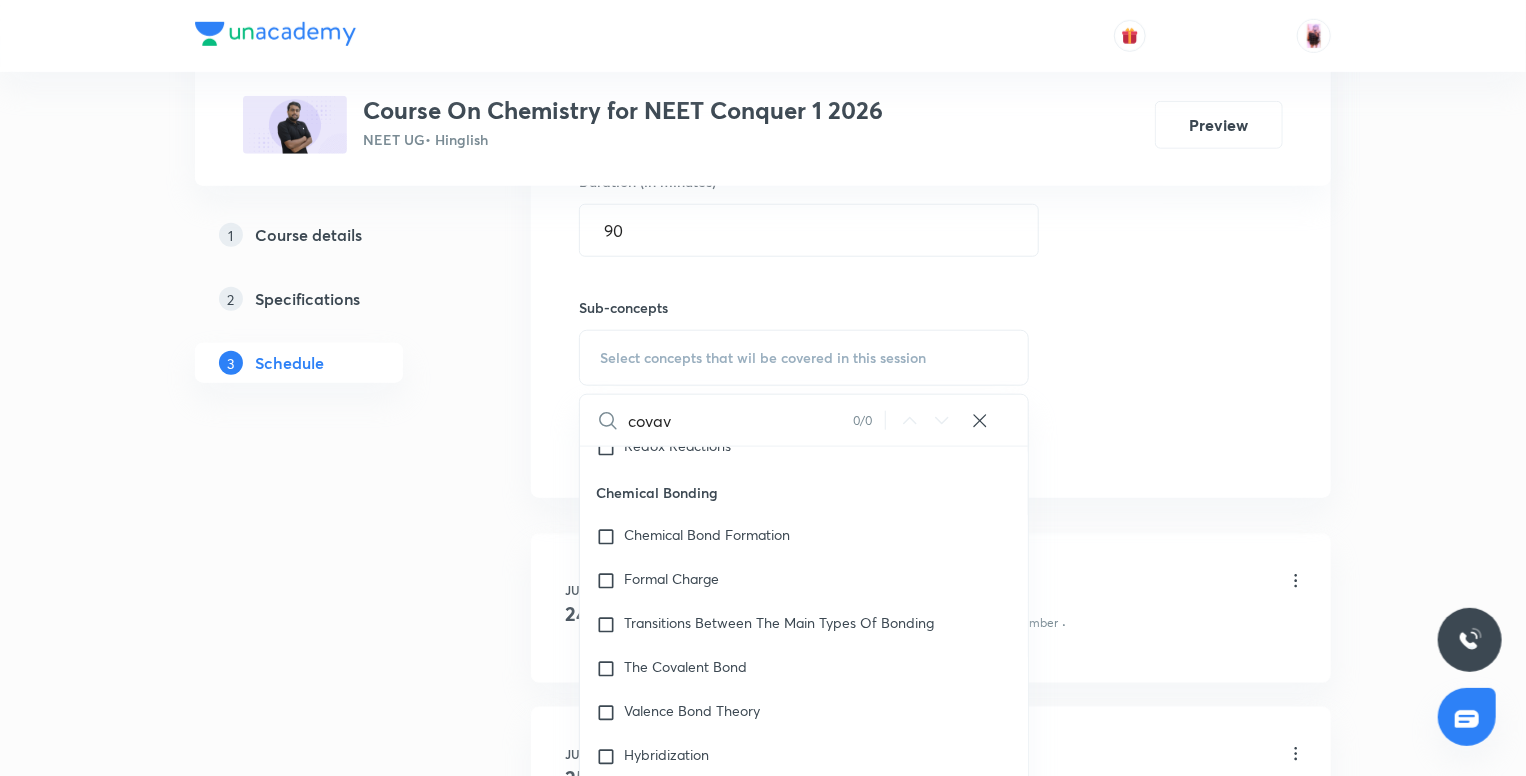 scroll, scrollTop: 971, scrollLeft: 0, axis: vertical 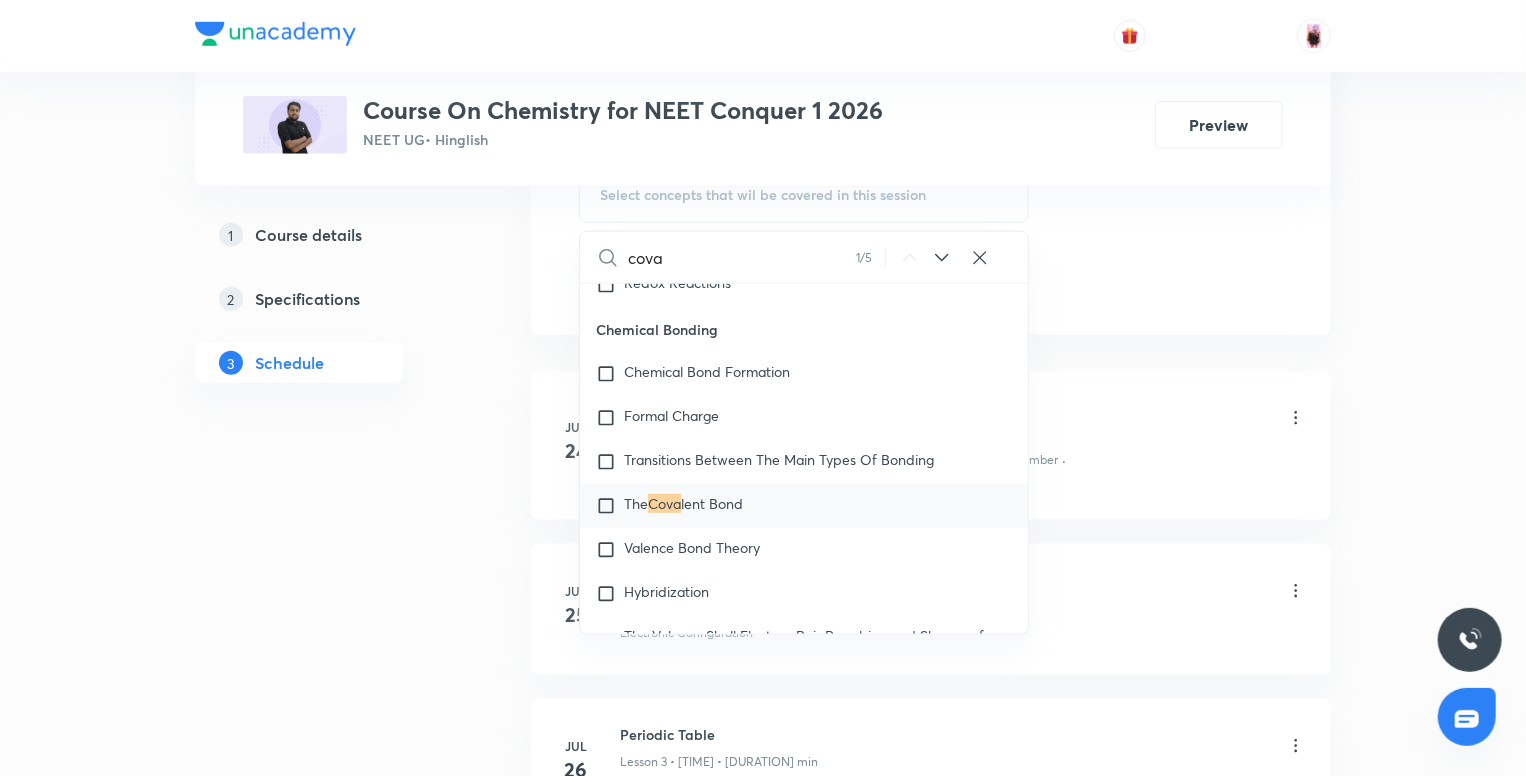 type on "cova" 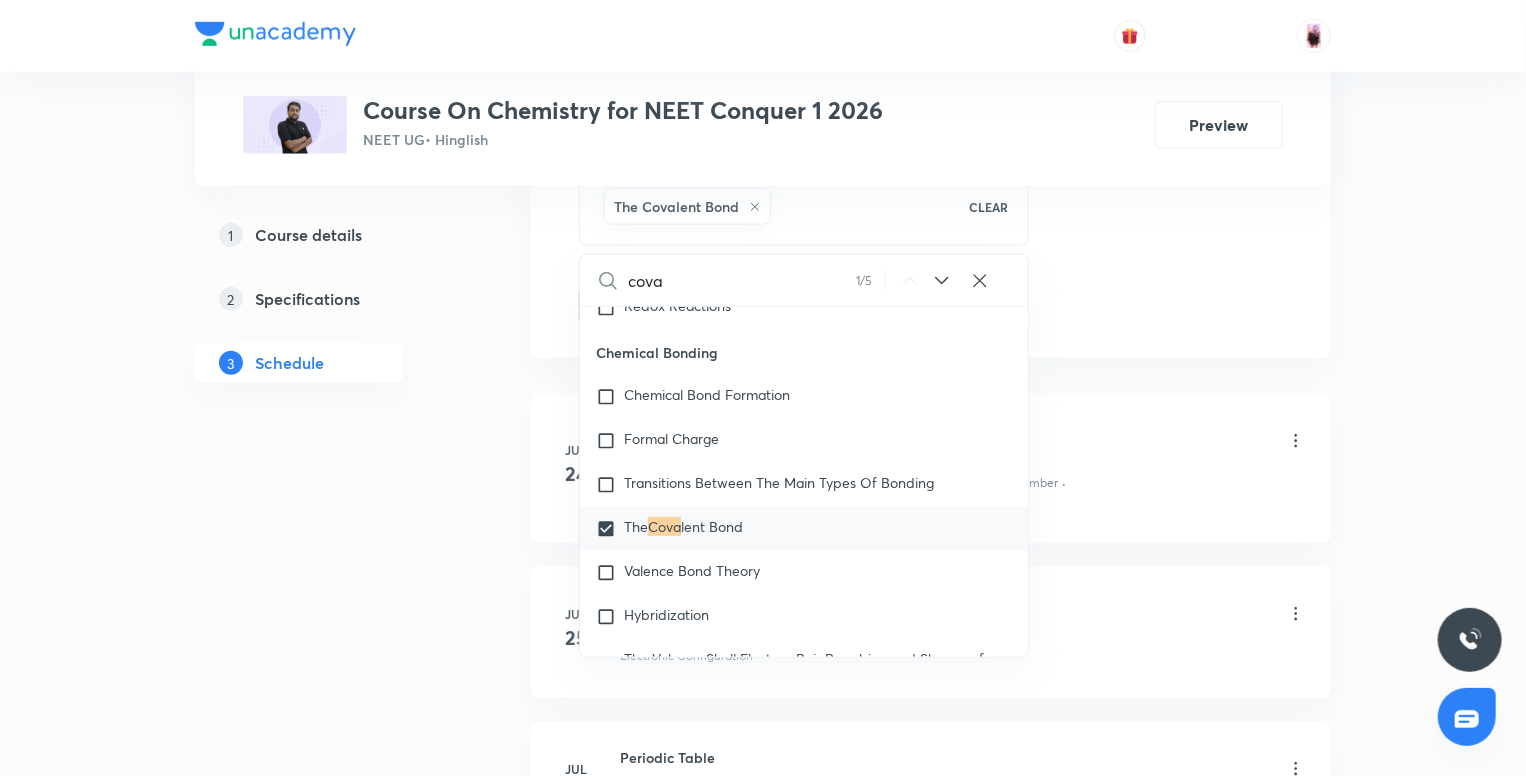 click on "cova" at bounding box center (742, 280) 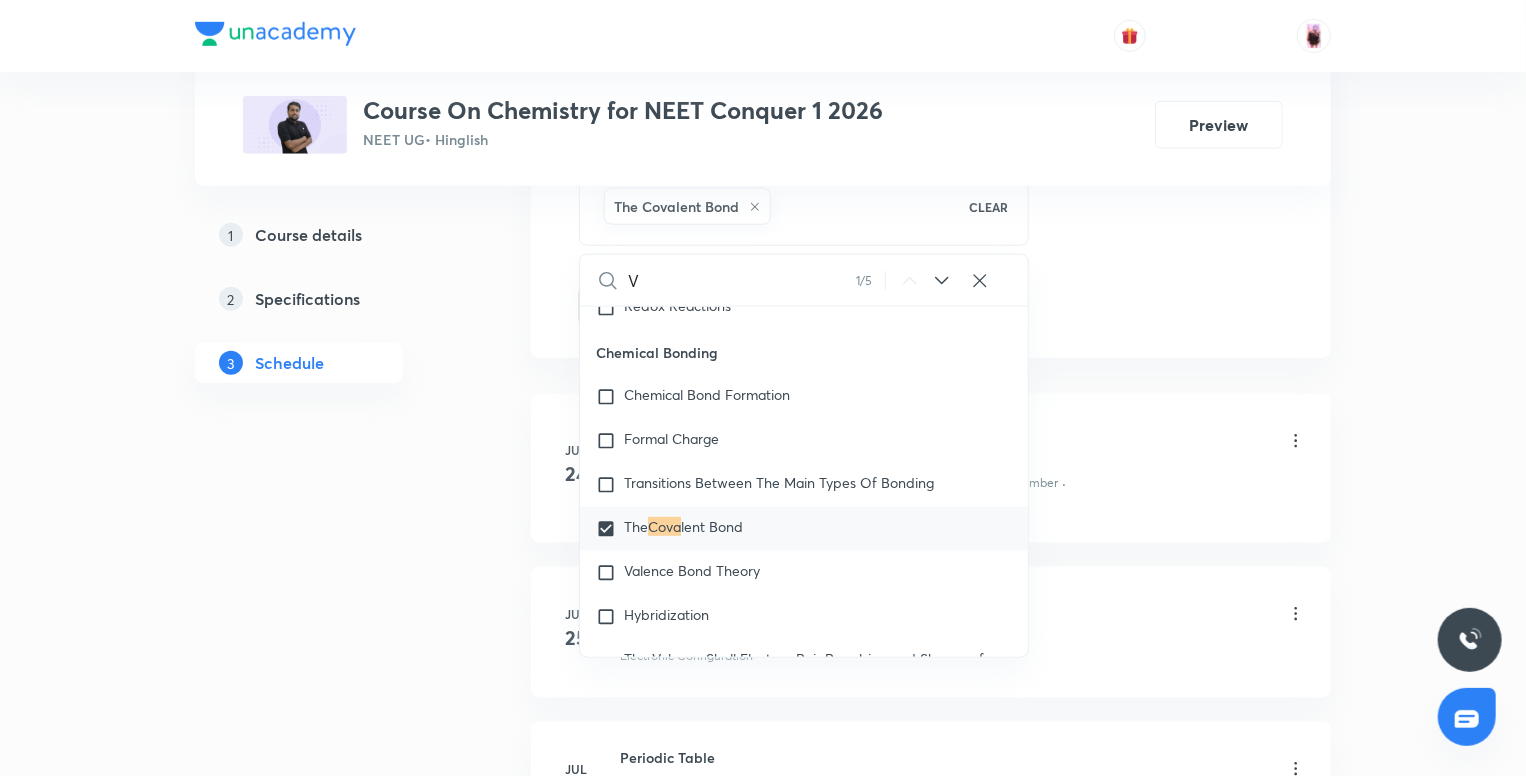type on "VB" 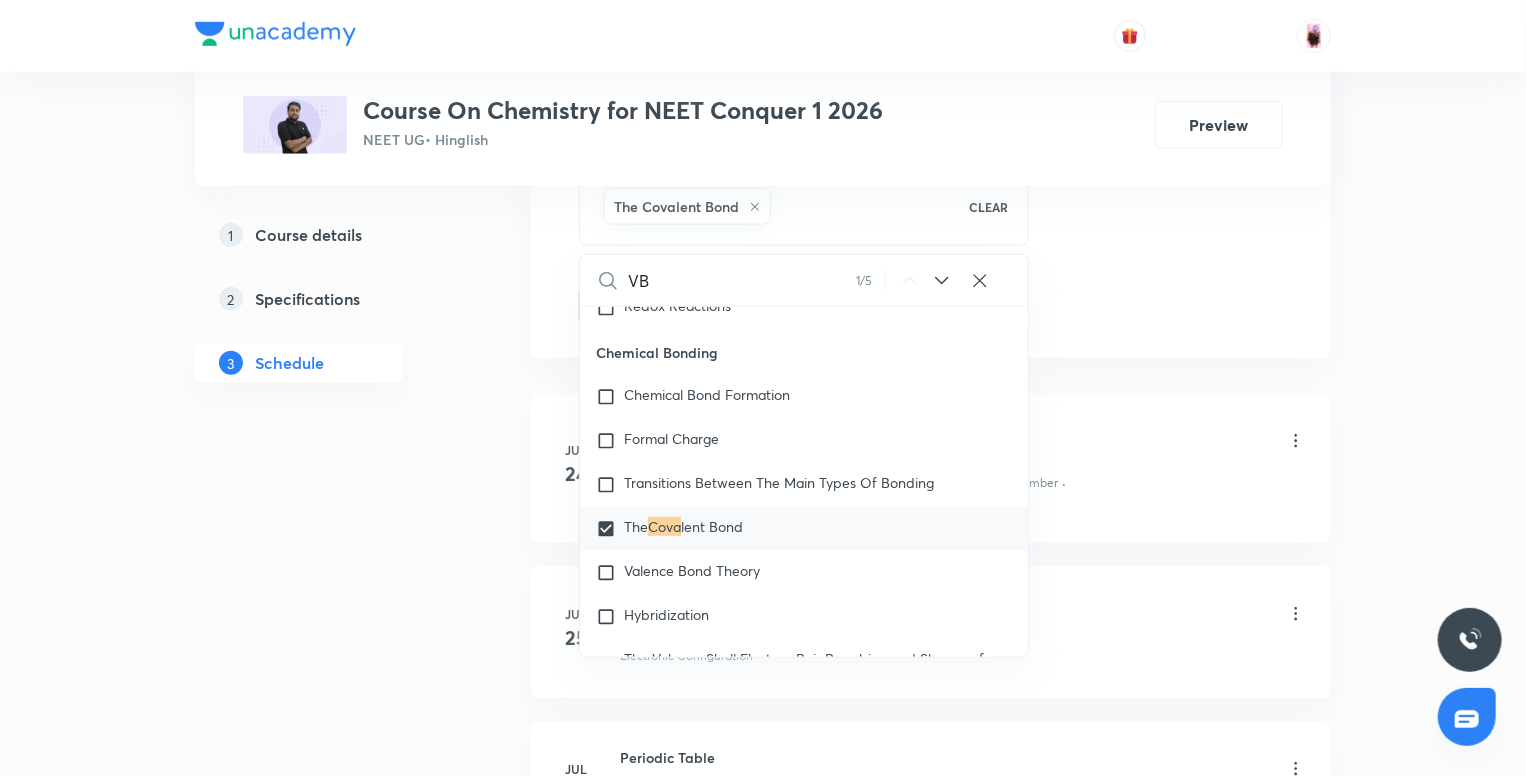 type on "VBT" 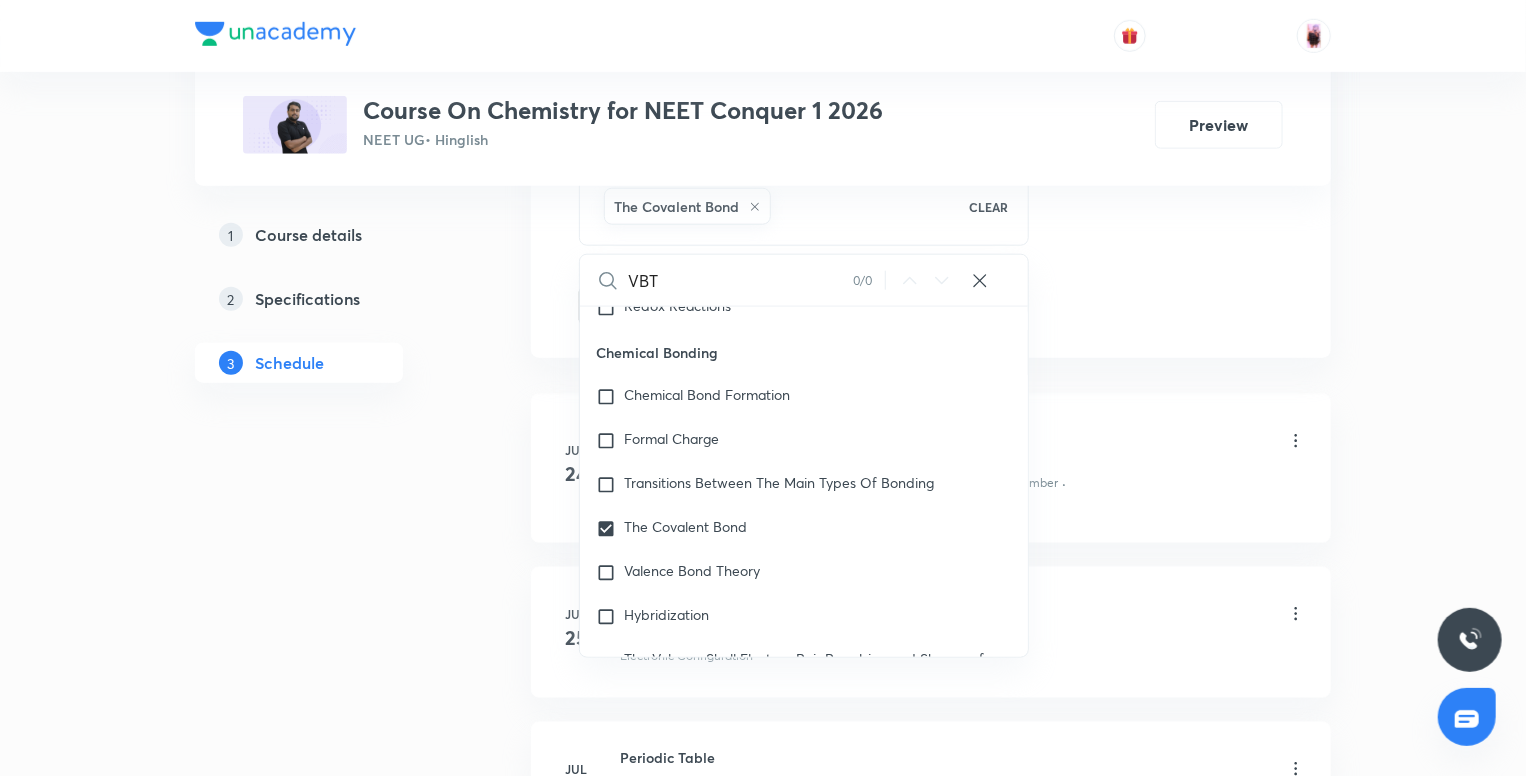 checkbox on "true" 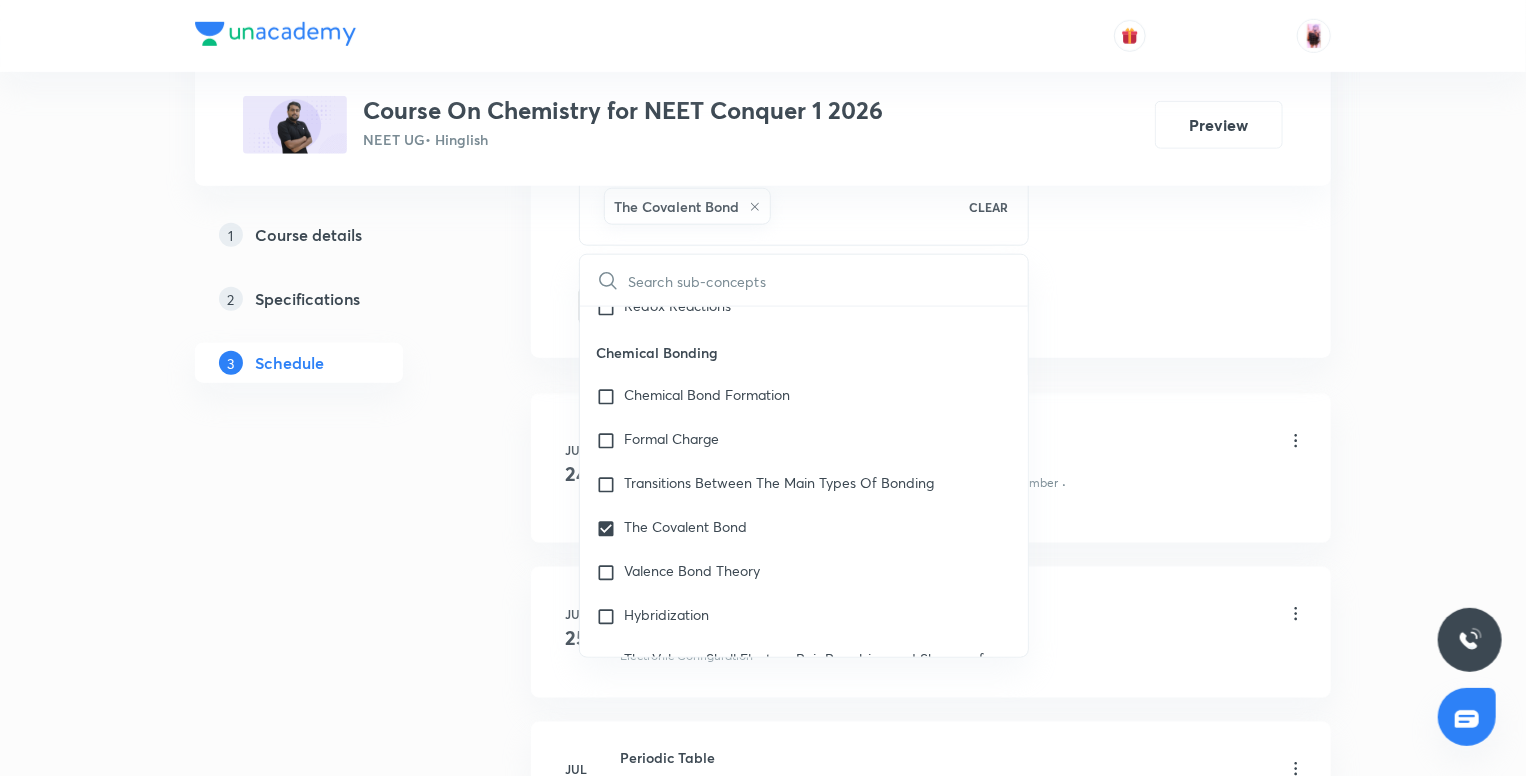 checkbox on "true" 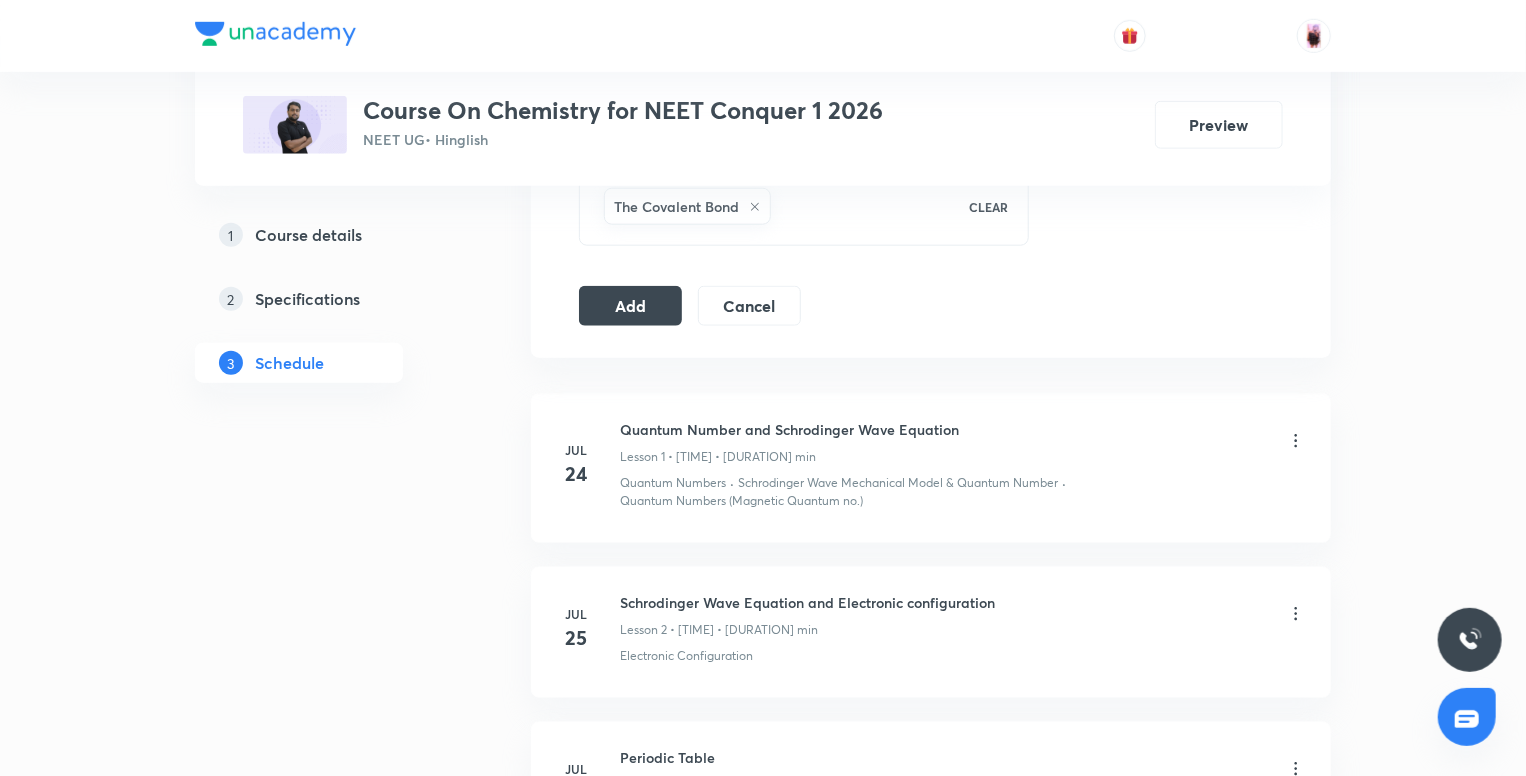 scroll, scrollTop: 732, scrollLeft: 0, axis: vertical 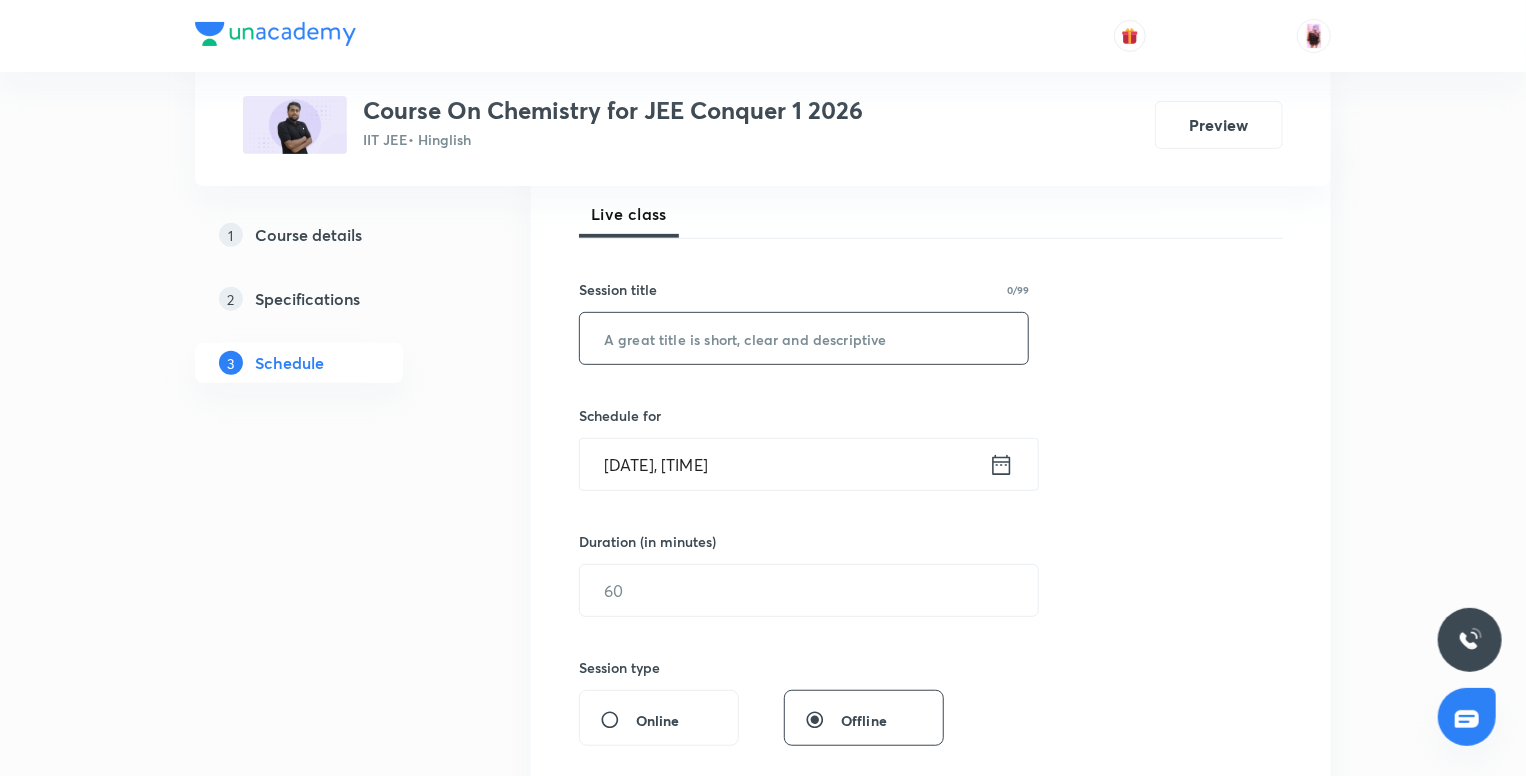 click at bounding box center [804, 338] 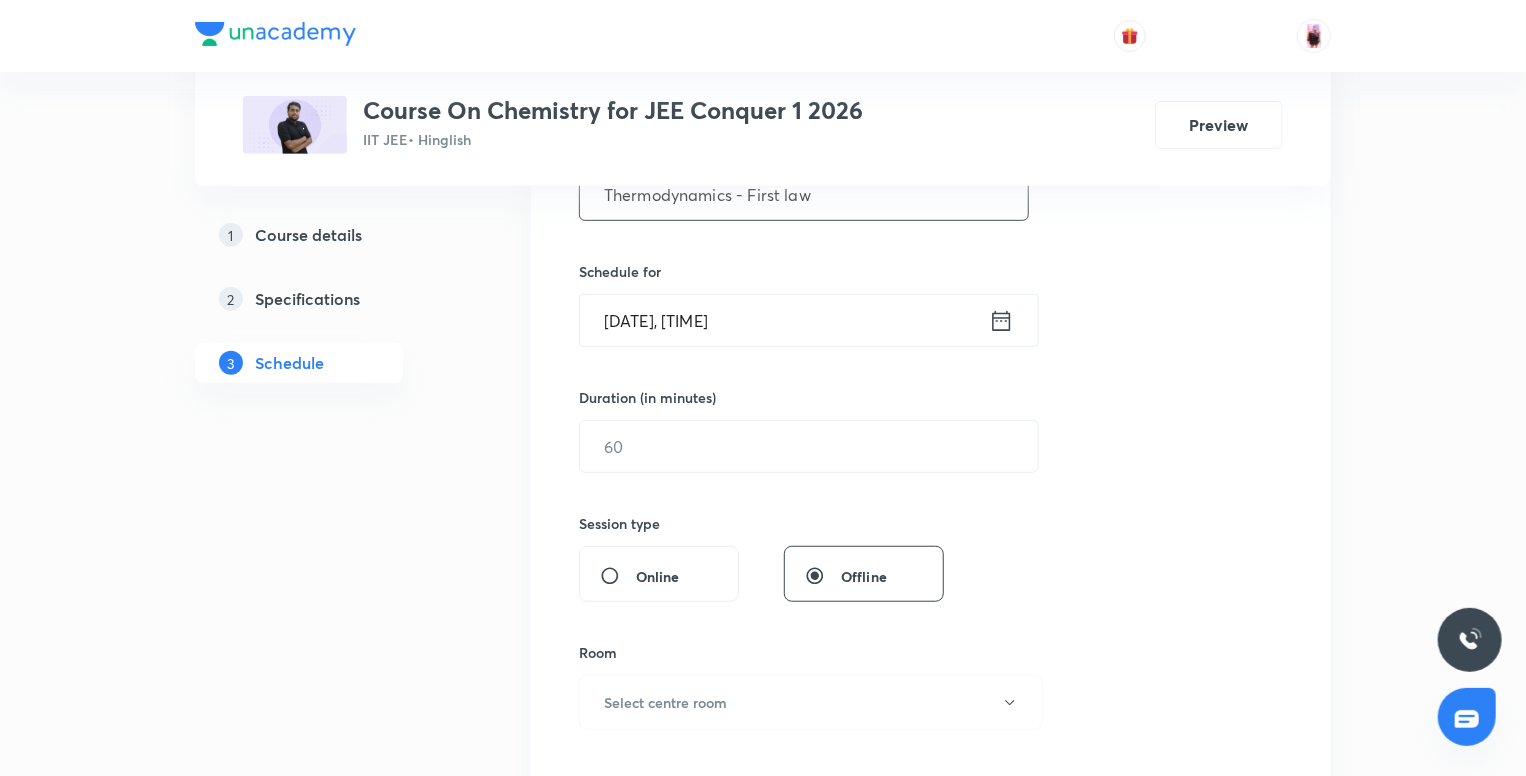 scroll, scrollTop: 439, scrollLeft: 0, axis: vertical 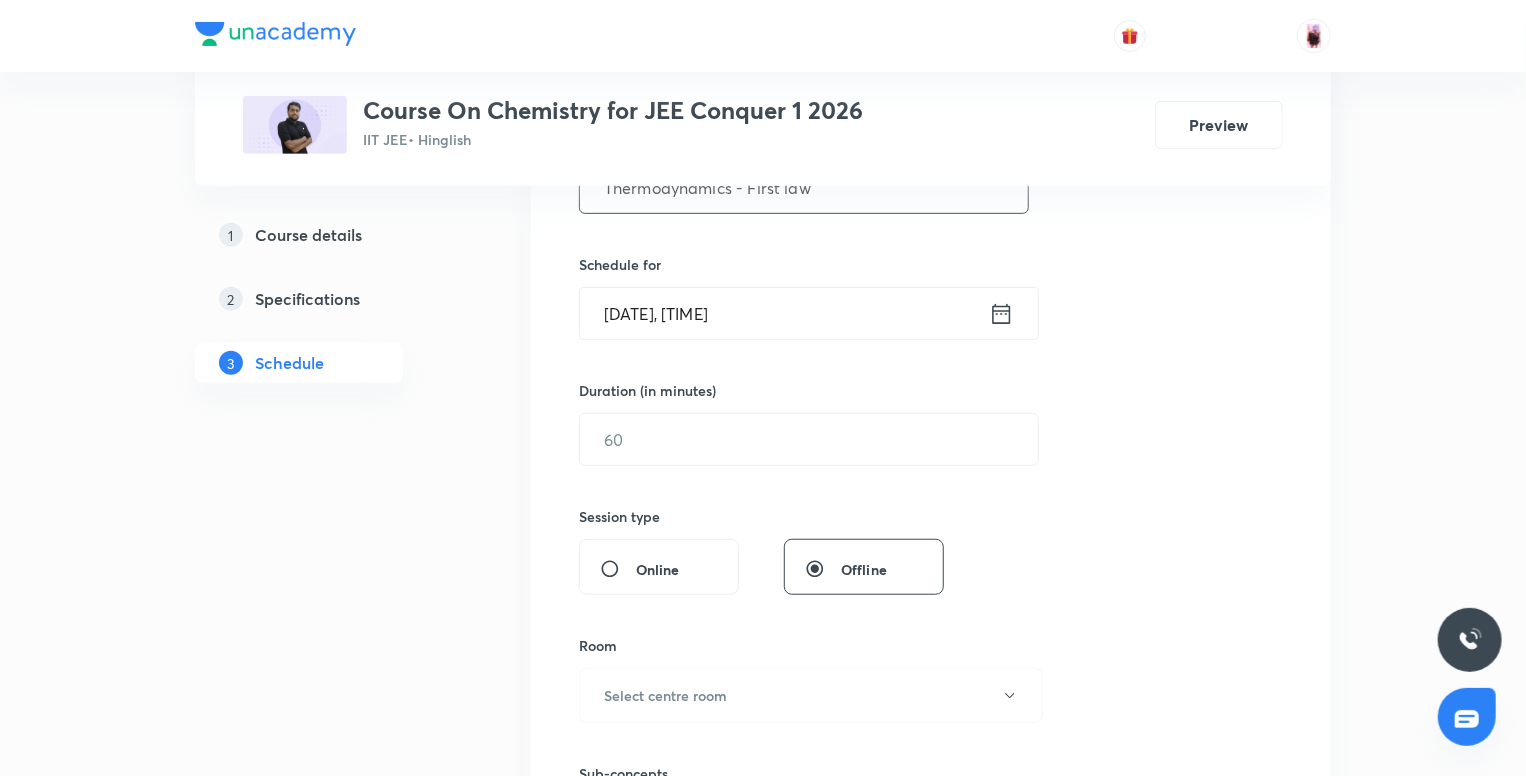 type on "Thermodynamics - First law" 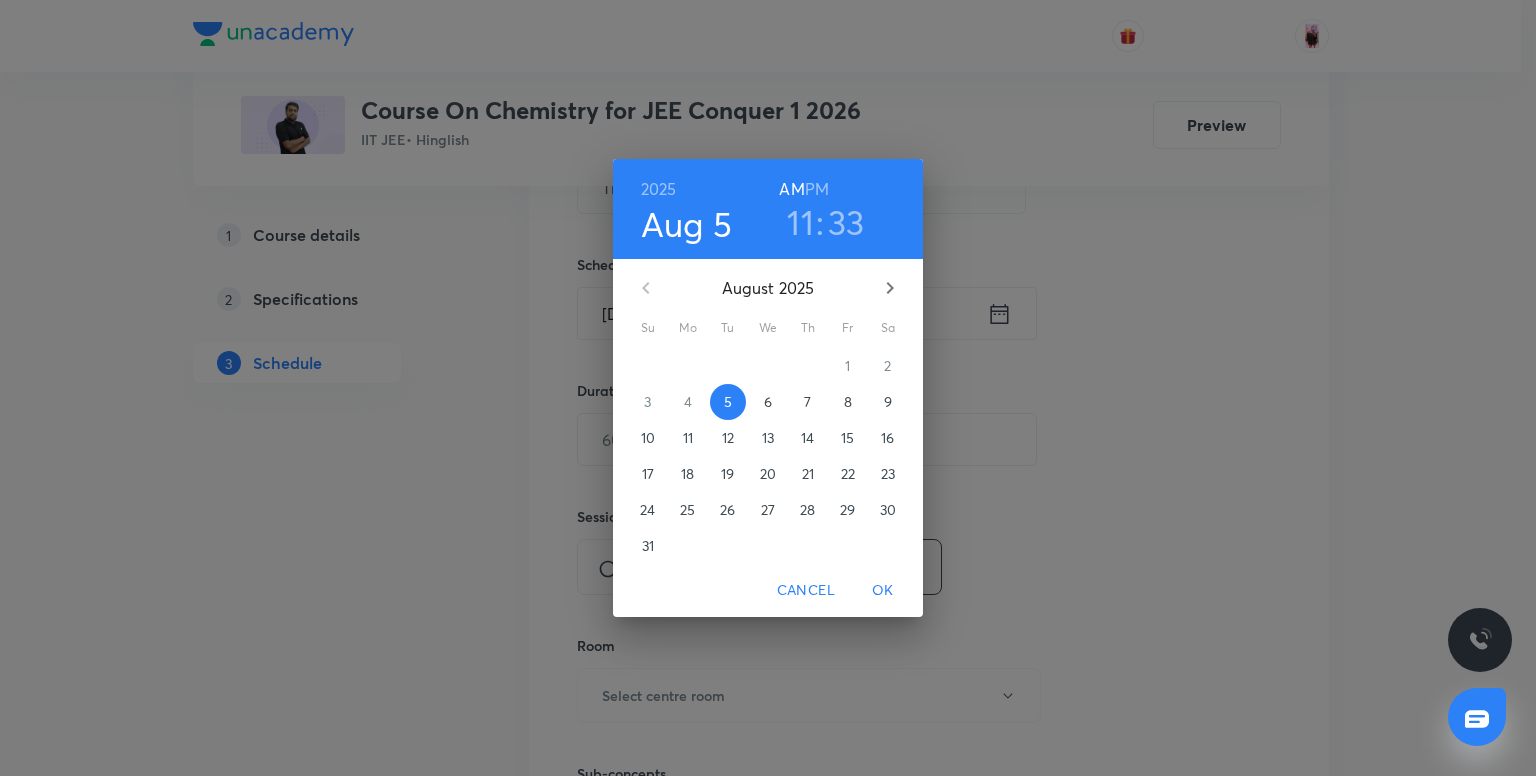 click on "33" at bounding box center (846, 222) 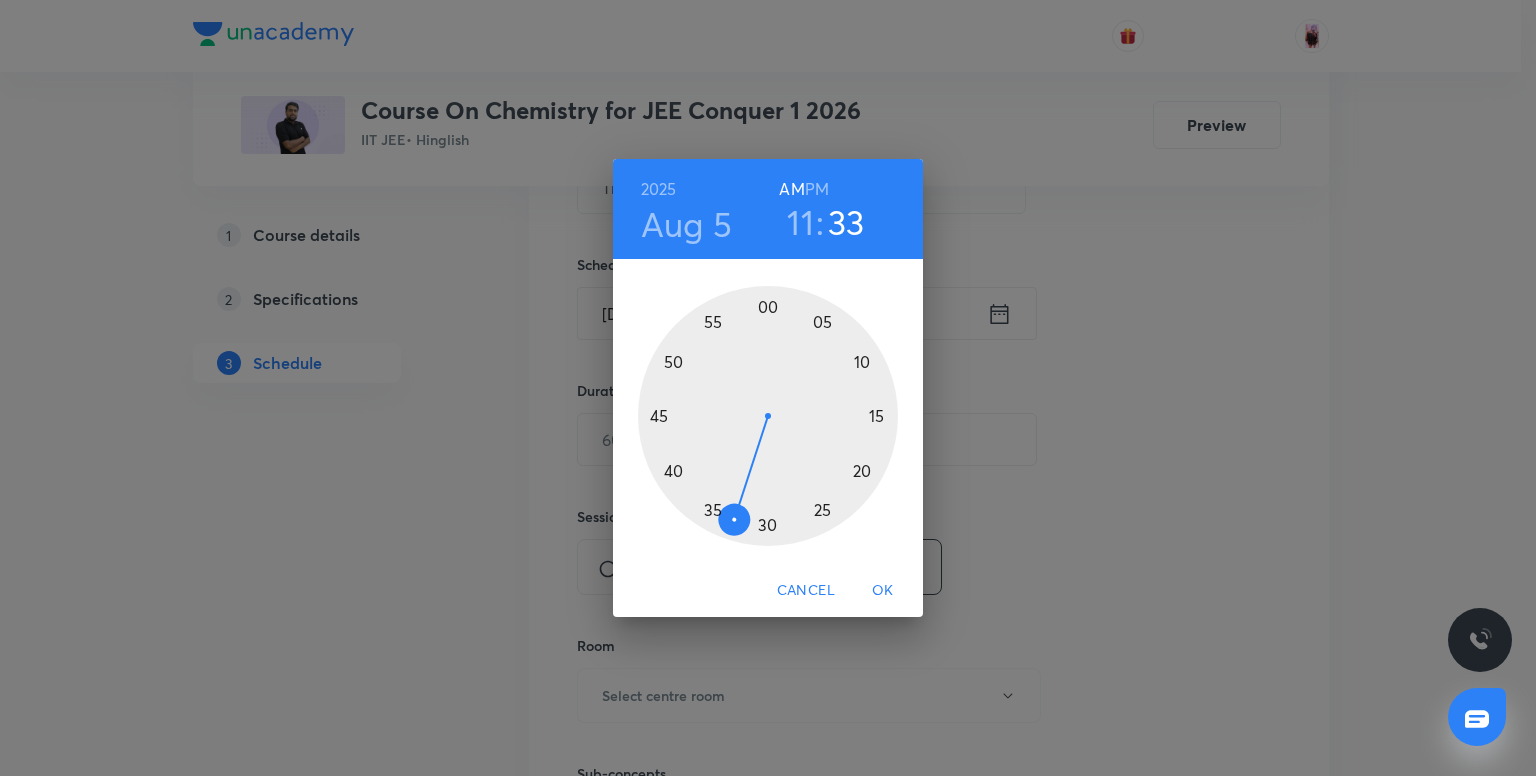 click at bounding box center [768, 416] 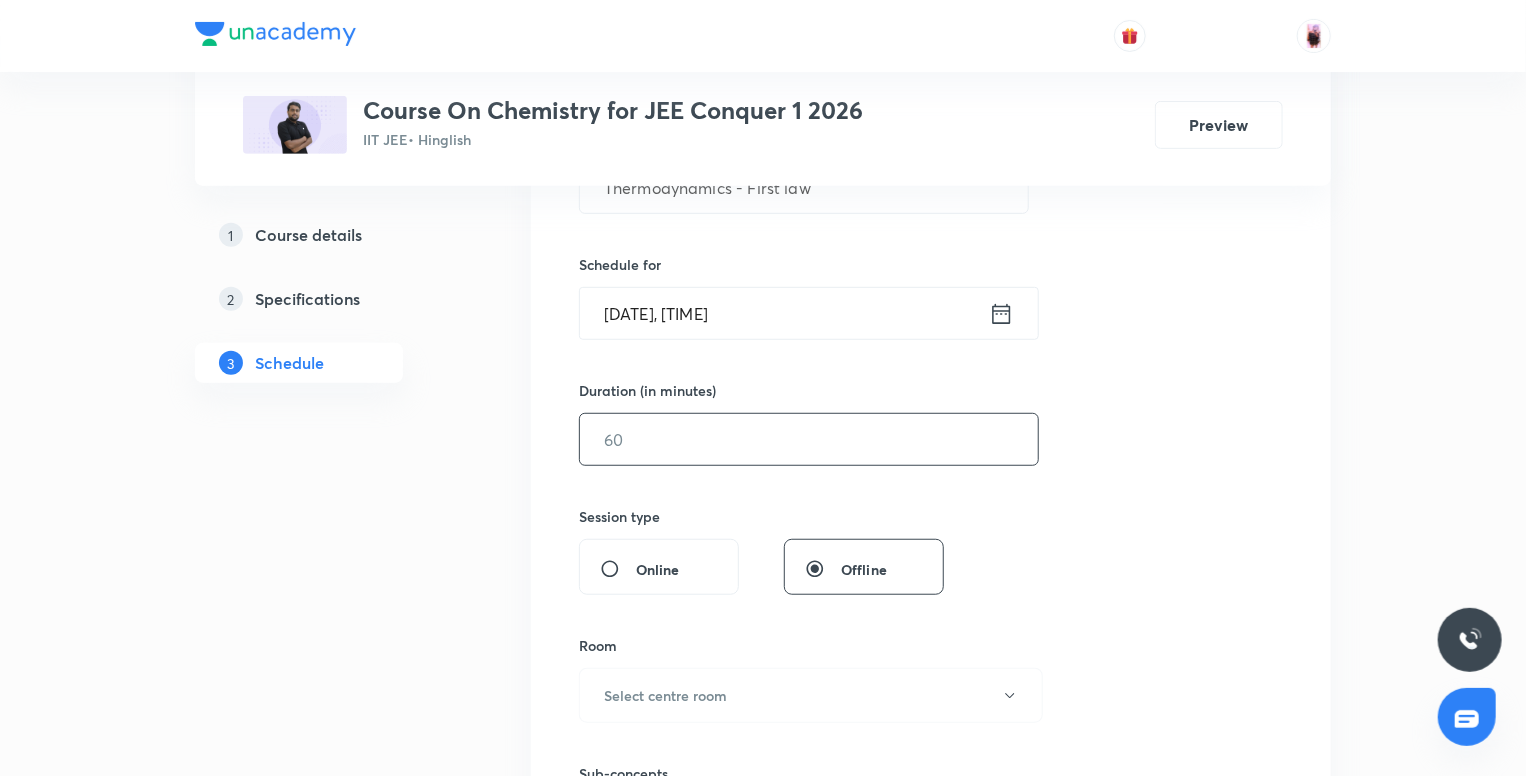 click at bounding box center (809, 439) 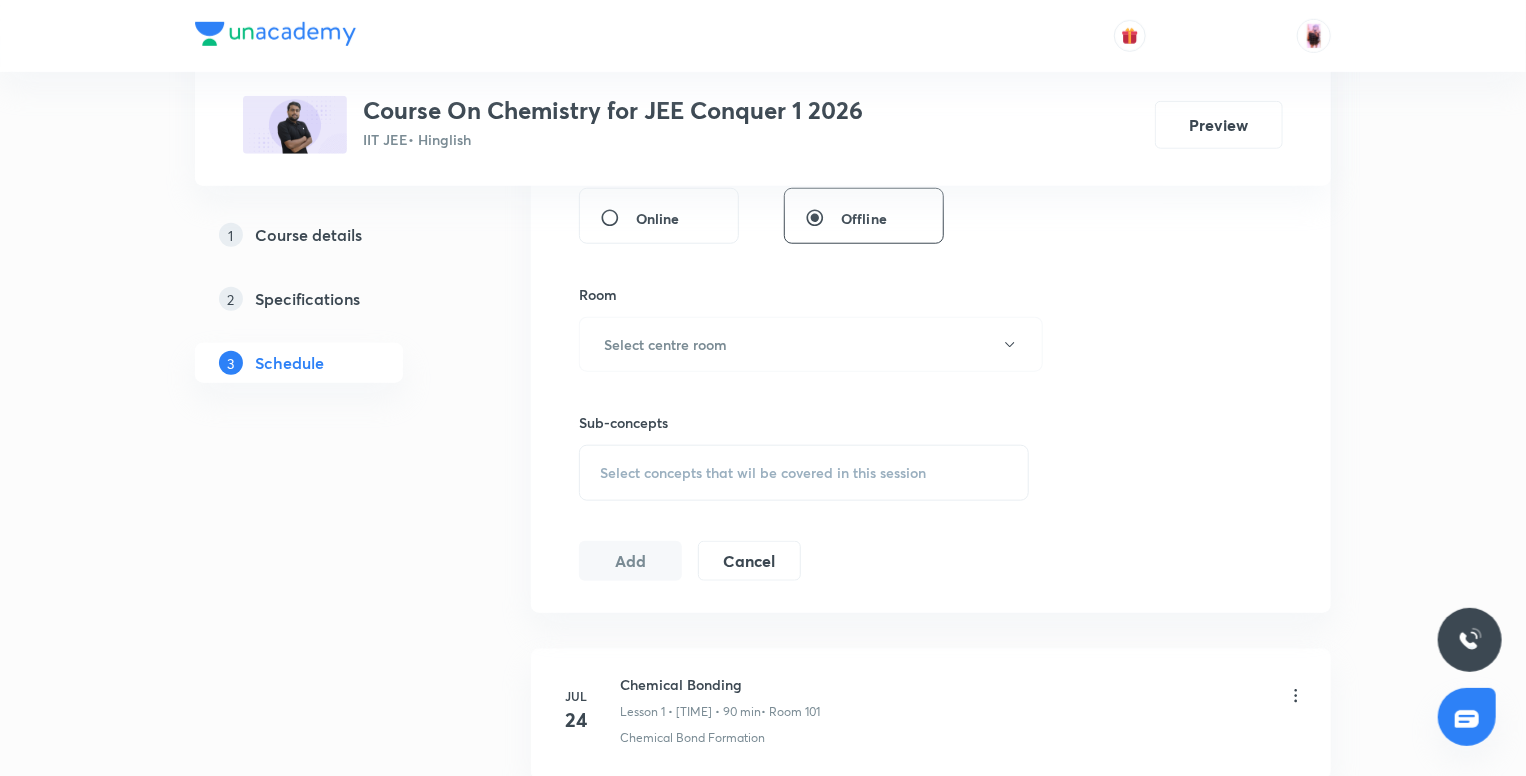 scroll, scrollTop: 792, scrollLeft: 0, axis: vertical 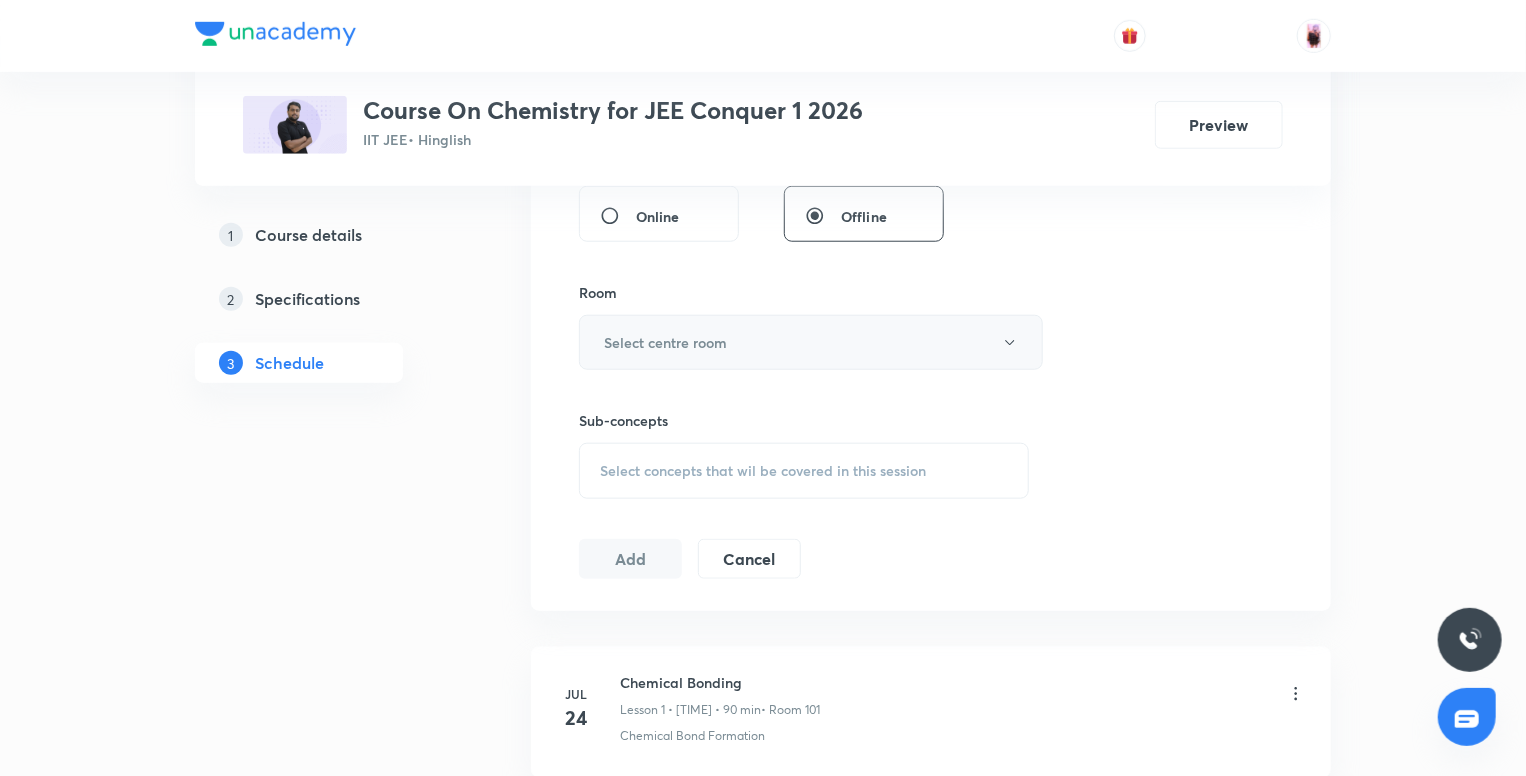 type on "90" 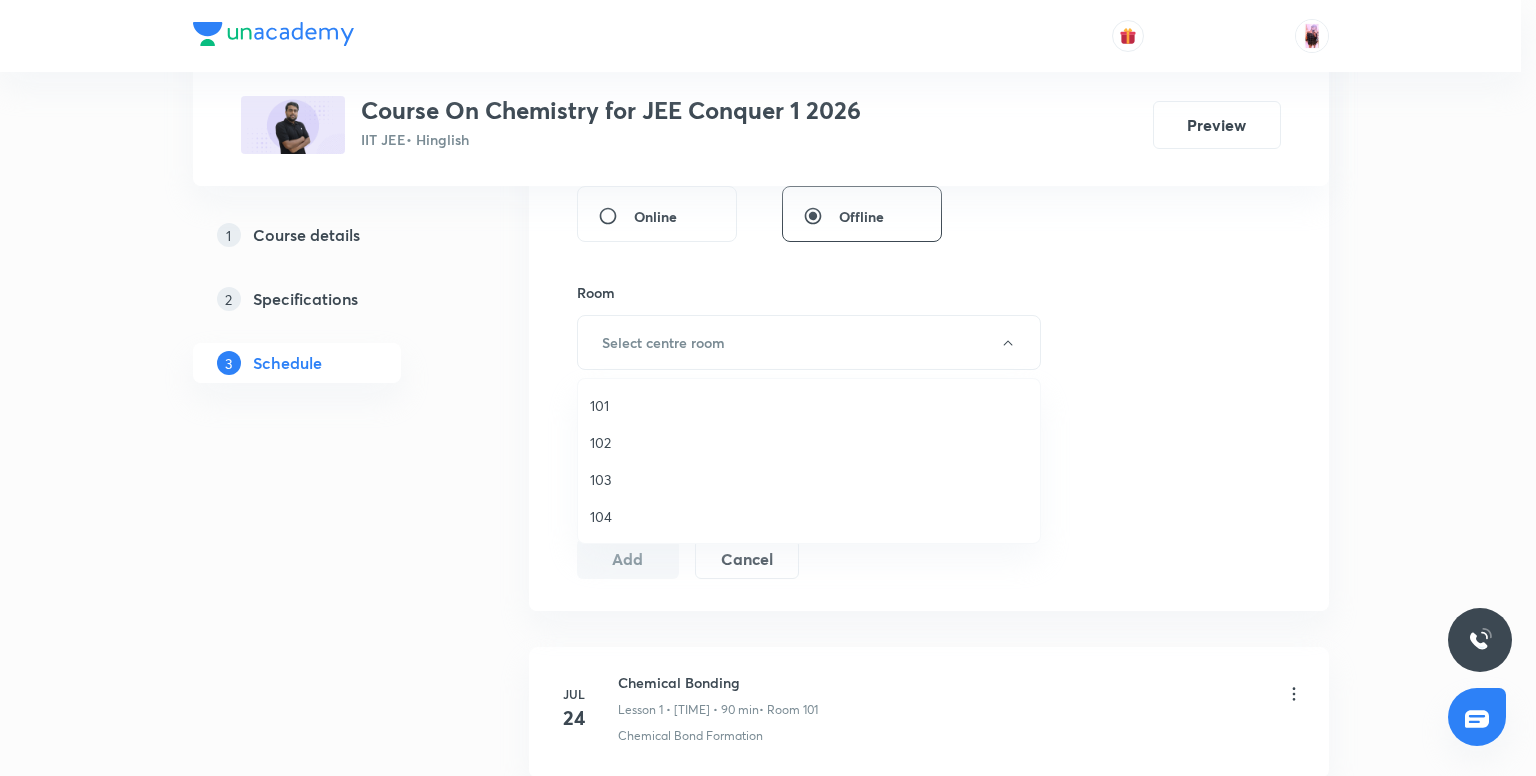 click on "101" at bounding box center [809, 405] 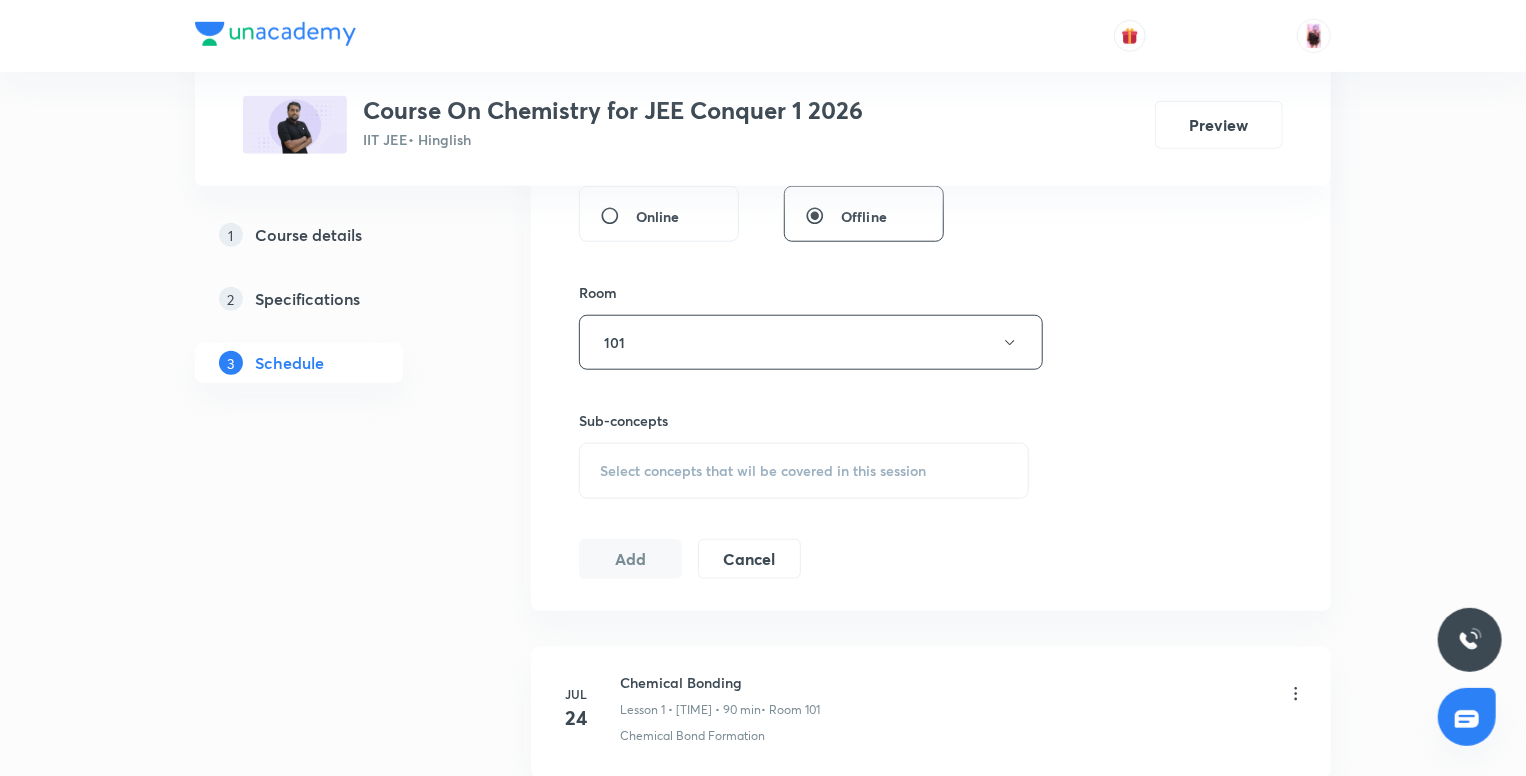 click on "Select concepts that wil be covered in this session" at bounding box center [763, 471] 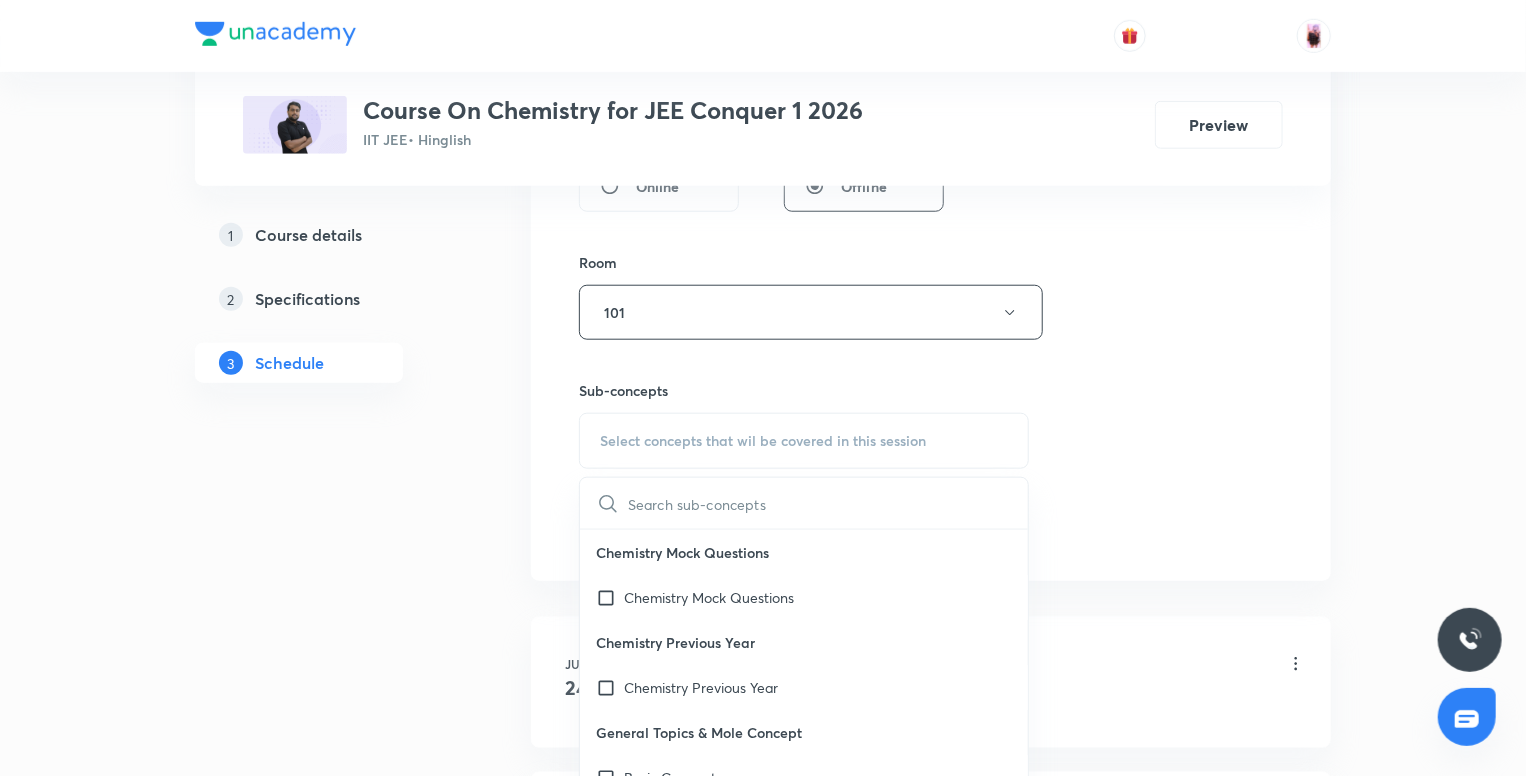 scroll, scrollTop: 820, scrollLeft: 0, axis: vertical 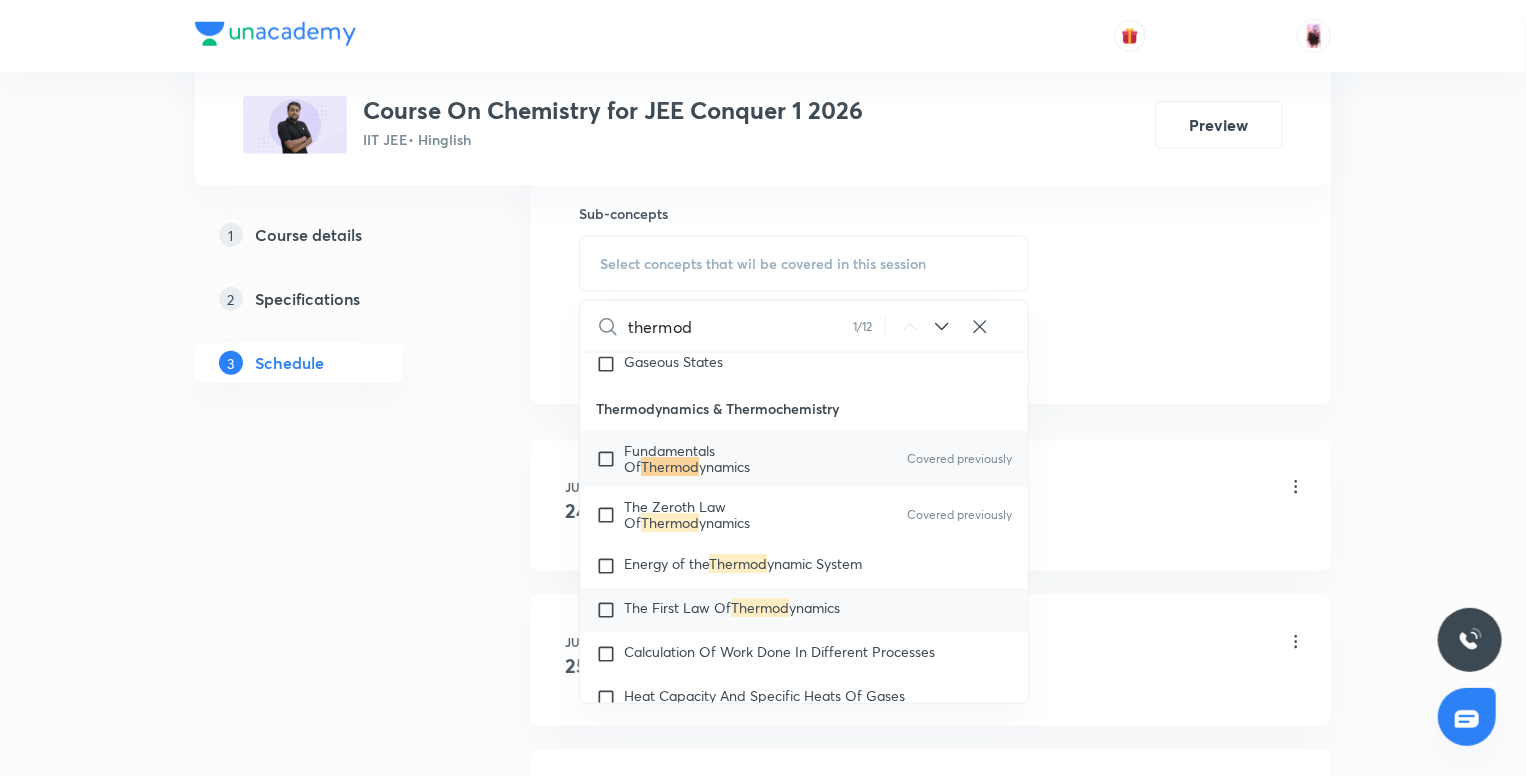 type on "thermod" 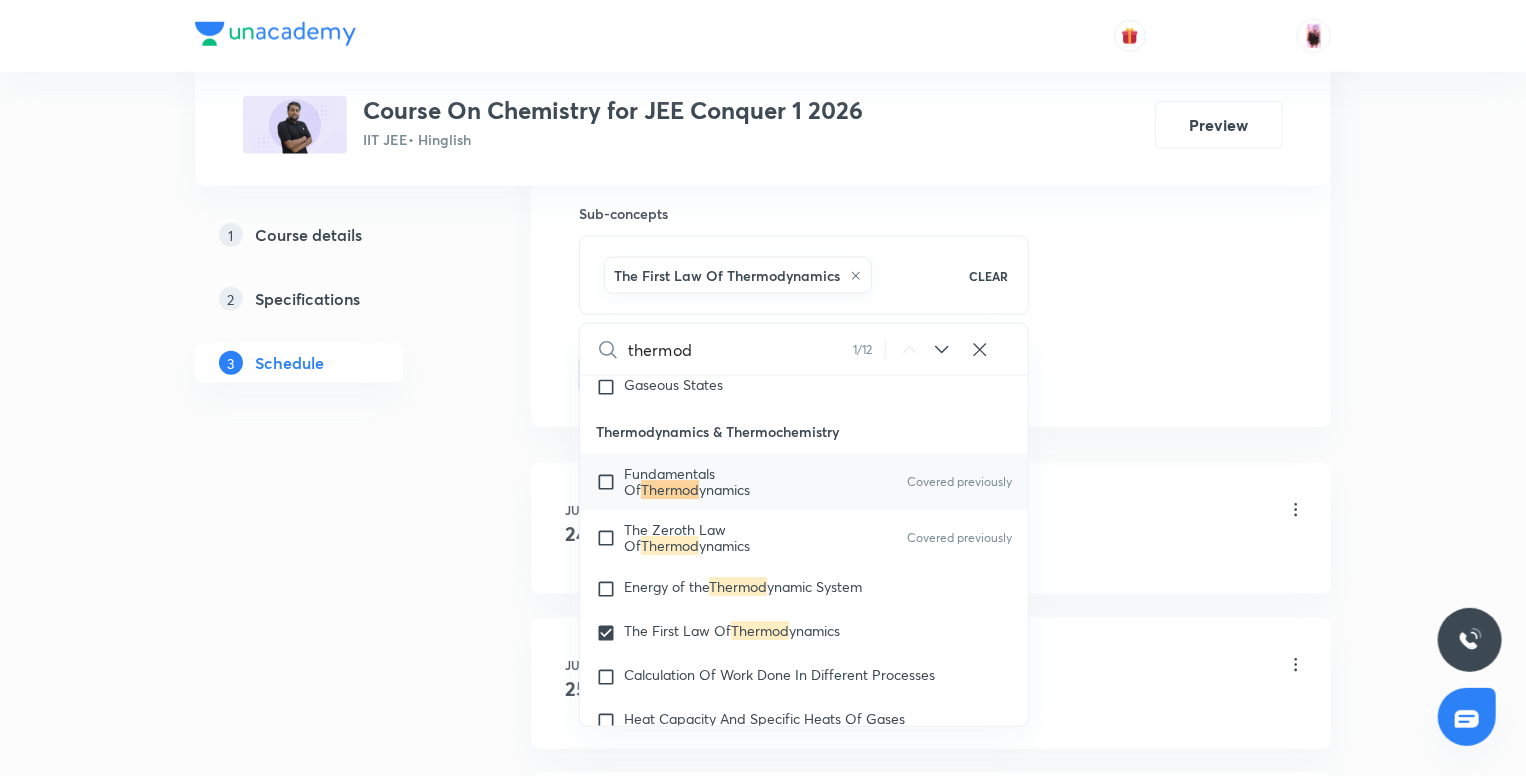 click on "Plus Courses Course On Chemistry for JEE Conquer 1 2026 IIT JEE  • Hinglish Preview 1 Course details 2 Specifications 3 Schedule Schedule 6  classes Session  7 Live class Session title 27/99 Thermodynamics - First law ​ Schedule for Aug 5, 2025, 11:50 AM ​ Duration (in minutes) 90 ​   Session type Online Offline Room 101 Sub-concepts The First Law Of Thermodynamics CLEAR thermod 1 / 12 ​ Chemistry Mock Questions Chemistry Mock Questions Chemistry Previous Year Chemistry Previous Year General Topics & Mole Concept Basic Concepts Basic Introduction Percentage Composition Stoichiometry Principle of Atom Conservation (POAC) Relation between Stoichiometric Quantities Application of Mole Concept: Gravimetric Analysis Different Laws Formula and Composition Concentration Terms Some basic concepts of Chemistry Atomic Structure Discovery Of Electron Some Prerequisites of Physics Discovery Of Protons And Neutrons Atomic Models and Theories  Representation Of Atom With Electrons And Neutrons Nature of Waves Add" at bounding box center [763, 317] 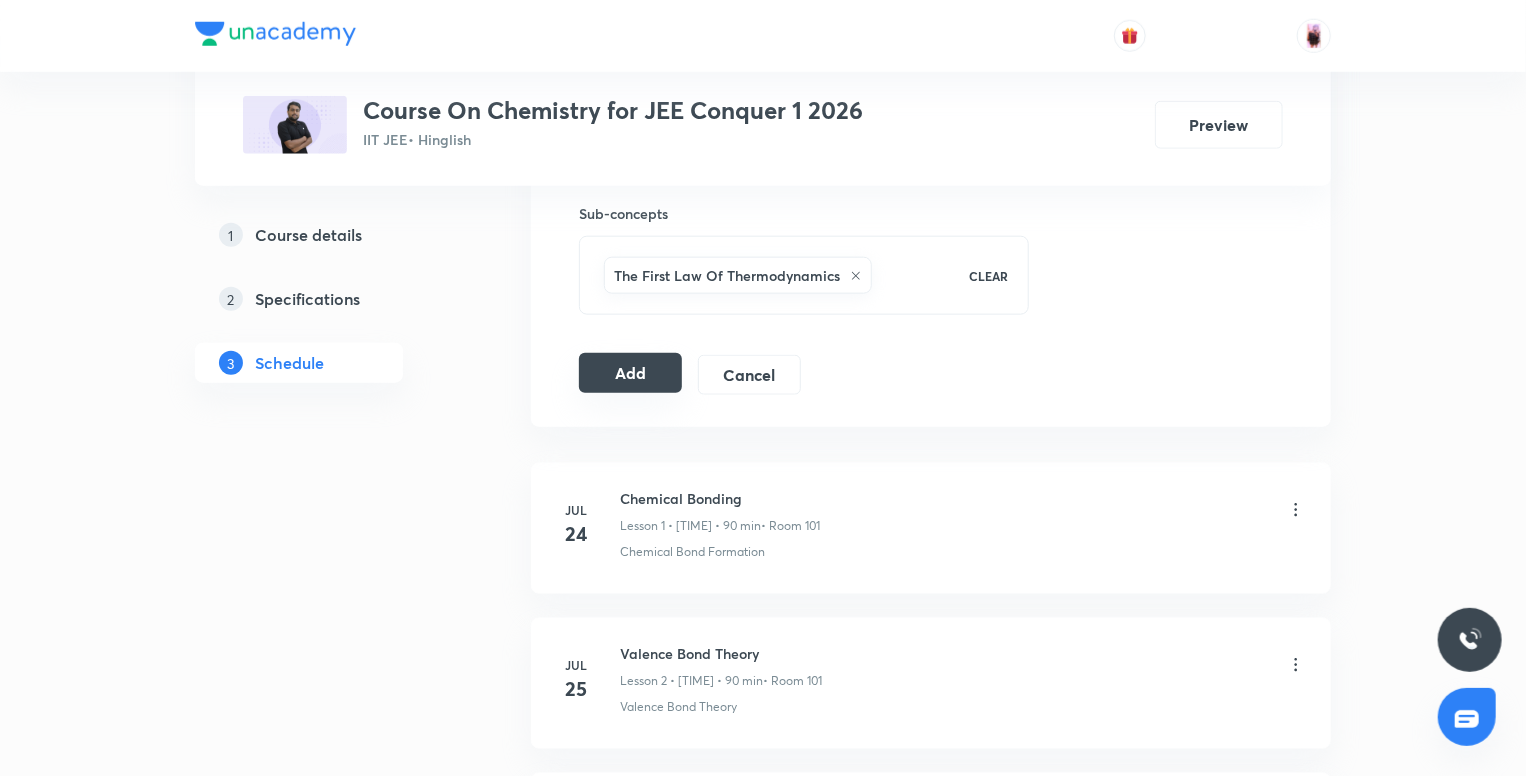 click on "Add" at bounding box center [630, 373] 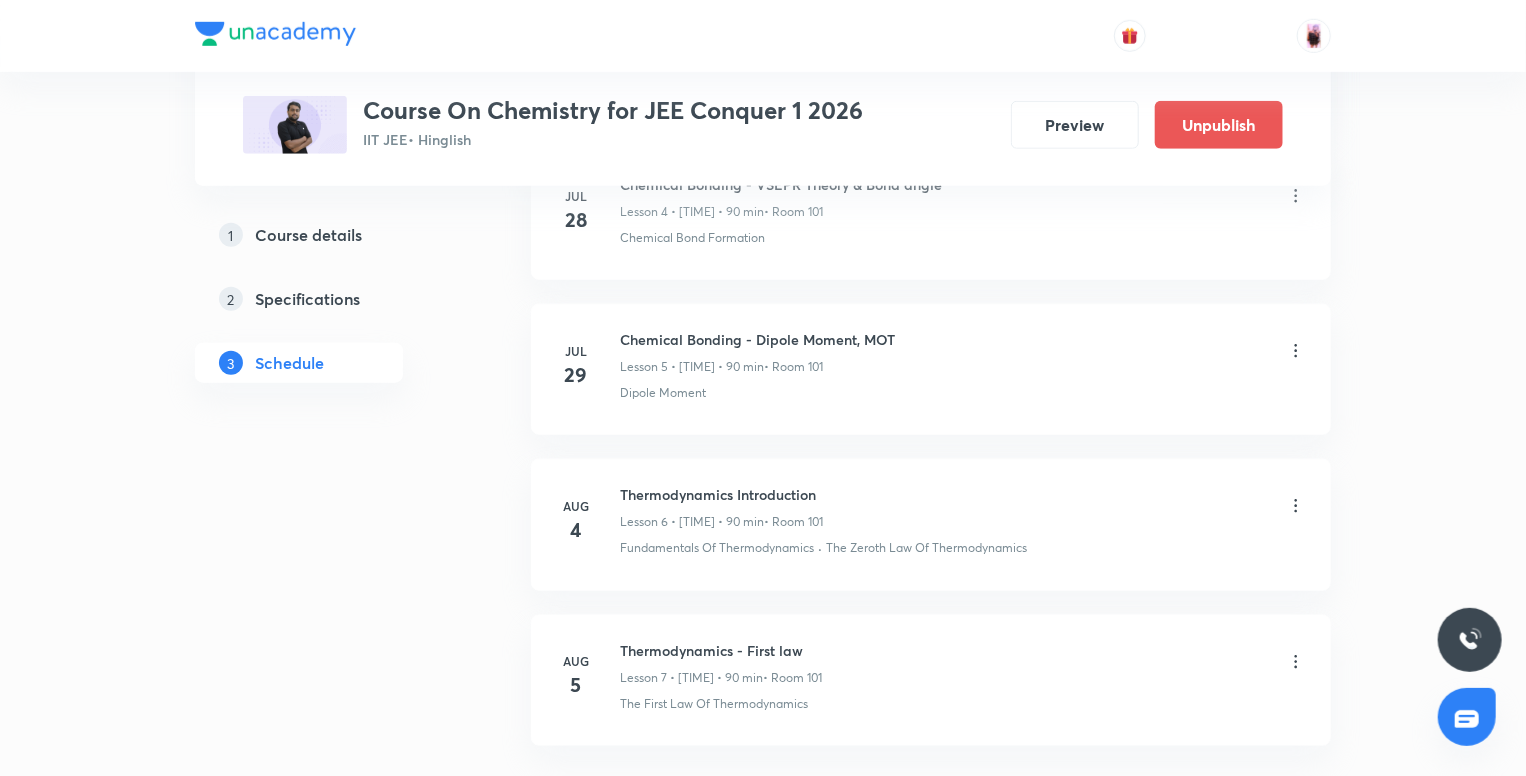 scroll, scrollTop: 991, scrollLeft: 0, axis: vertical 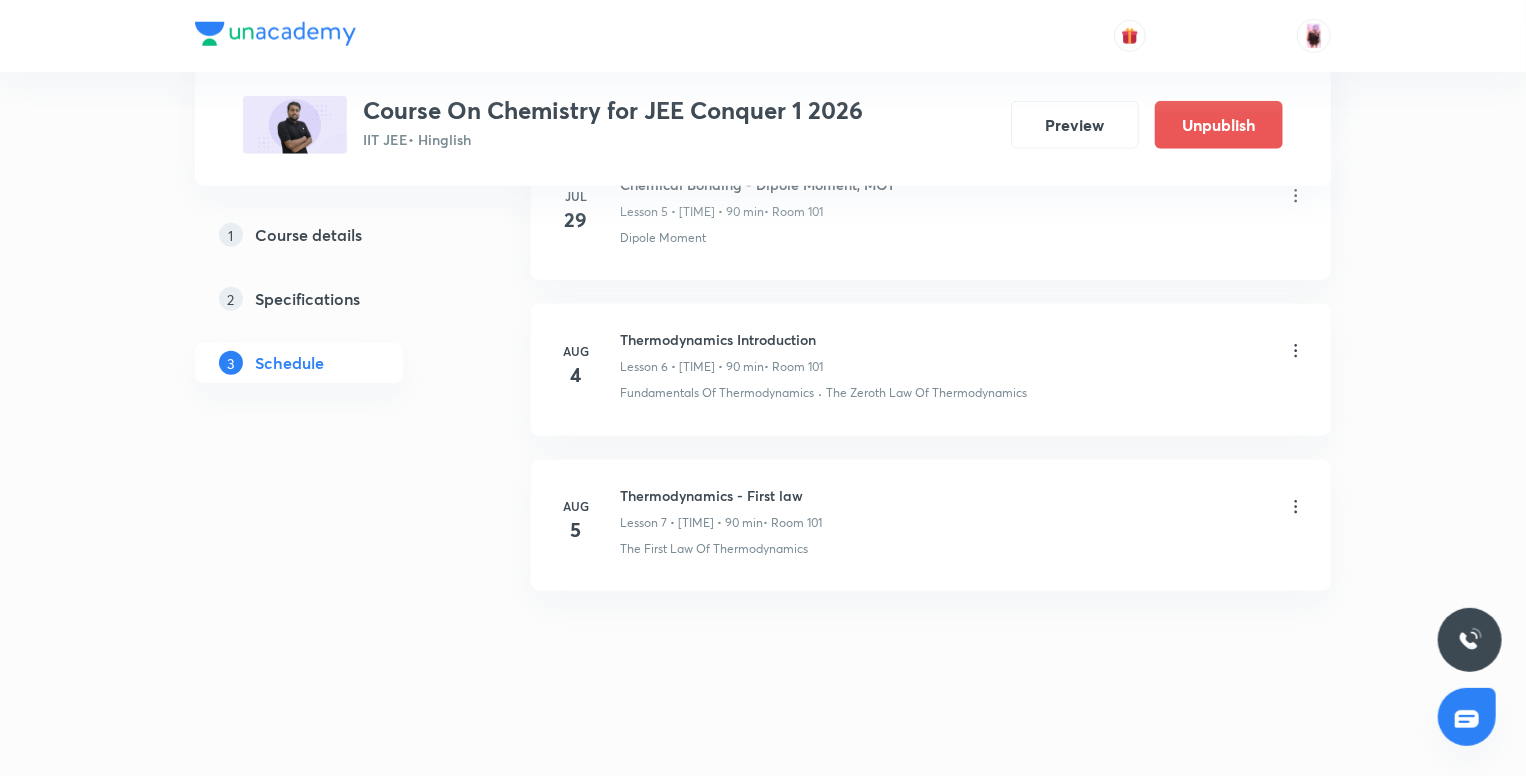 click on "Thermodynamics - First law" at bounding box center (721, 495) 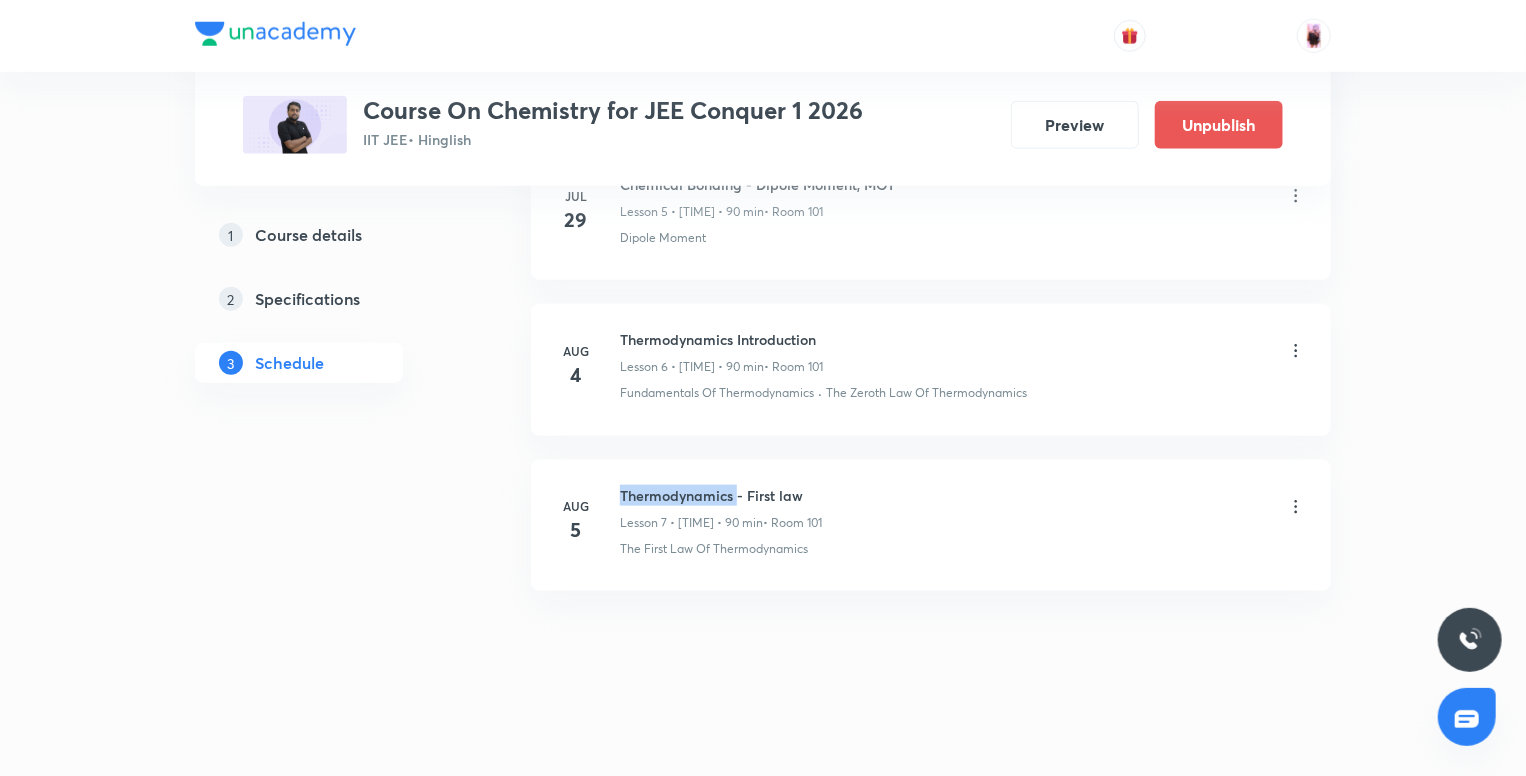 click on "Thermodynamics - First law" at bounding box center (721, 495) 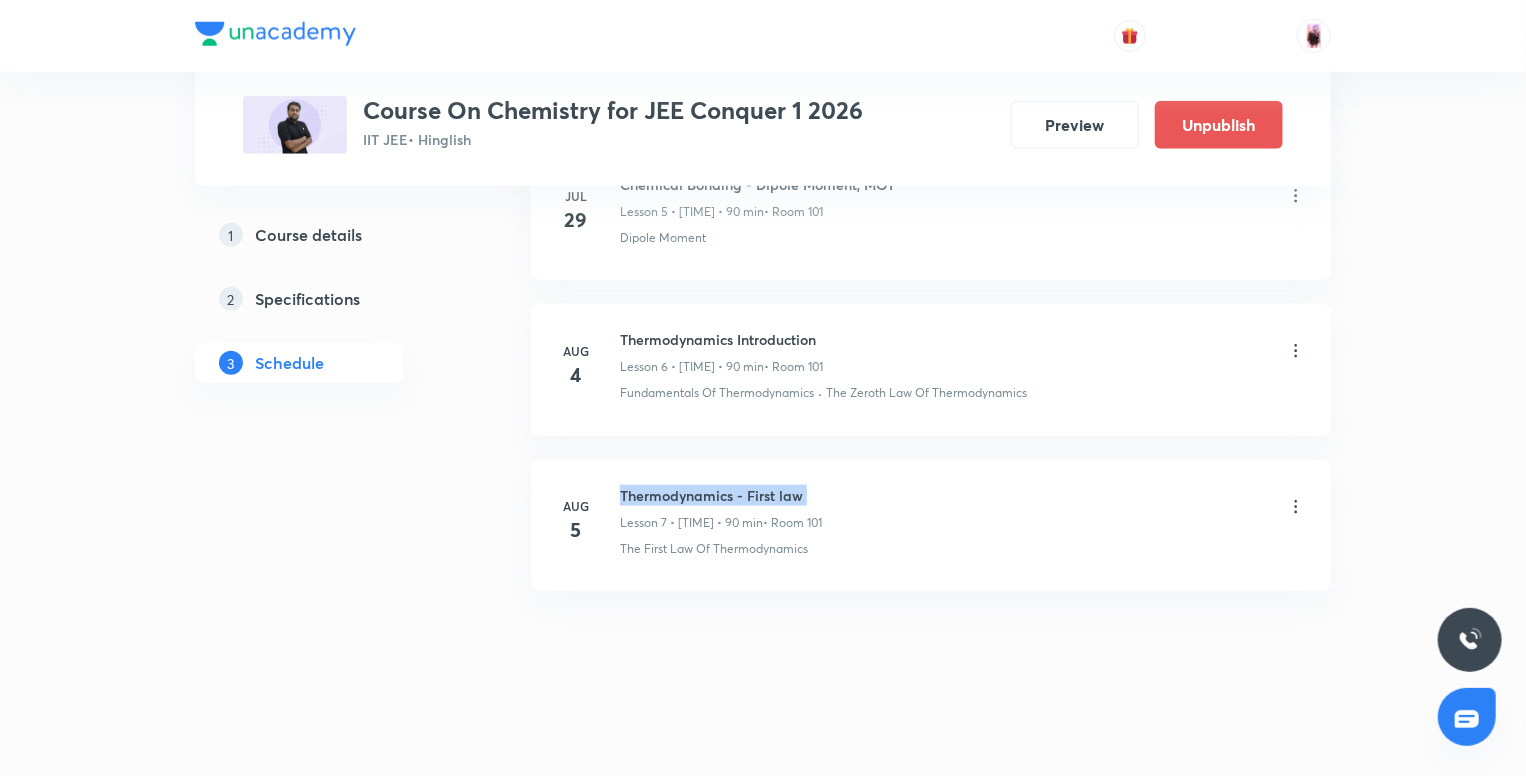 click on "Thermodynamics - First law" at bounding box center [721, 495] 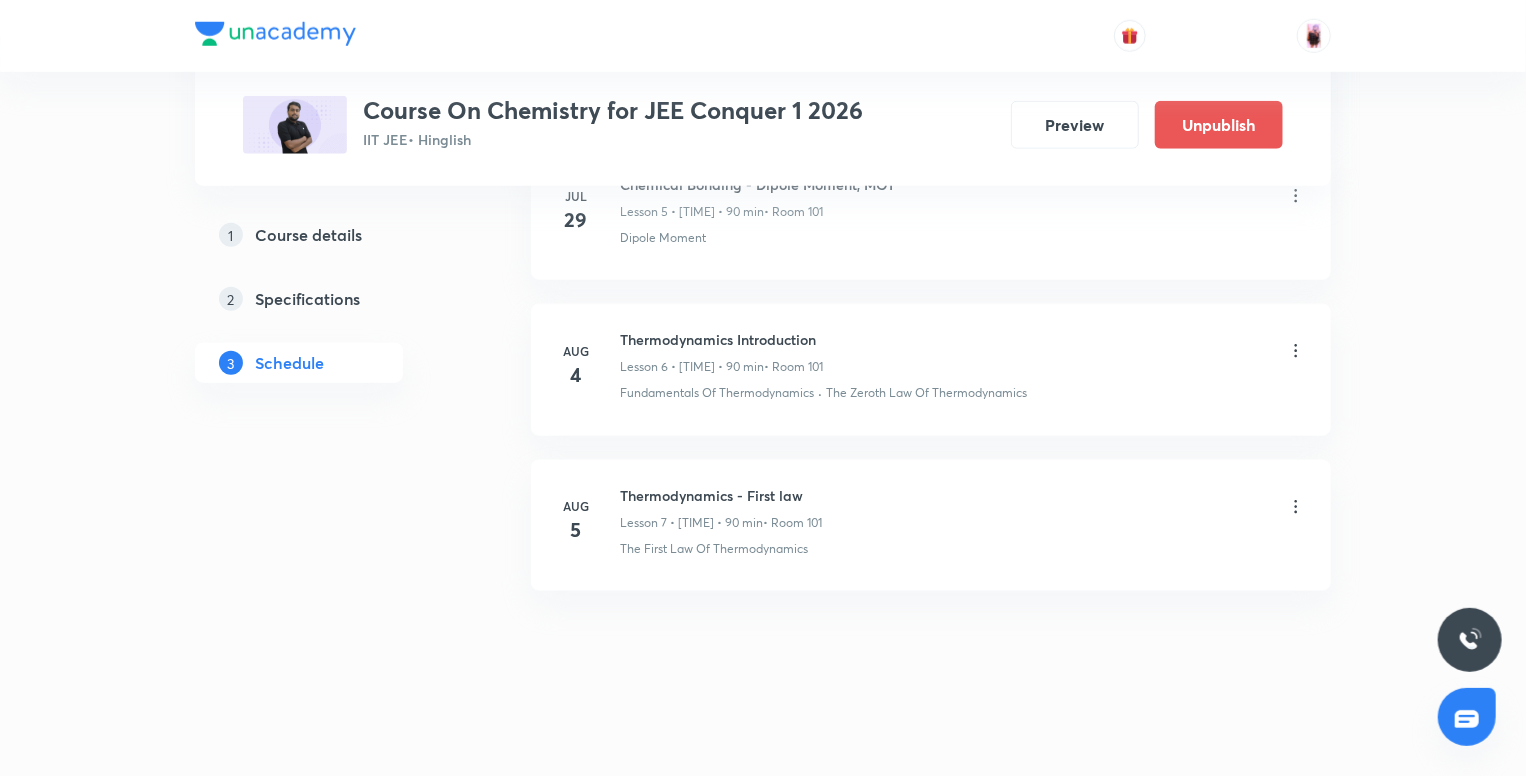 click on "Thermodynamics - First law Lesson 7 • 11:50 AM • 90 min  • Room 101" at bounding box center [721, 508] 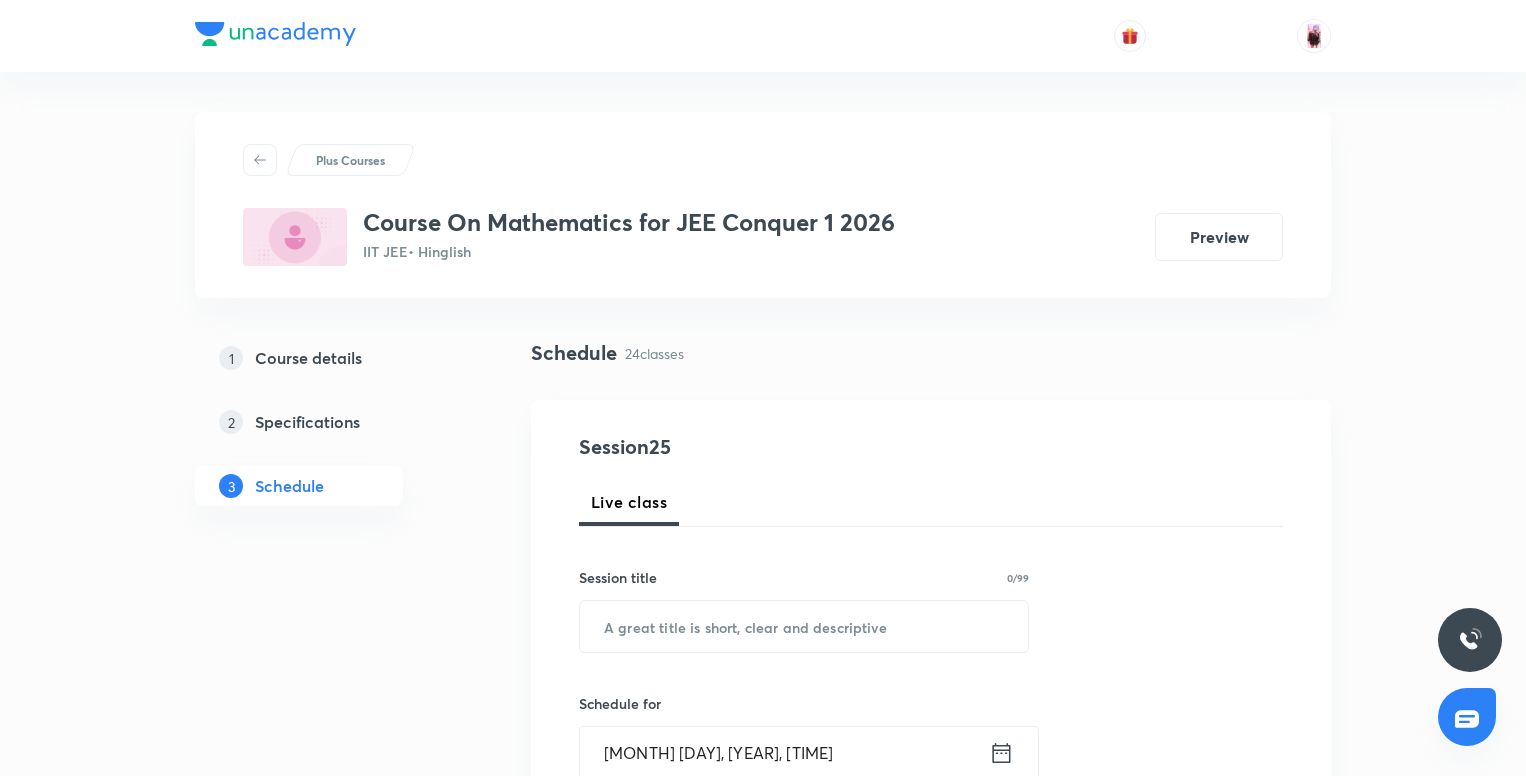 scroll, scrollTop: 0, scrollLeft: 0, axis: both 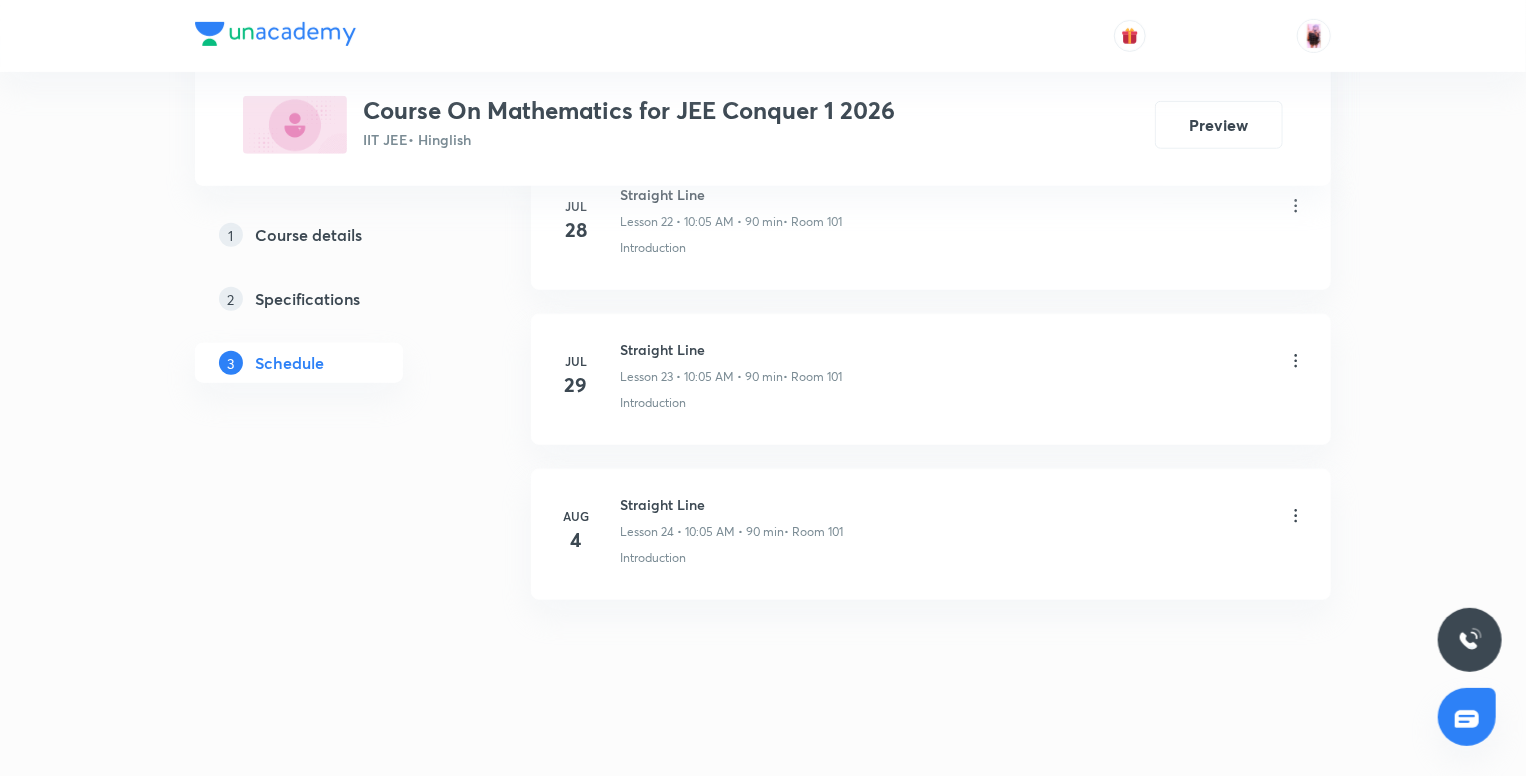 click on "Straight Line" at bounding box center (731, 504) 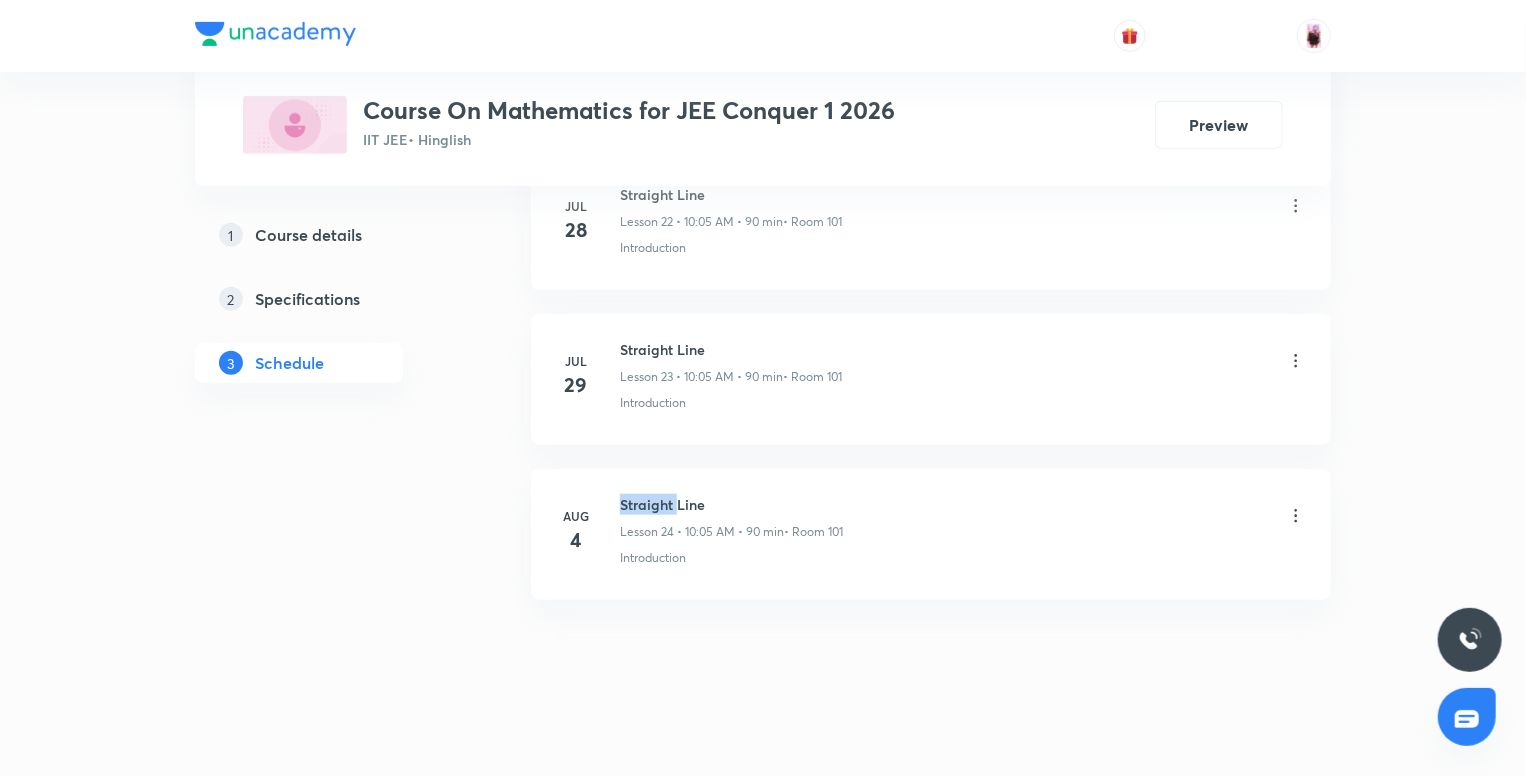 click on "Straight Line" at bounding box center [731, 504] 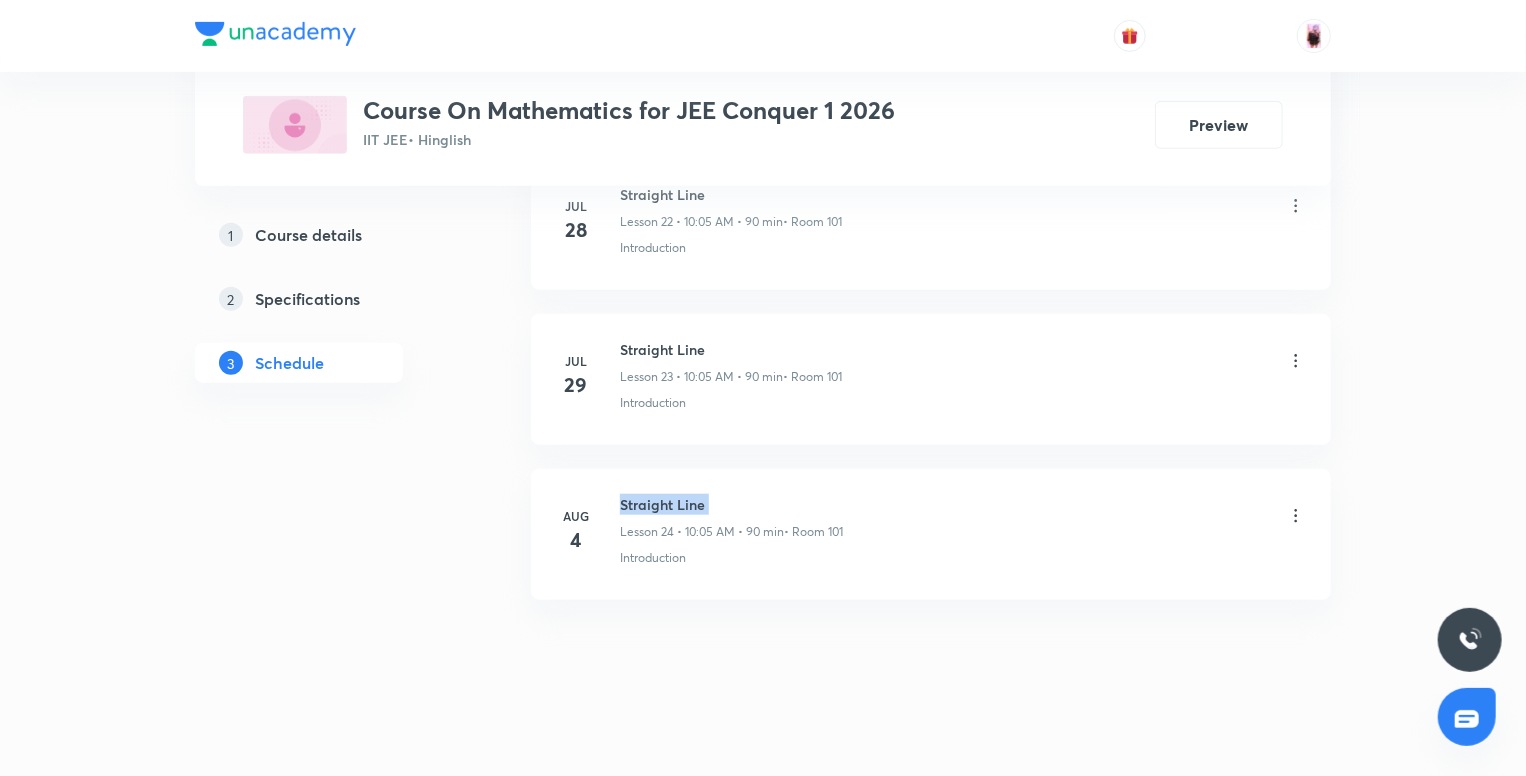 click on "Straight Line" at bounding box center [731, 504] 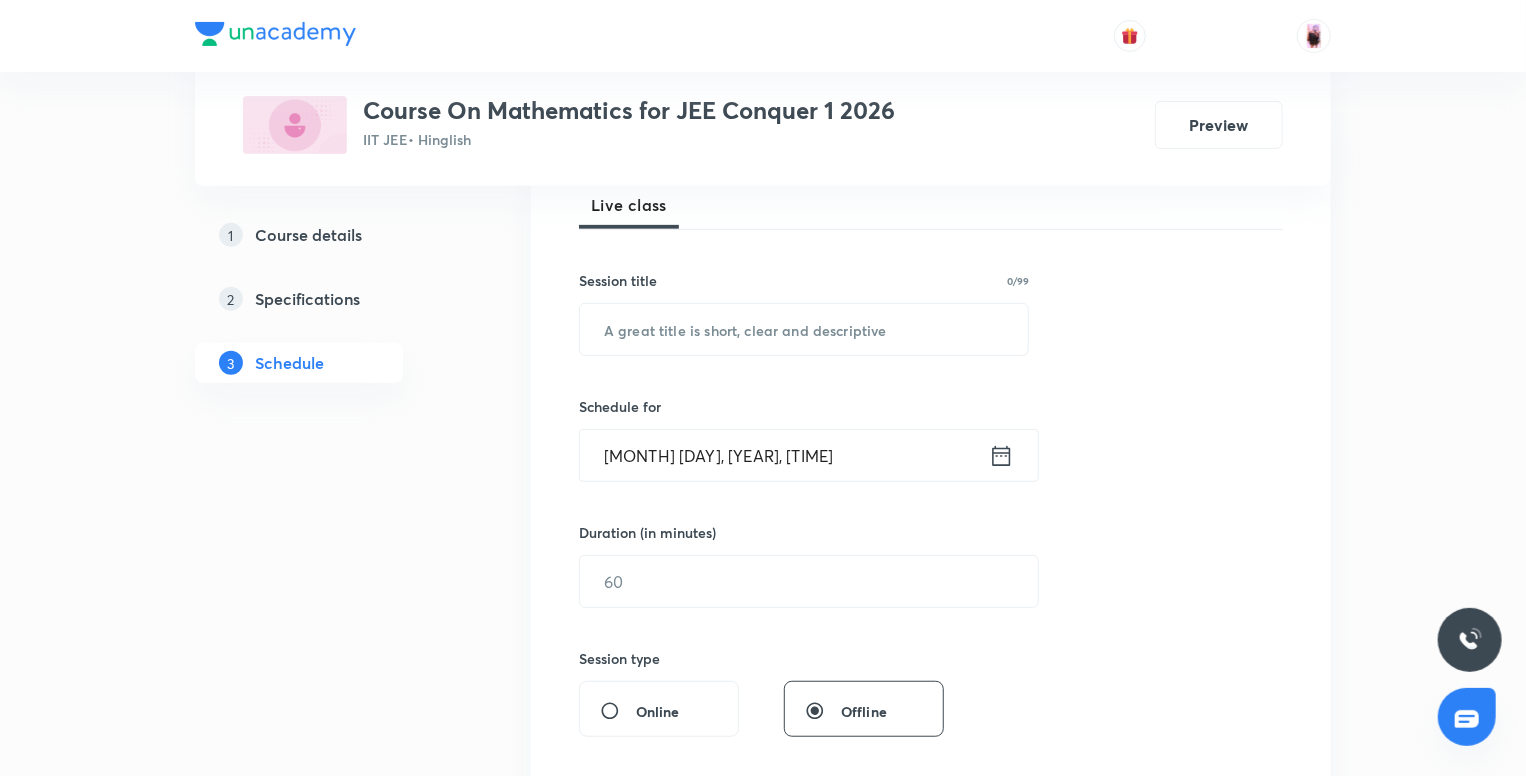 scroll, scrollTop: 272, scrollLeft: 0, axis: vertical 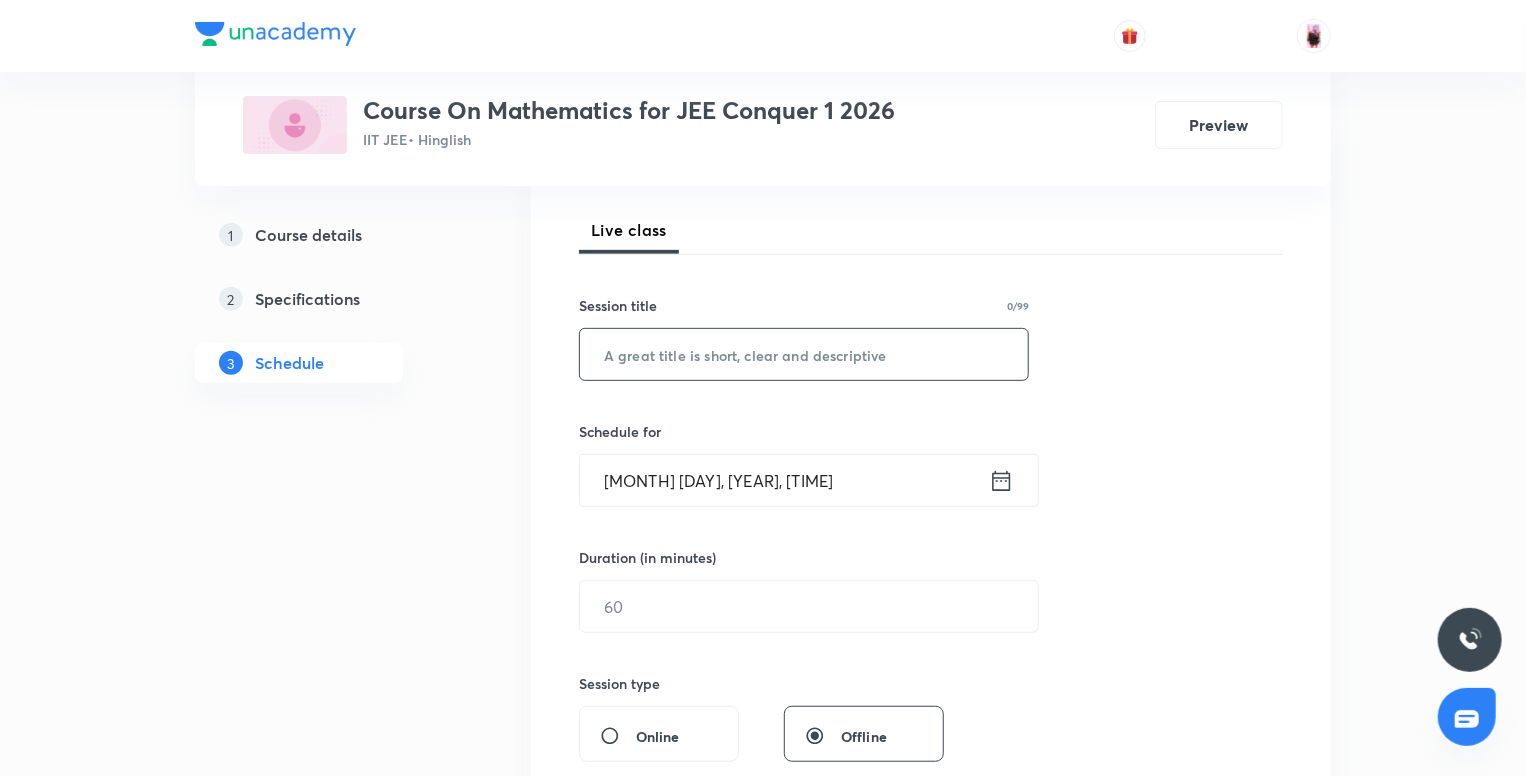 paste on "Straight Line" 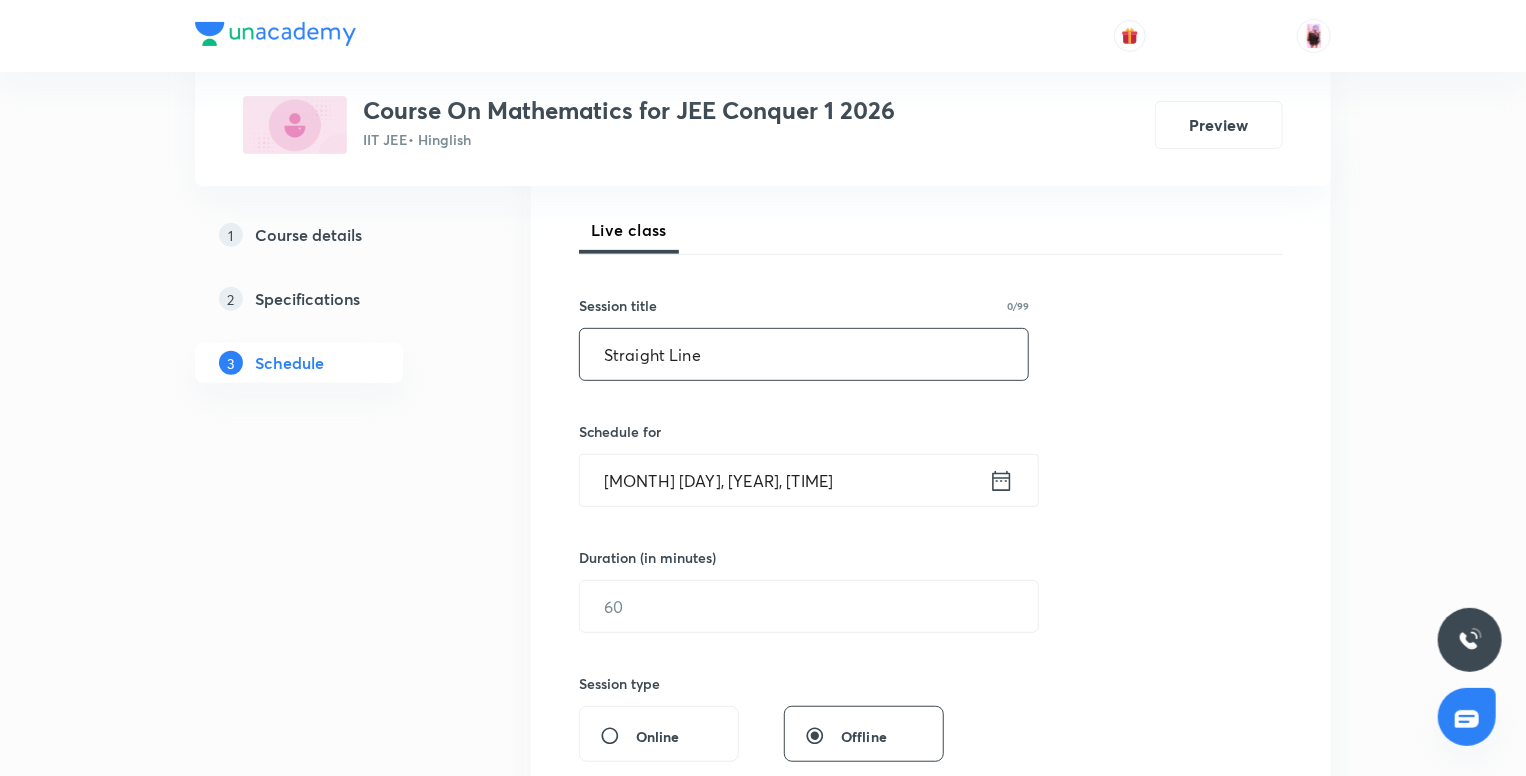 click on "Straight Line" at bounding box center (804, 354) 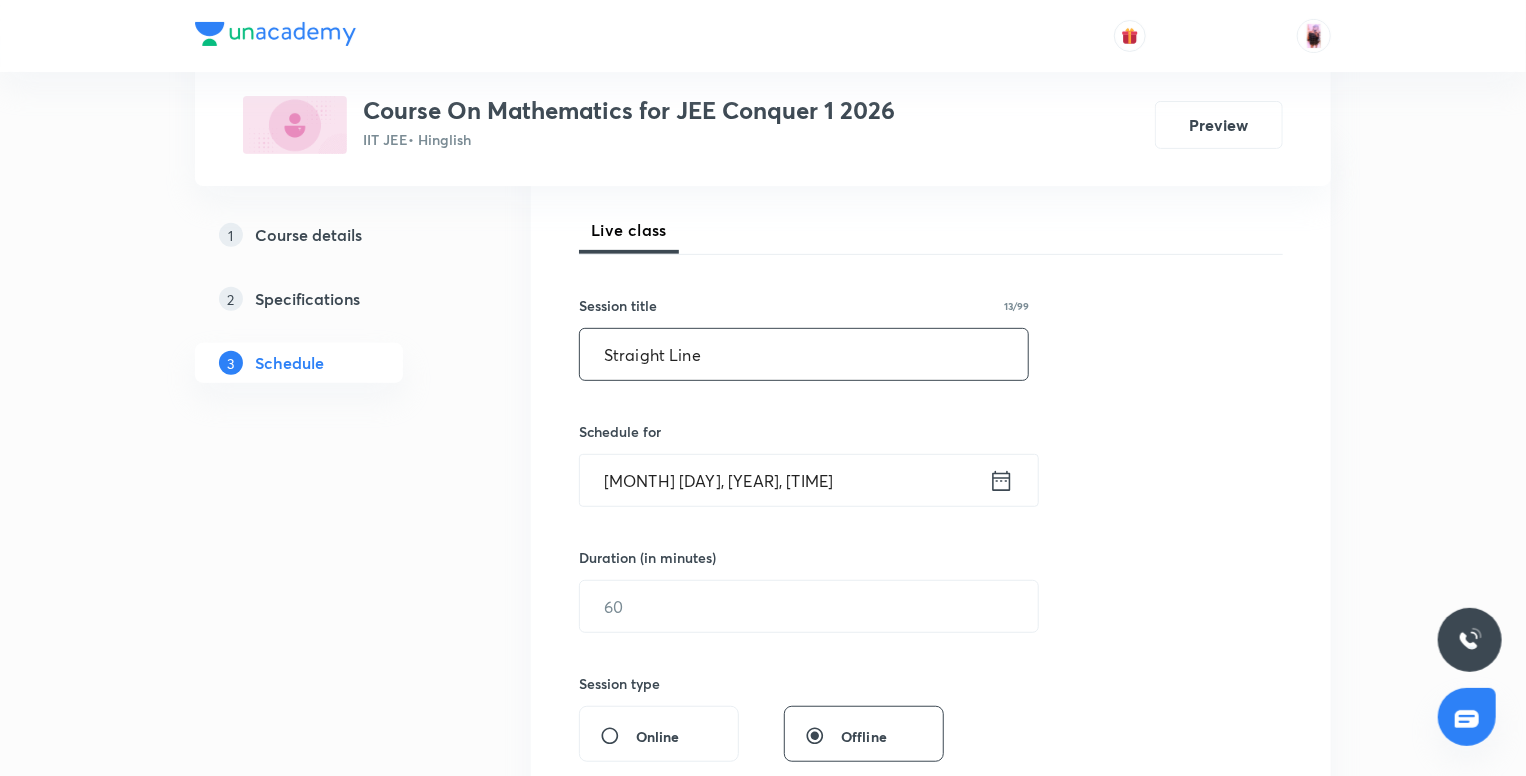 type on "Straight Line" 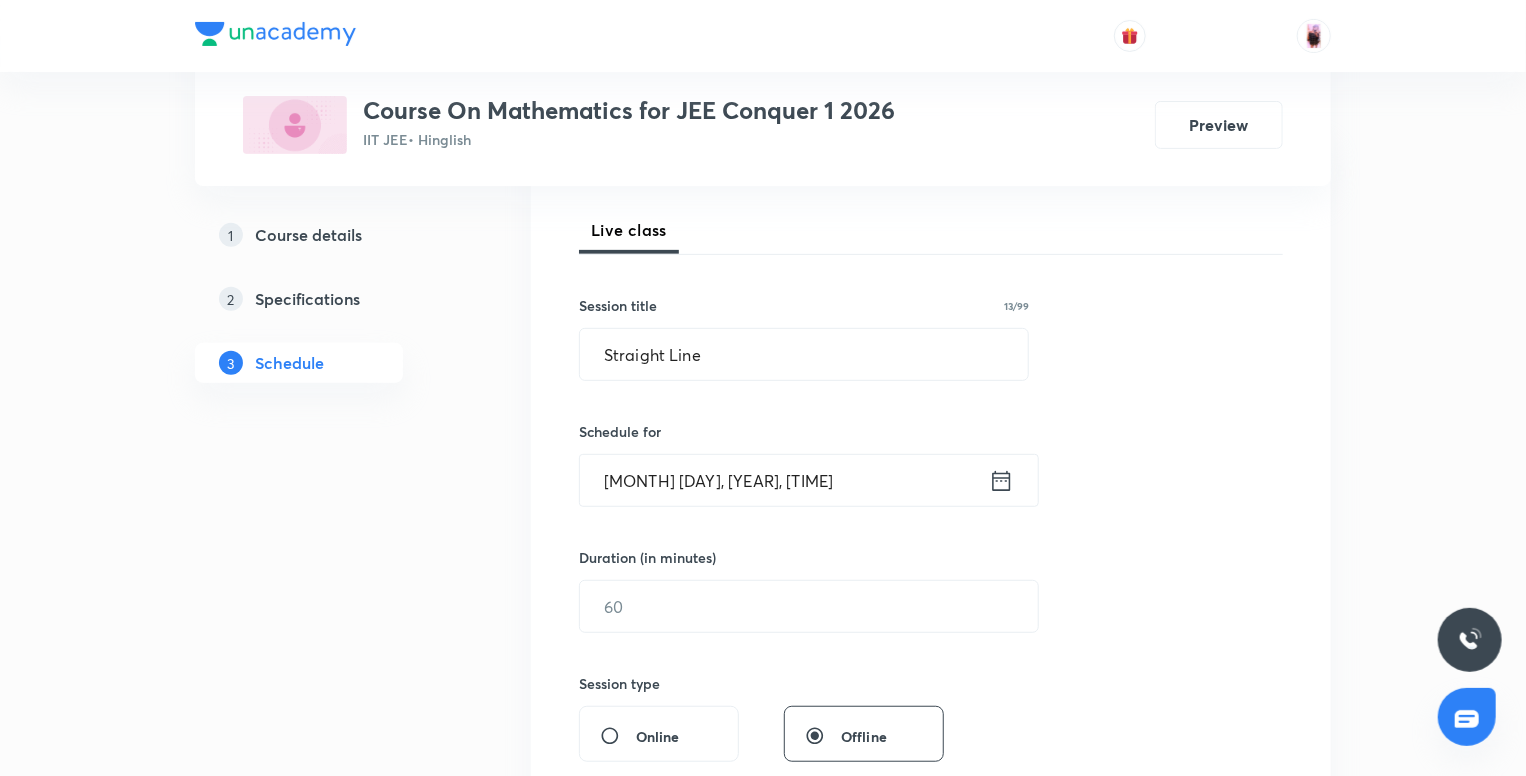 click on "Aug 5, 2025, 11:51 AM" at bounding box center (784, 480) 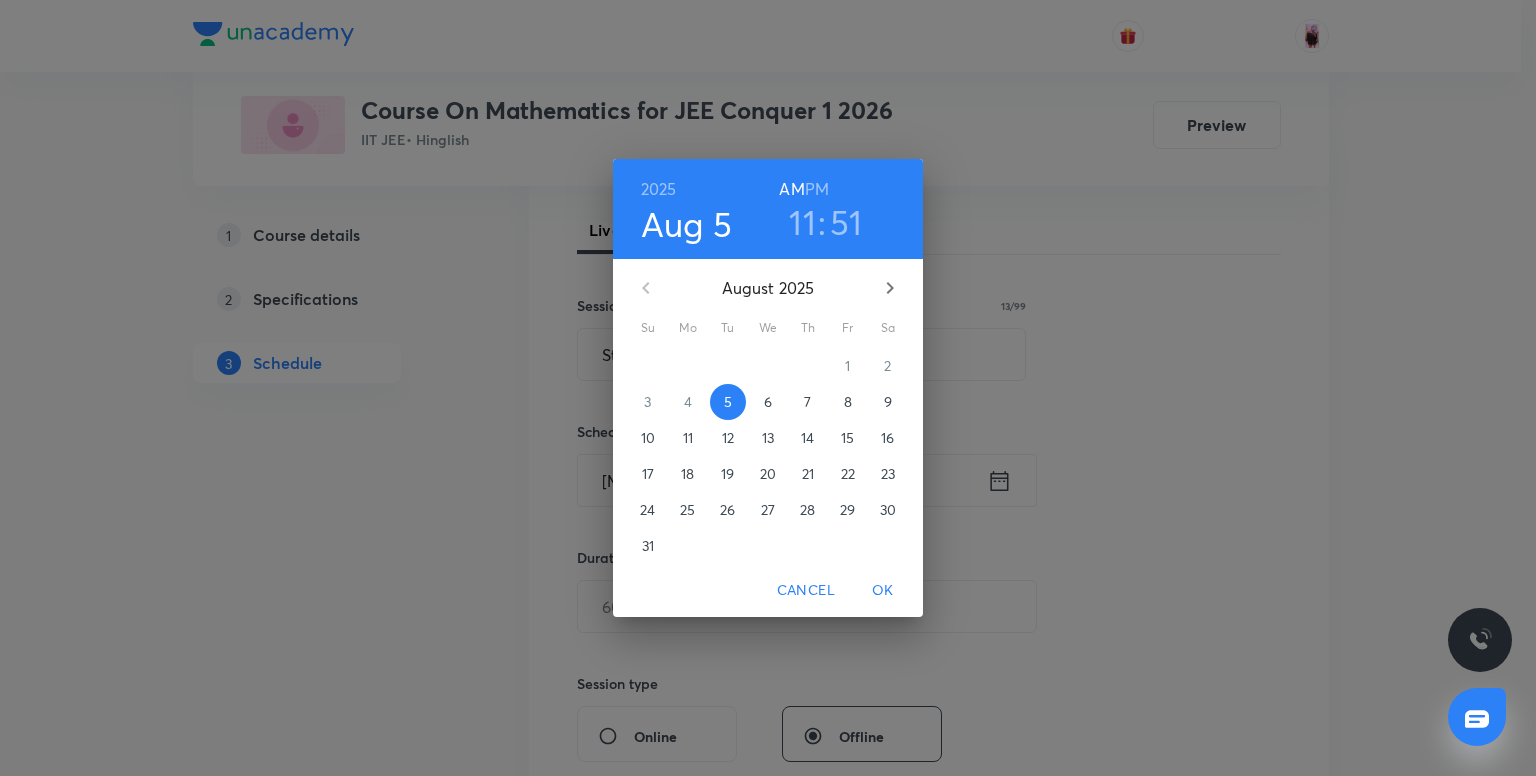 click on "PM" at bounding box center [817, 189] 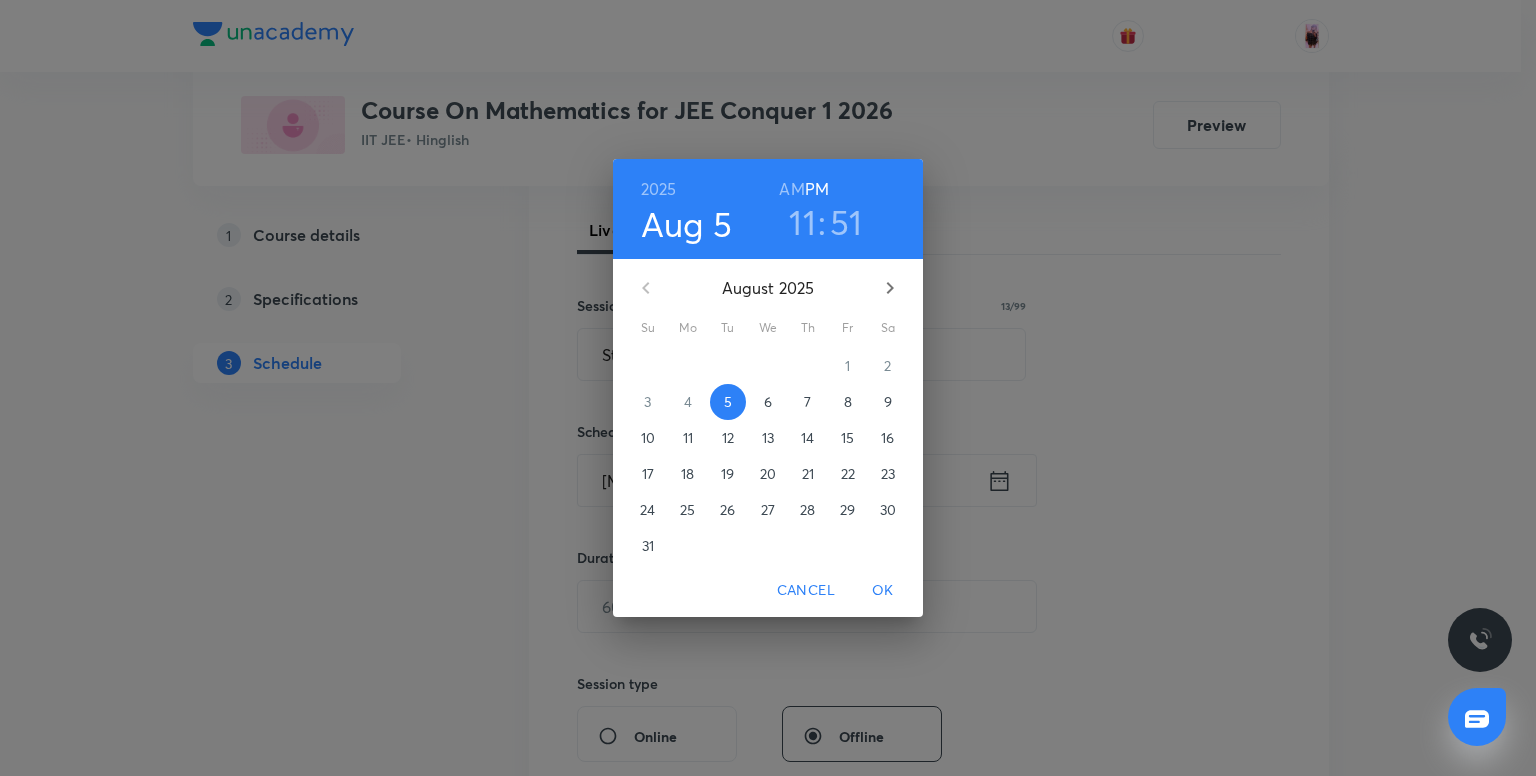 click on "51" at bounding box center (846, 222) 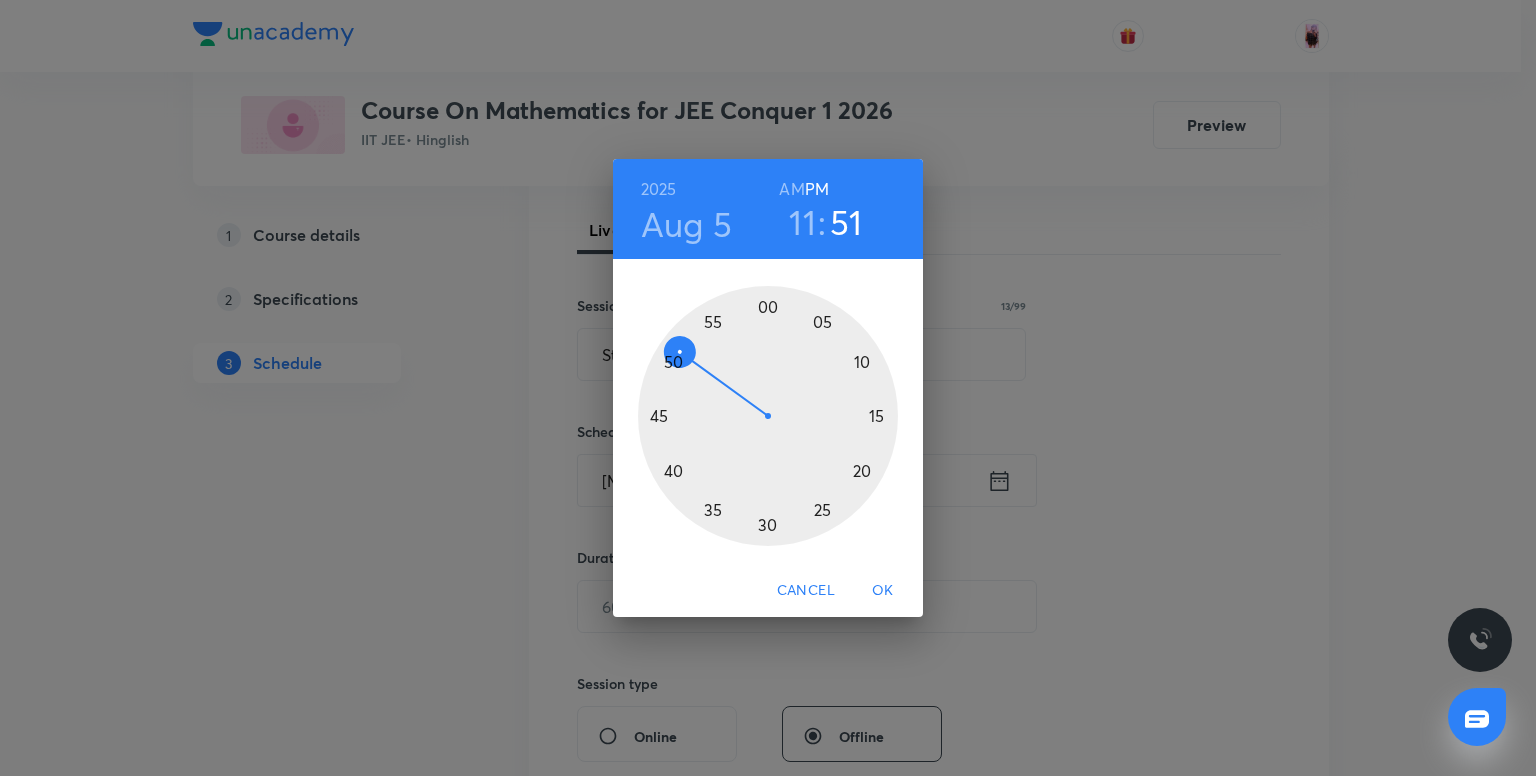 click at bounding box center [768, 416] 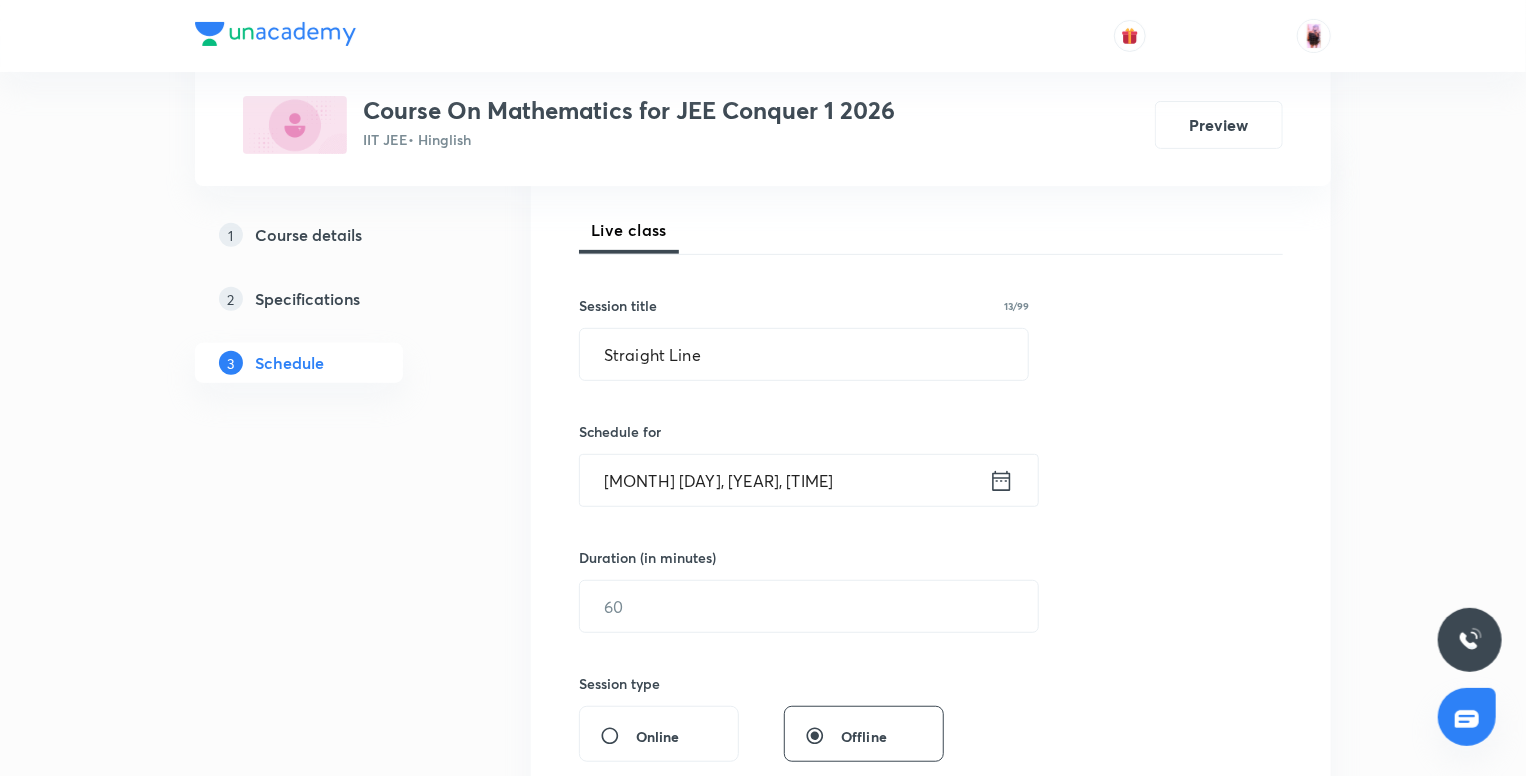 click on "Aug 5, 2025, 11:50 PM" at bounding box center [784, 480] 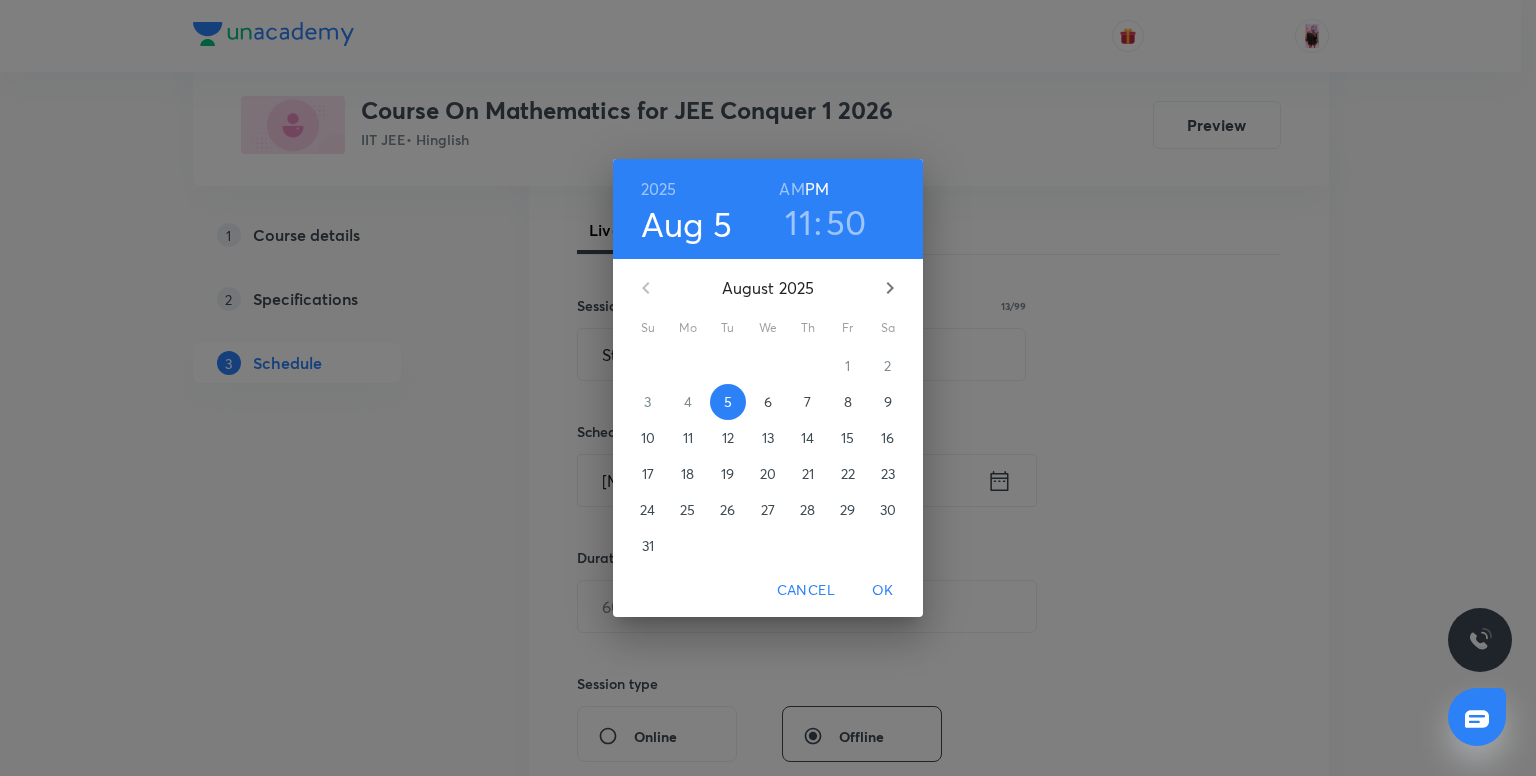 click on "11" at bounding box center (798, 222) 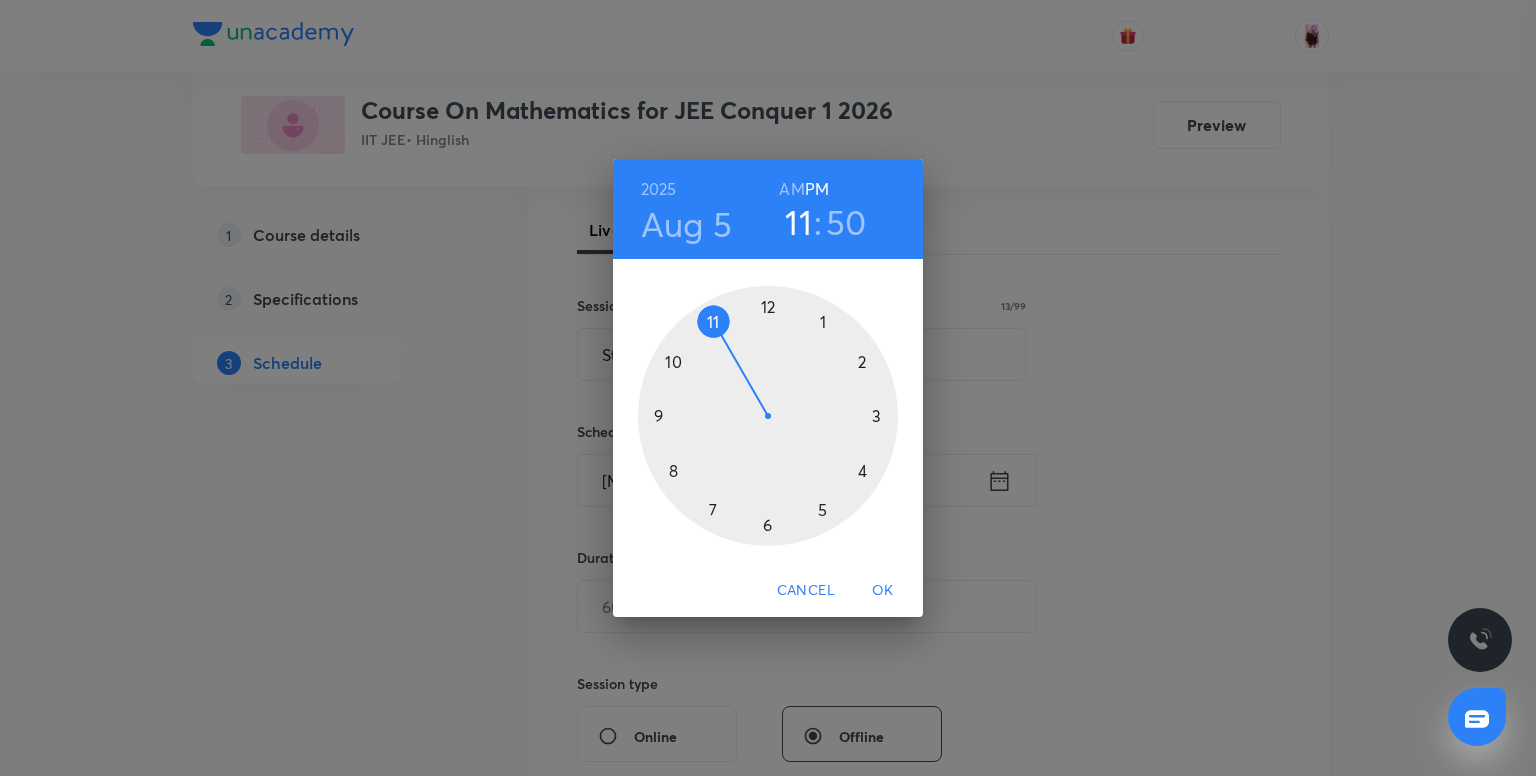 click at bounding box center [768, 416] 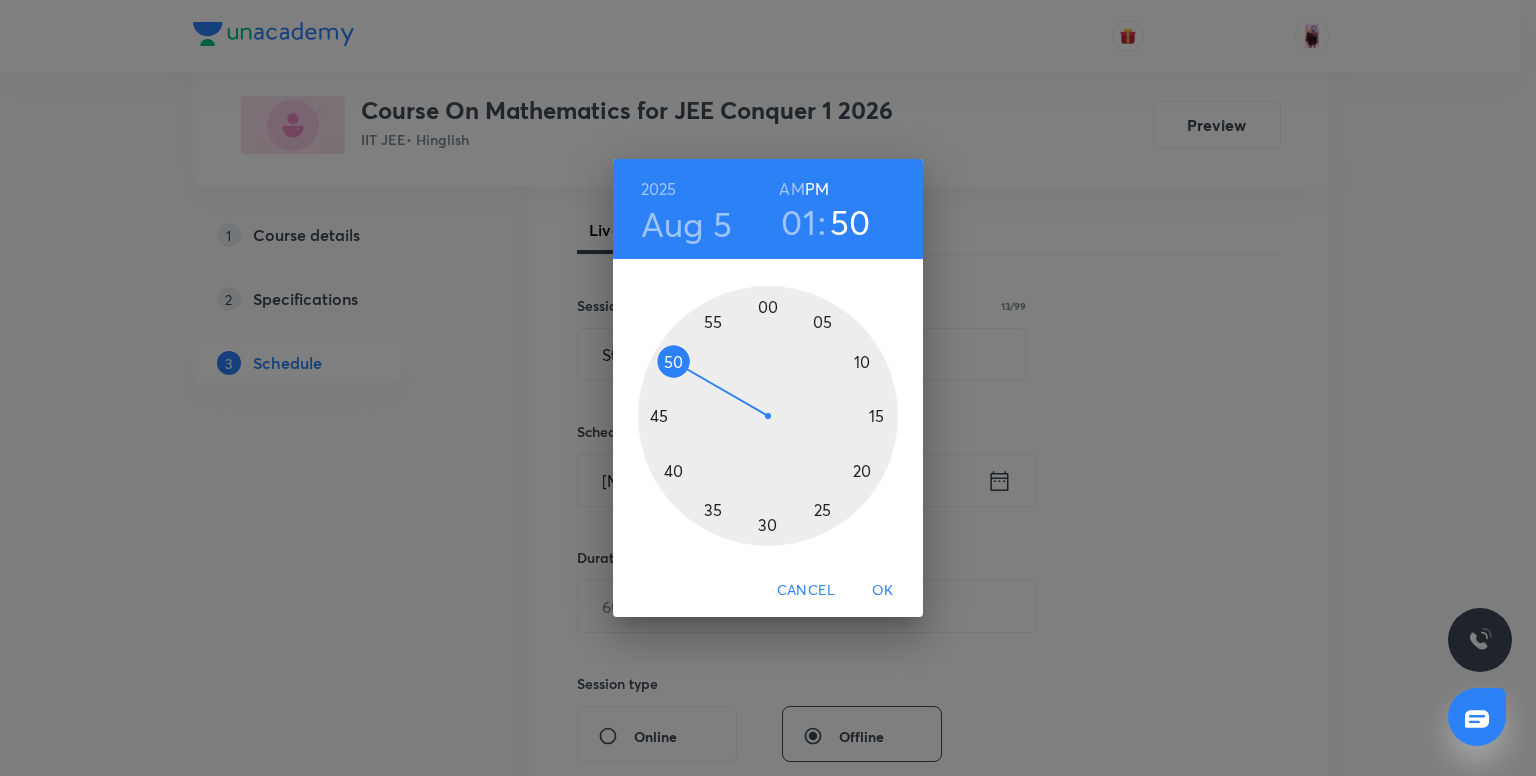 click on "OK" at bounding box center (883, 590) 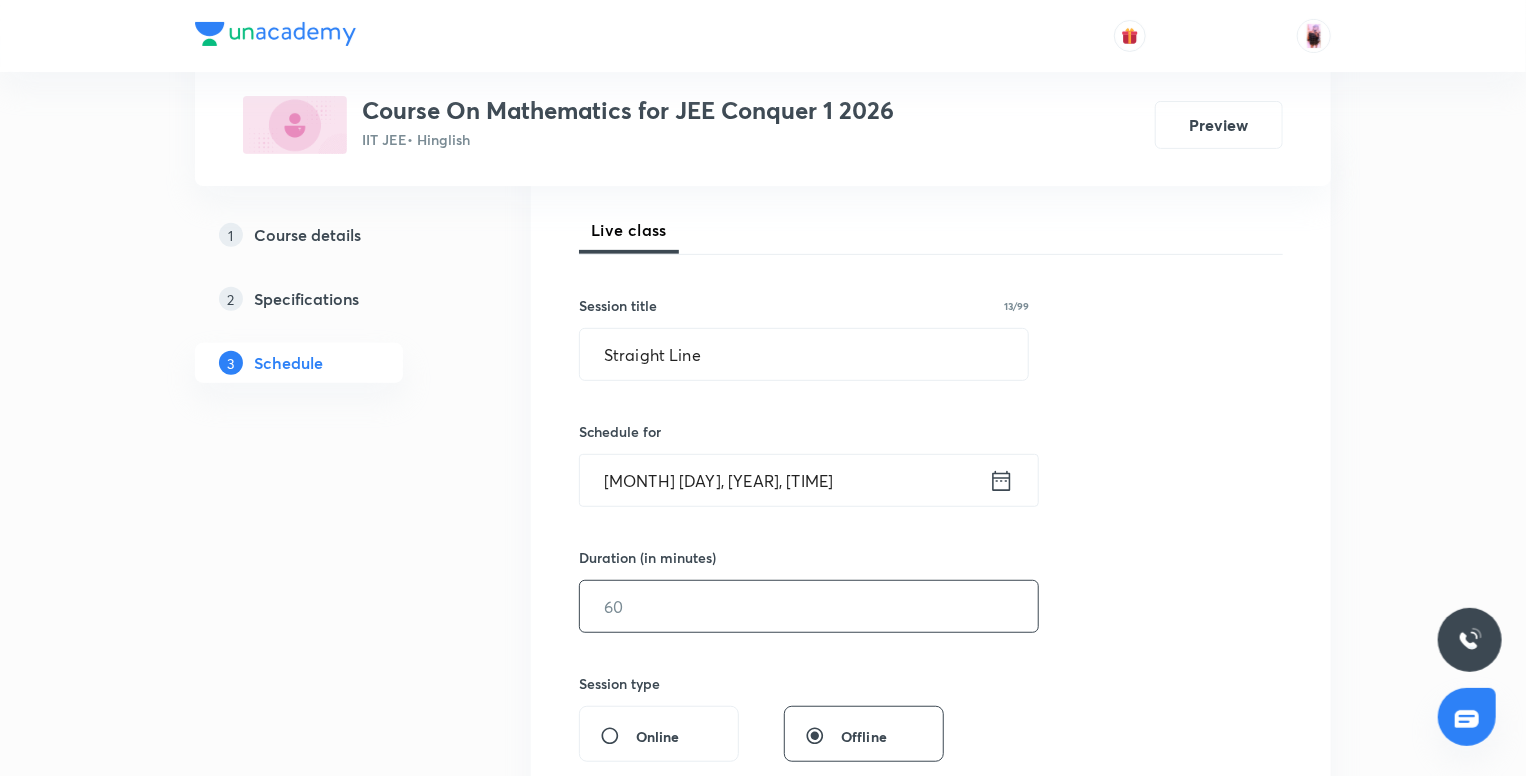 click at bounding box center [809, 606] 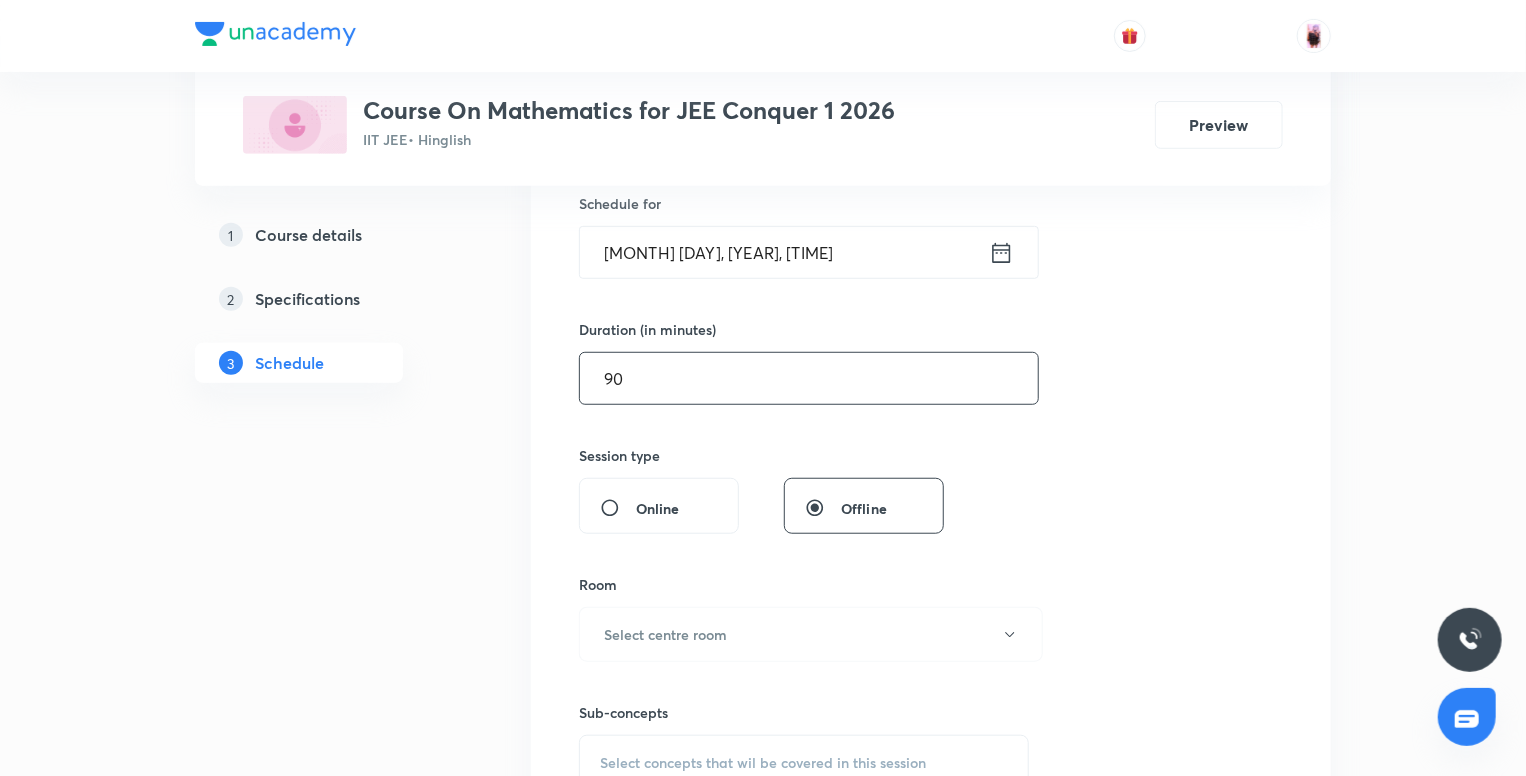 scroll, scrollTop: 524, scrollLeft: 0, axis: vertical 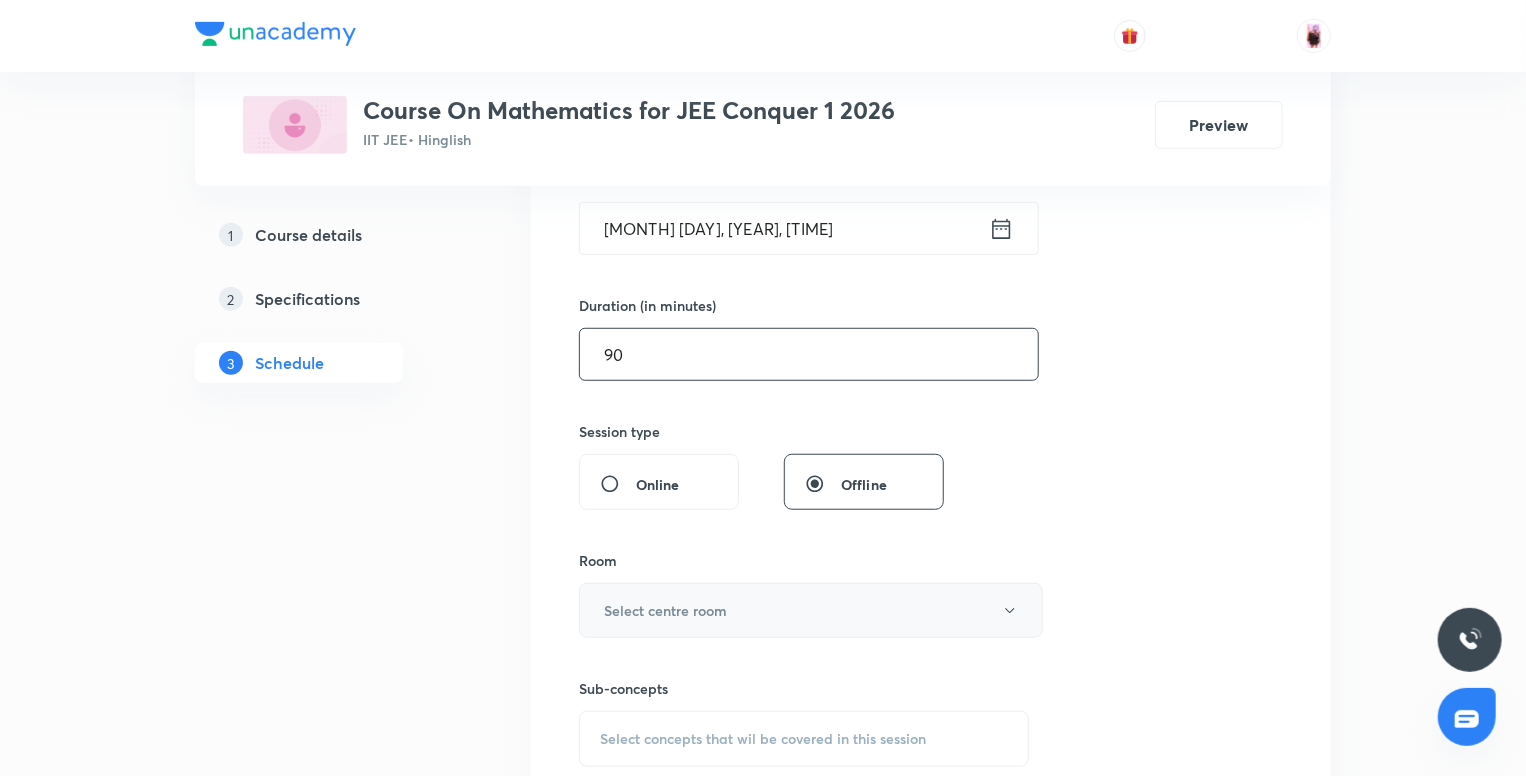 type on "90" 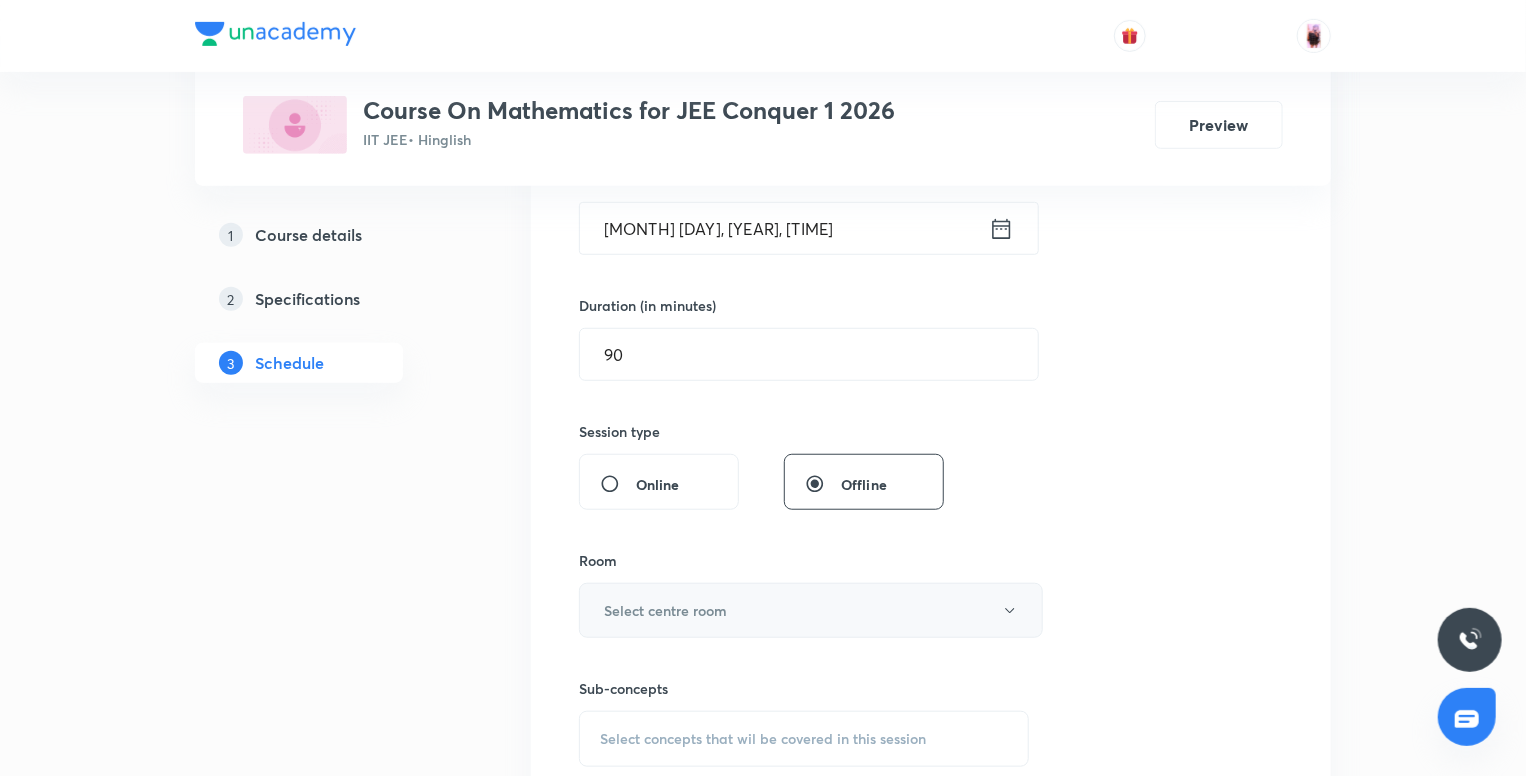click on "Select centre room" at bounding box center (665, 610) 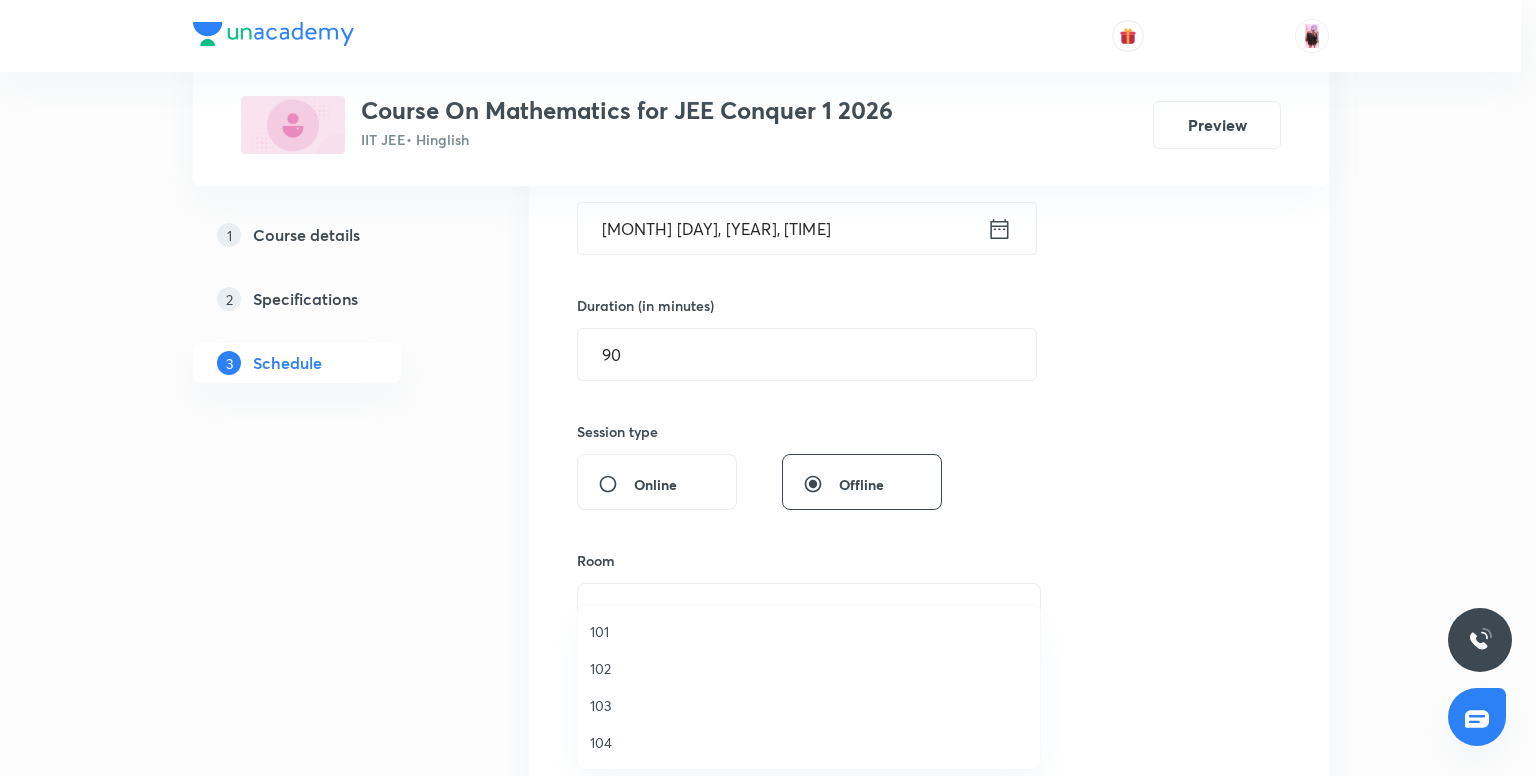 click on "101" at bounding box center [809, 631] 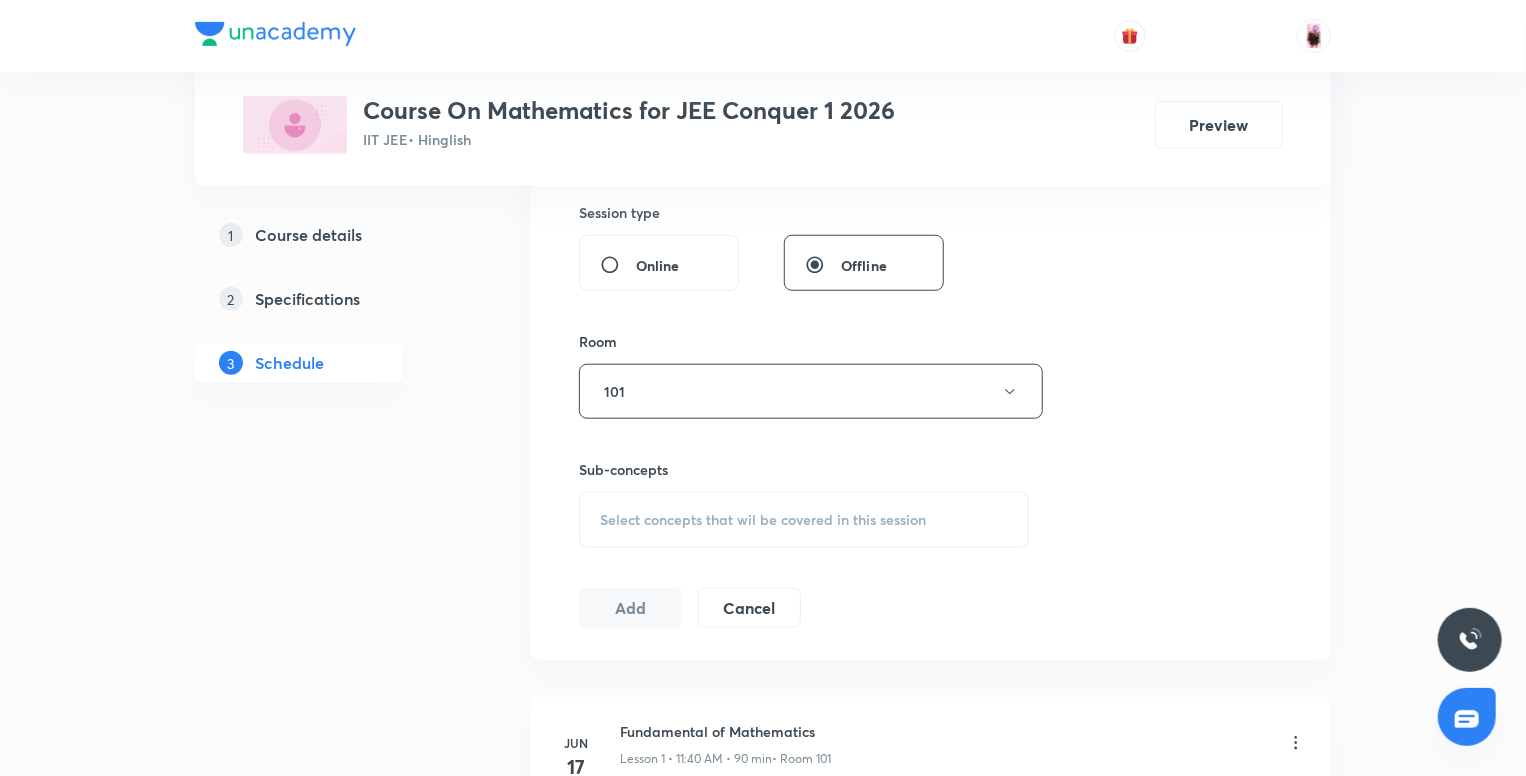 scroll, scrollTop: 752, scrollLeft: 0, axis: vertical 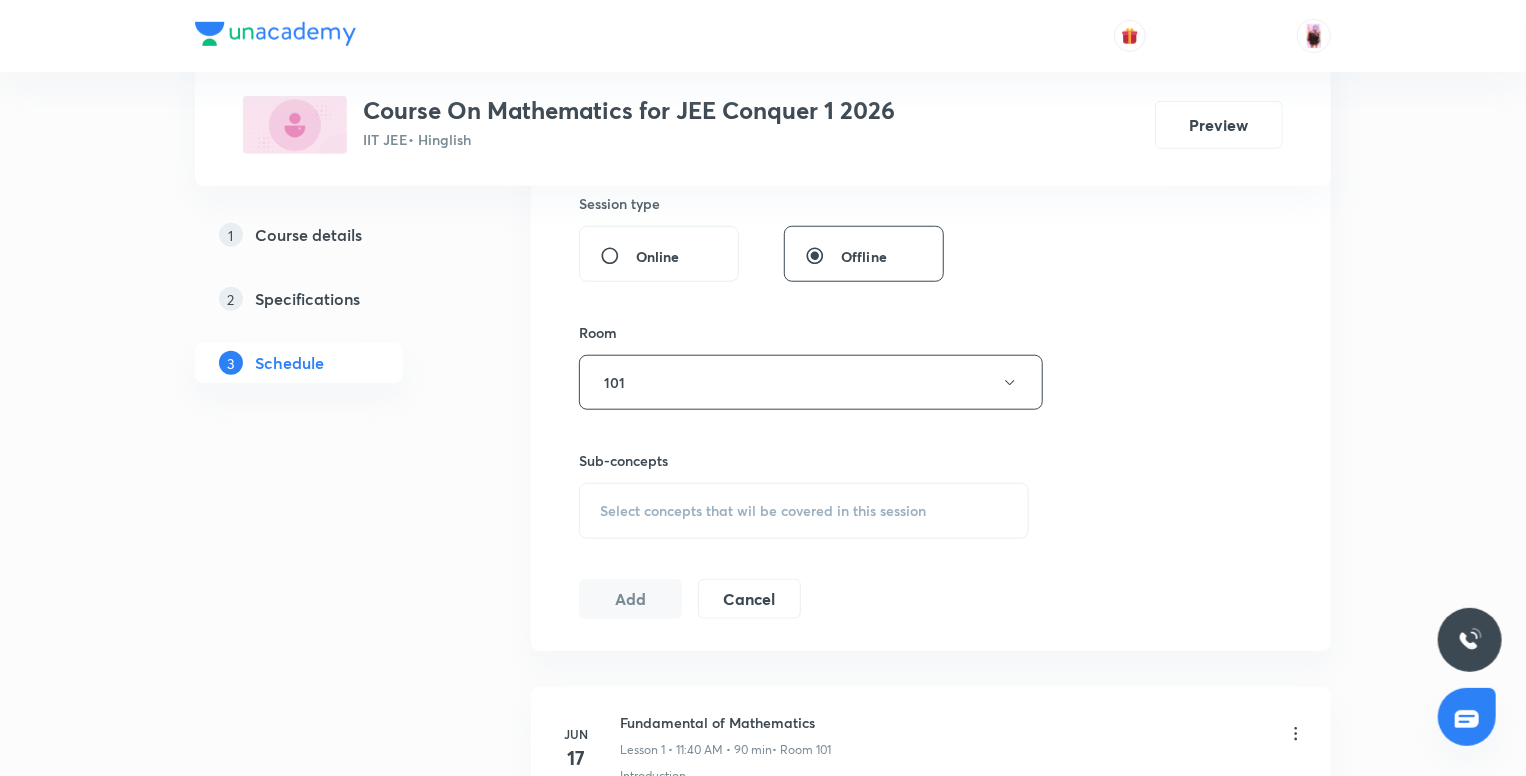 click on "Select concepts that wil be covered in this session" at bounding box center (804, 511) 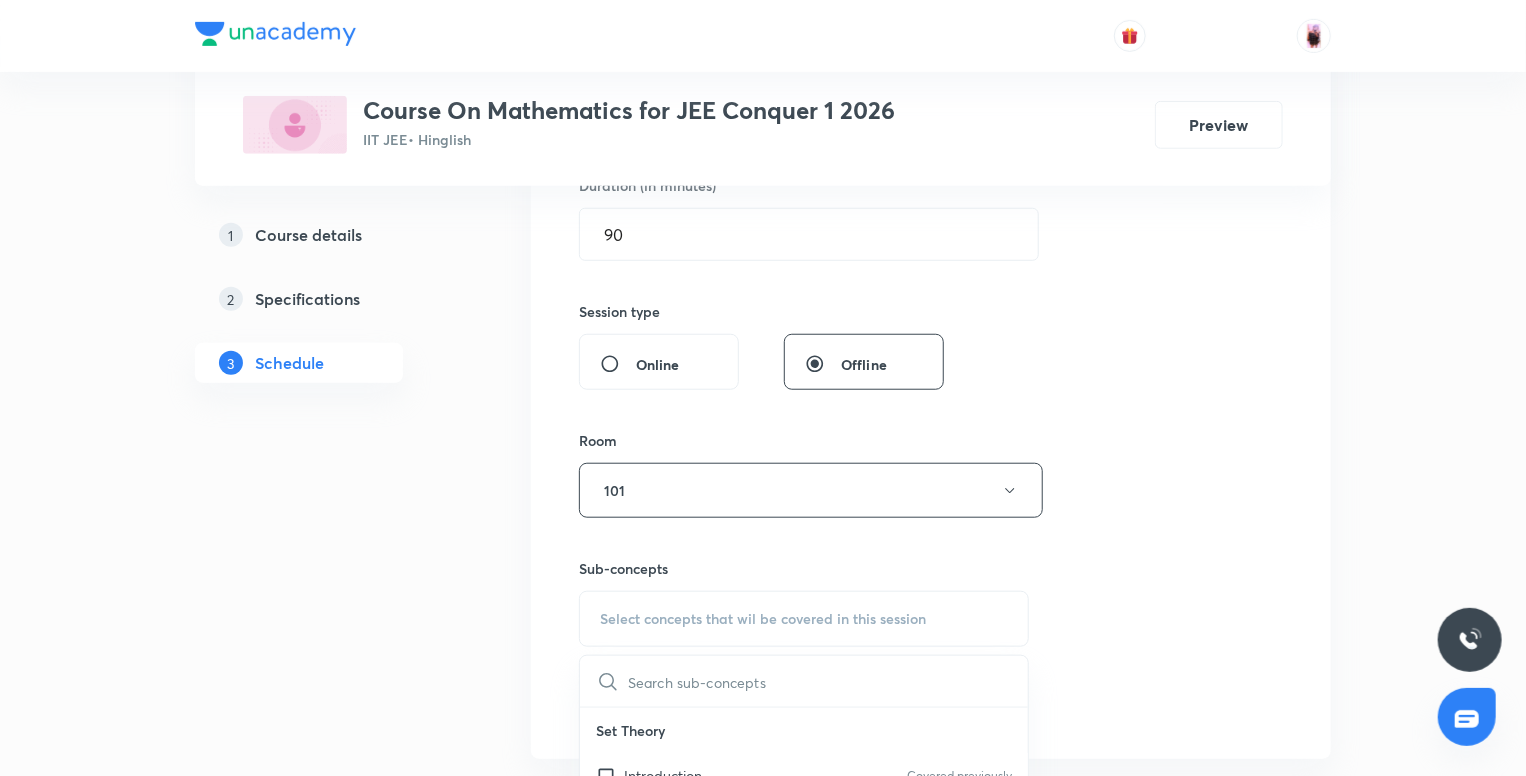 scroll, scrollTop: 656, scrollLeft: 0, axis: vertical 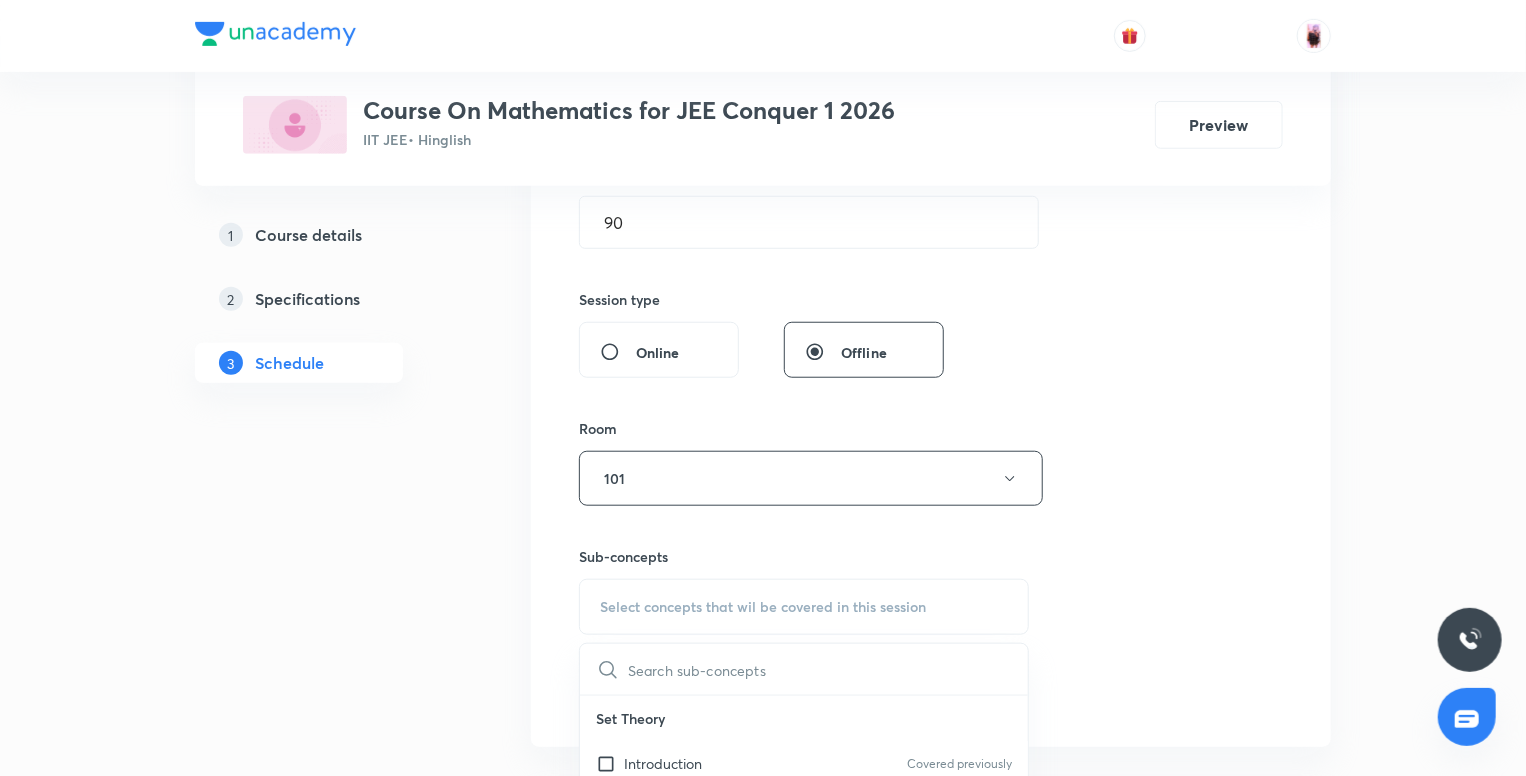 click at bounding box center [828, 669] 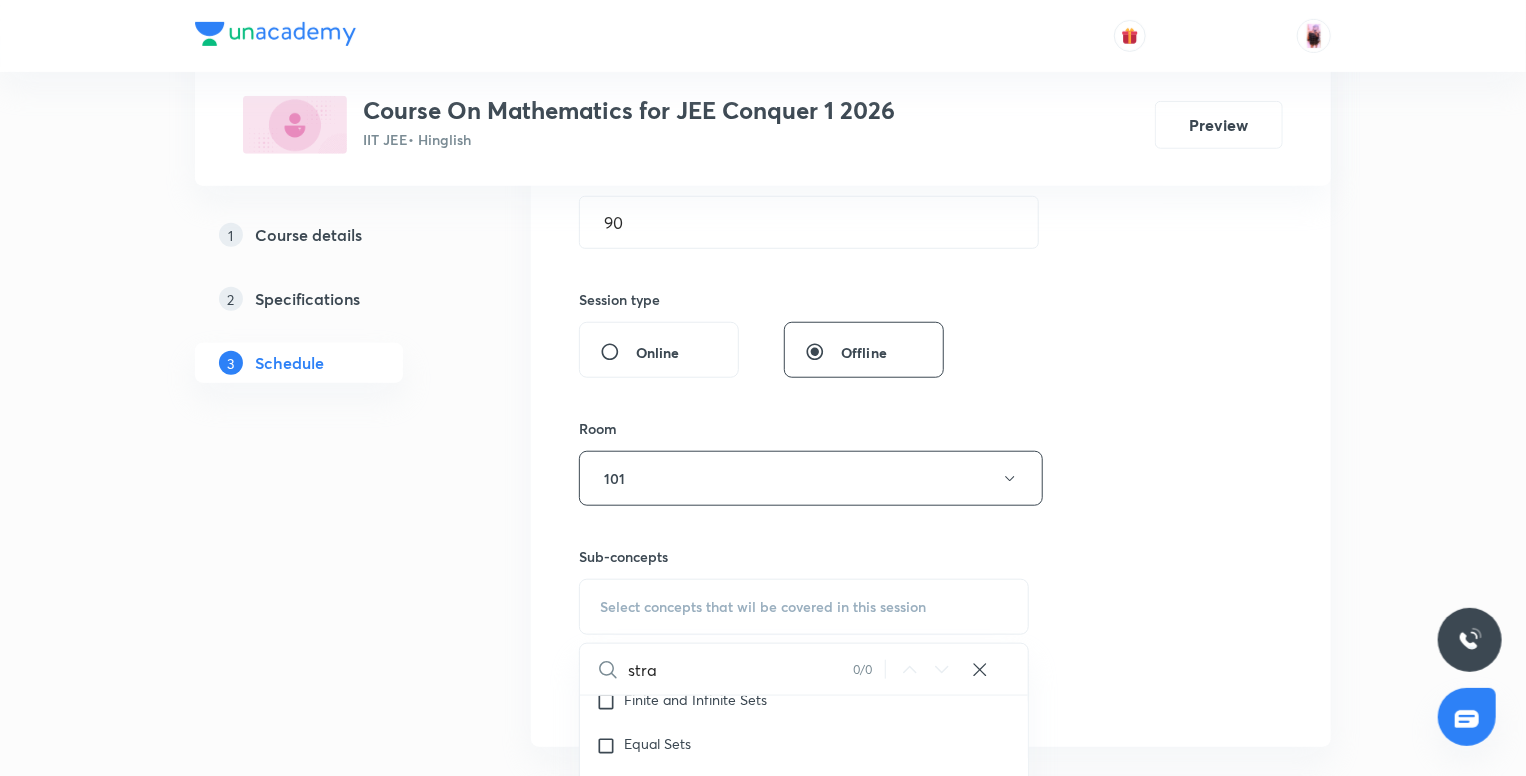 scroll, scrollTop: 514, scrollLeft: 0, axis: vertical 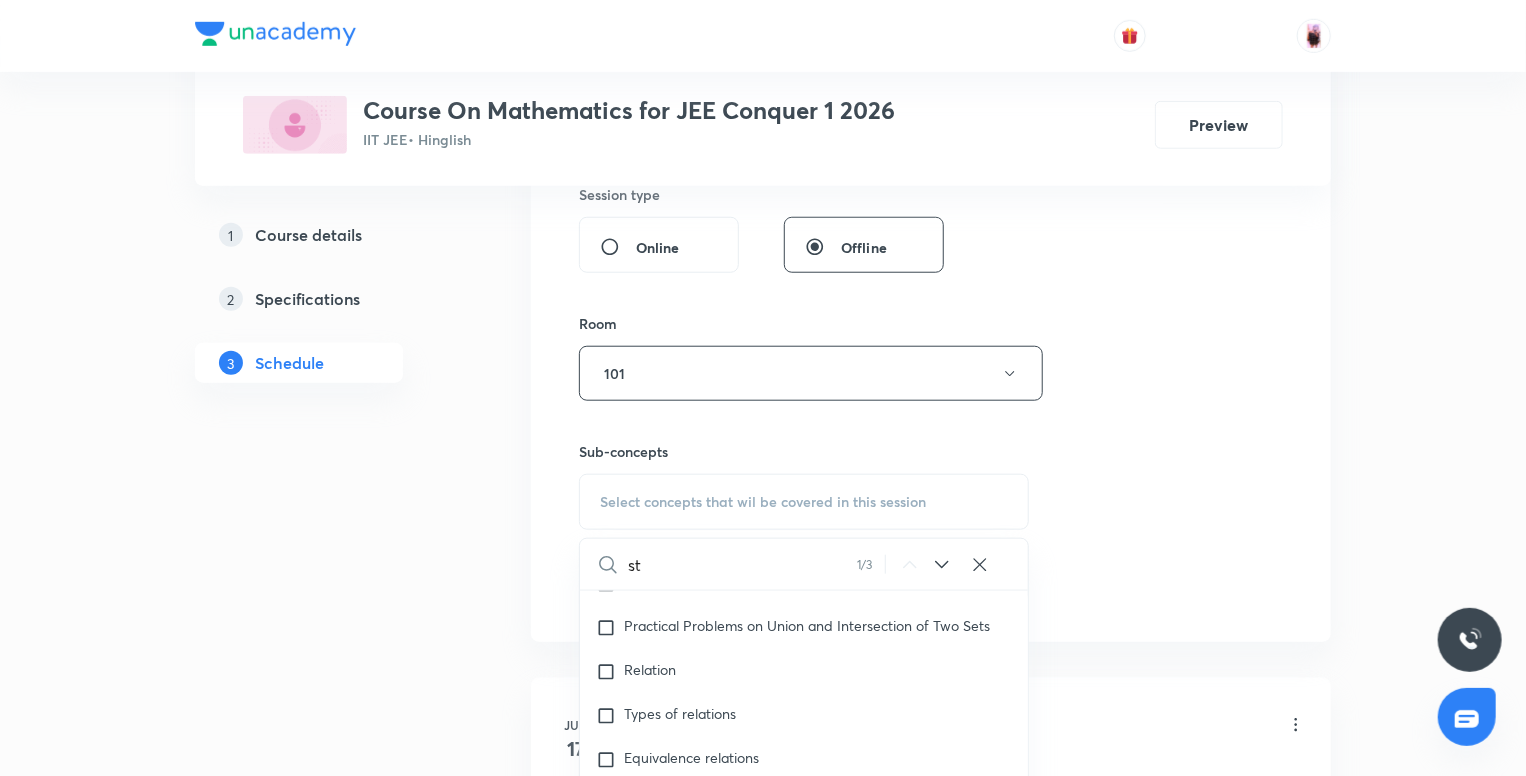 type on "s" 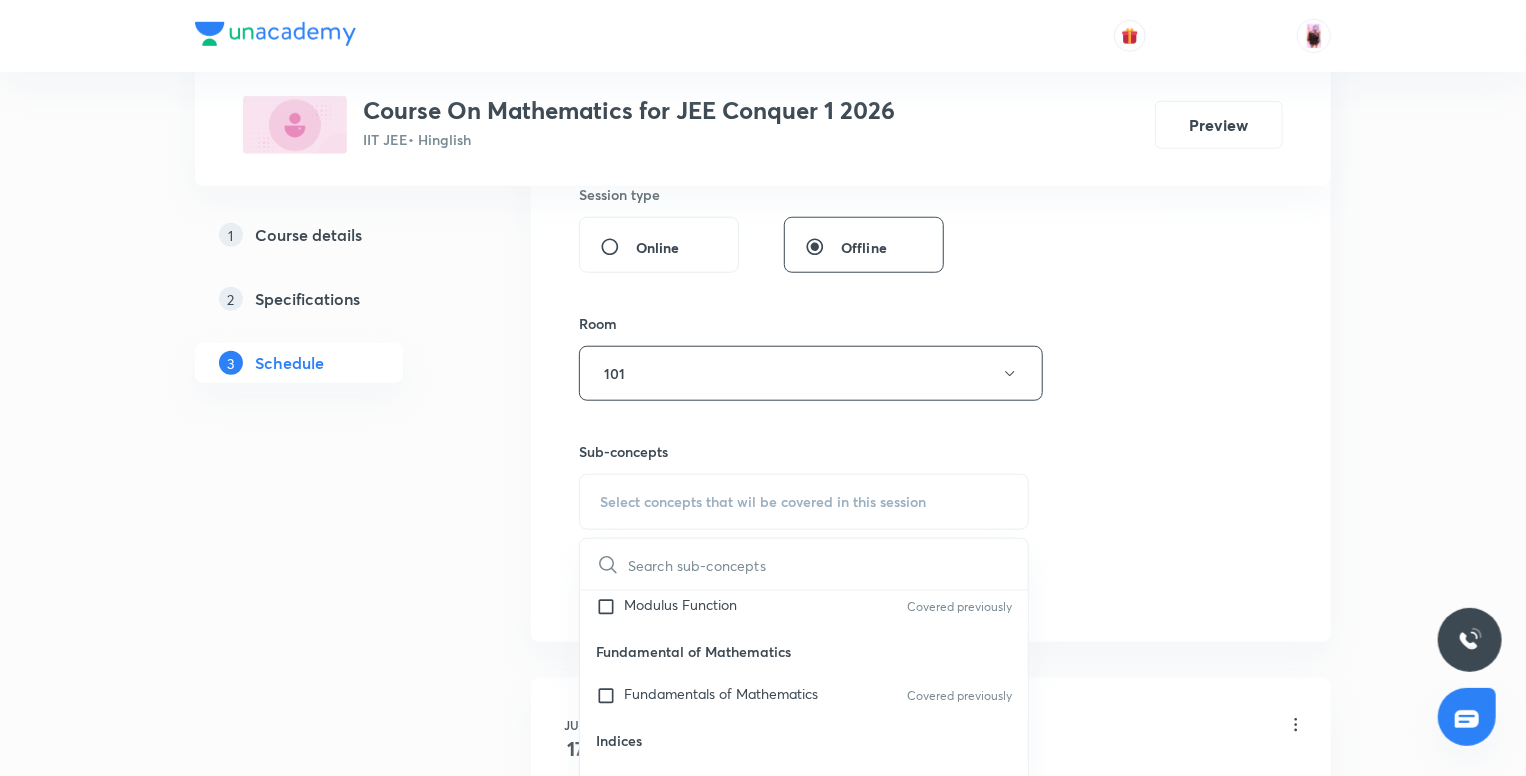 scroll, scrollTop: 1064, scrollLeft: 0, axis: vertical 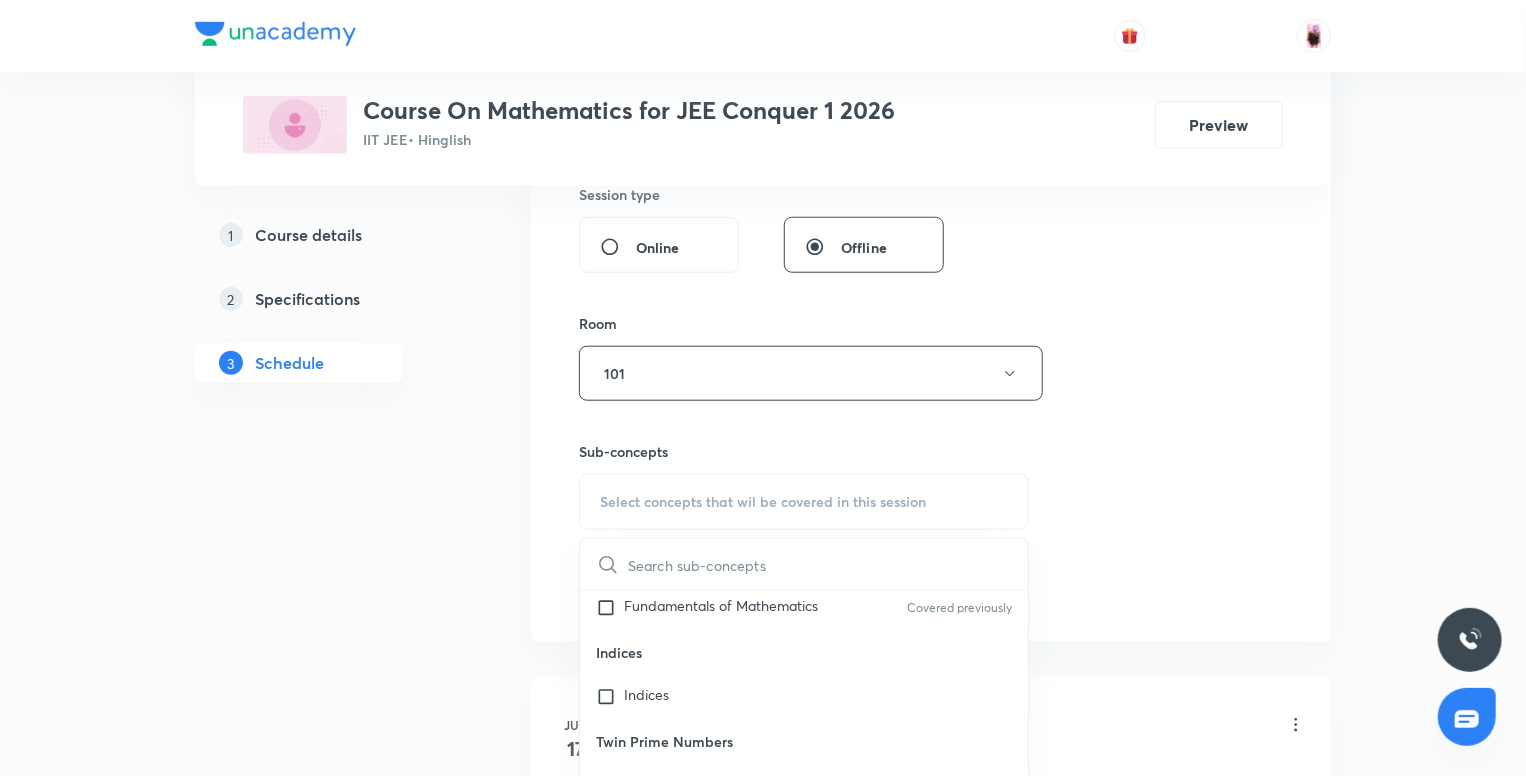 click at bounding box center [828, 564] 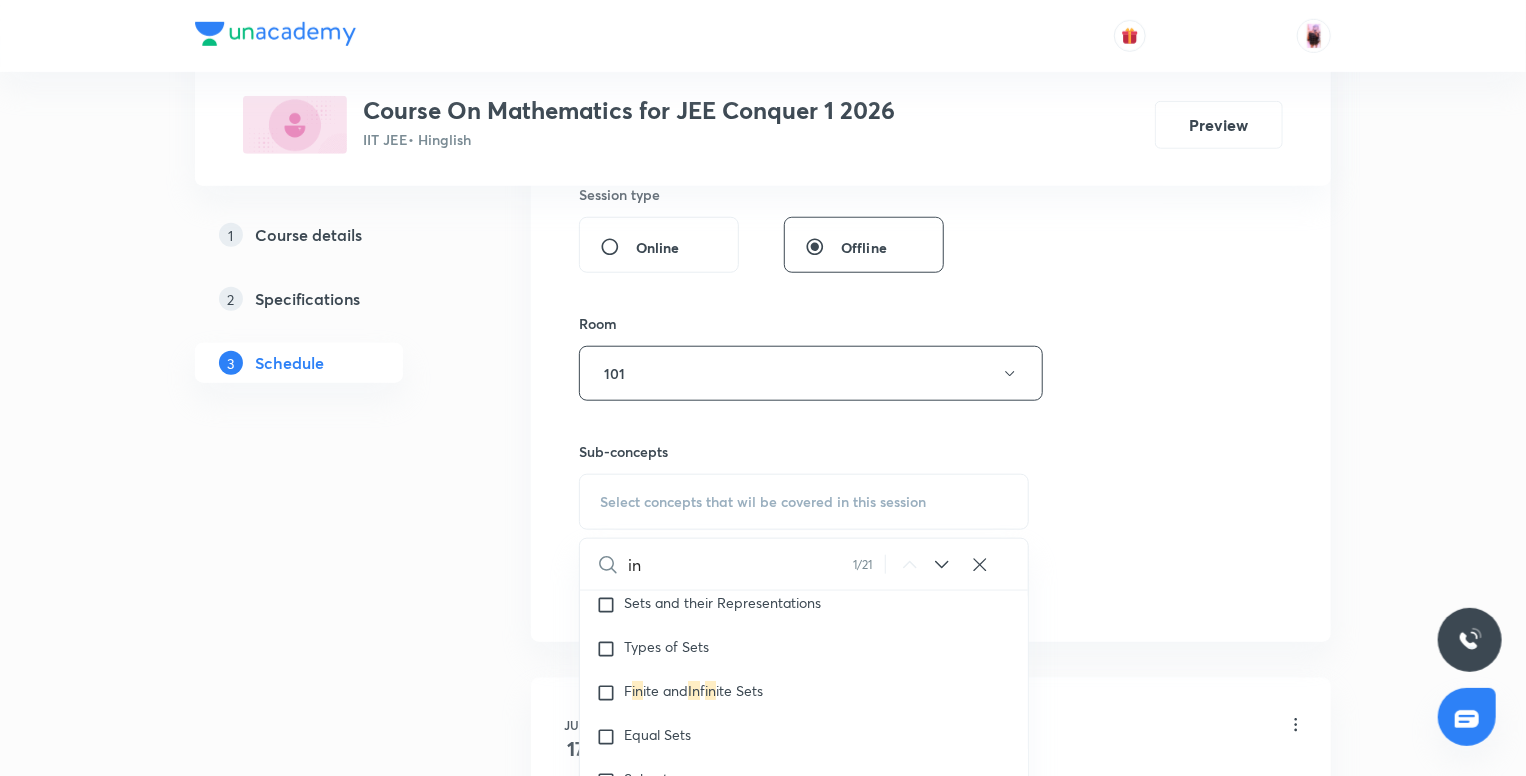 scroll, scrollTop: 0, scrollLeft: 0, axis: both 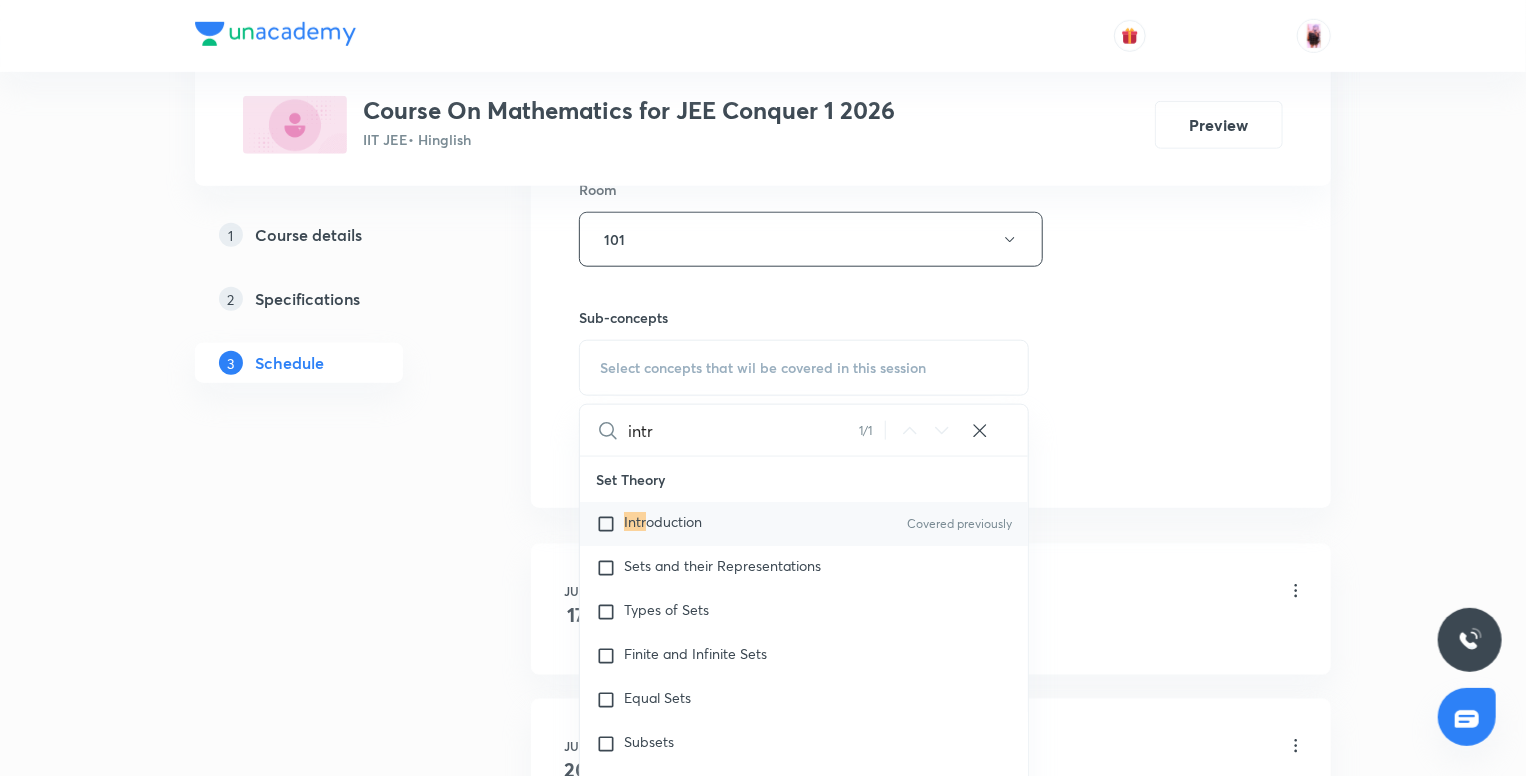 type on "intr" 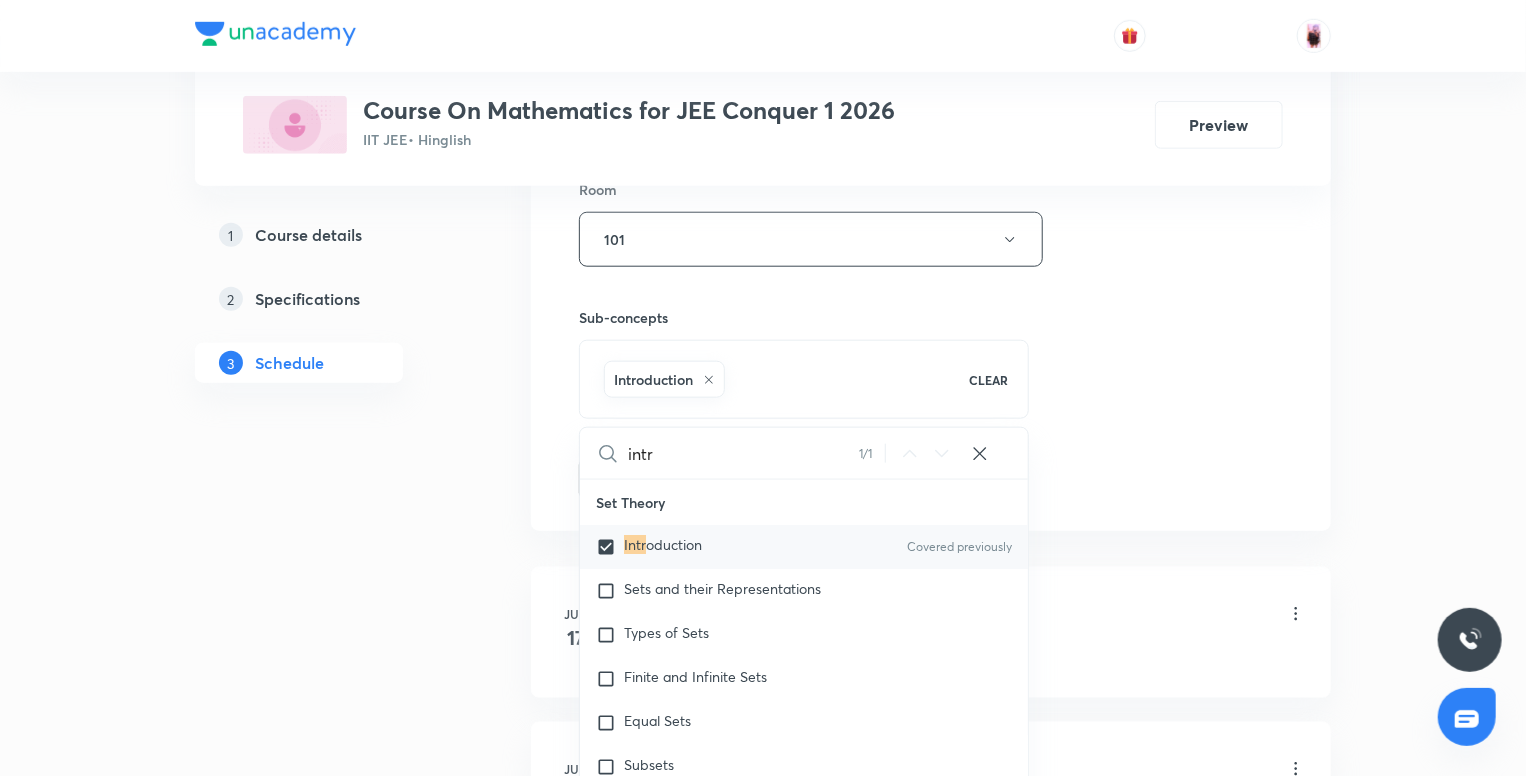 click on "Plus Courses Course On Mathematics for JEE Conquer 1 2026 IIT JEE  • Hinglish Preview 1 Course details 2 Specifications 3 Schedule Schedule 24  classes Session  25 Live class Session title 13/99 Straight Line ​ Schedule for Aug 5, 2025, 1:50 PM ​ Duration (in minutes) 90 ​   Session type Online Offline Room 101 Sub-concepts Introduction CLEAR intr 1 / 1 ​ Set Theory Intr oduction Covered previously Sets and their Representations Types of Sets Finite and Infinite Sets Equal Sets Subsets Power Set Universal Set Venn Diagrams Operations on Sets Complement of a Set Practical  Problems on Union and Intersection of Two Sets Relation Types of relations Equivalence relations Inequalities and Modulus Function Constant and Variables Function Intervals Inequalities Covered previously Generalized Method of Intervals for Solving Inequalities Modulus Function Covered previously Fundamental of Mathematics Fundamentals of Mathematics Covered previously Indices Indices Twin Prime Numbers Twin Prime Numbers Fraction" at bounding box center (763, 1816) 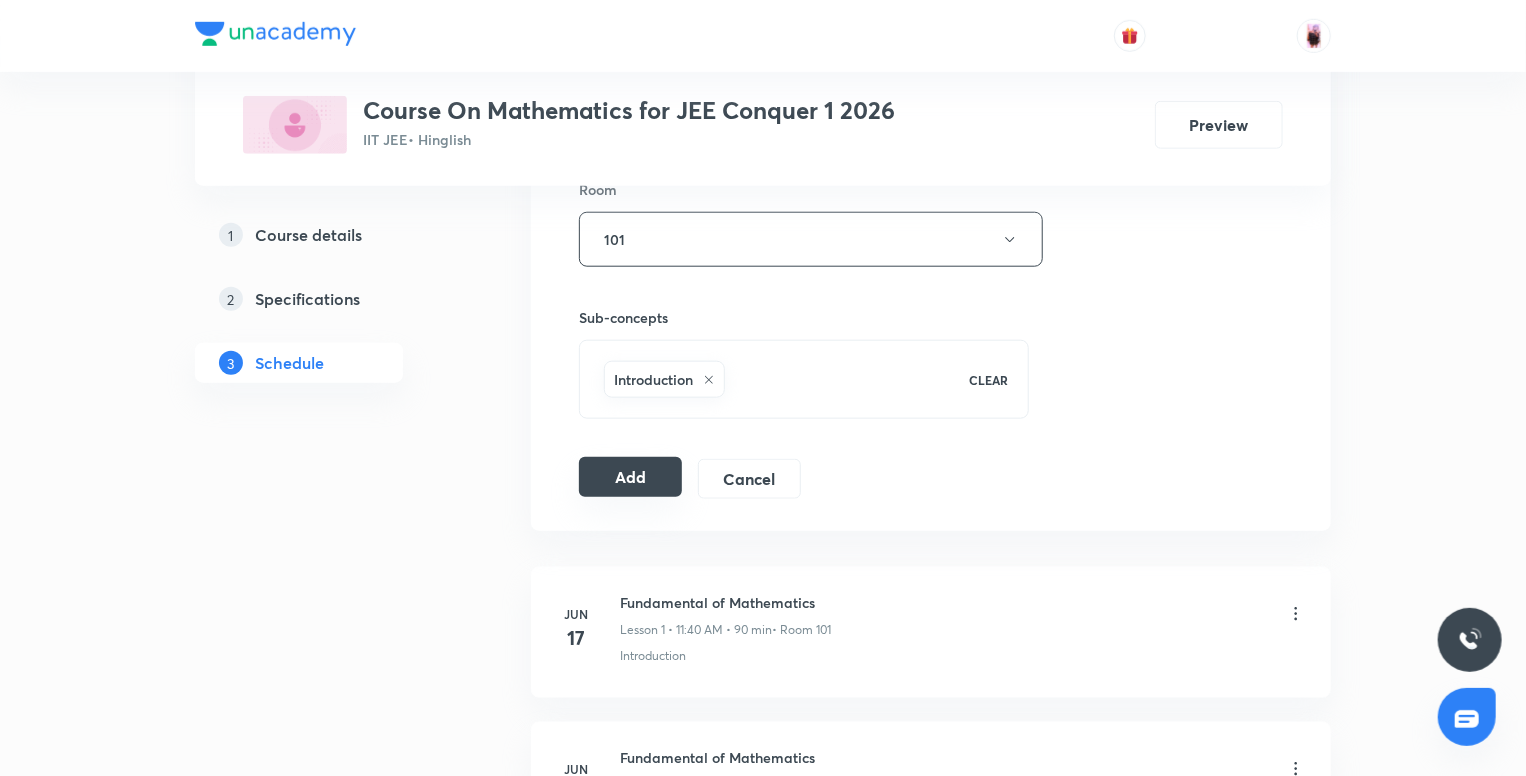 click on "Add" at bounding box center (630, 477) 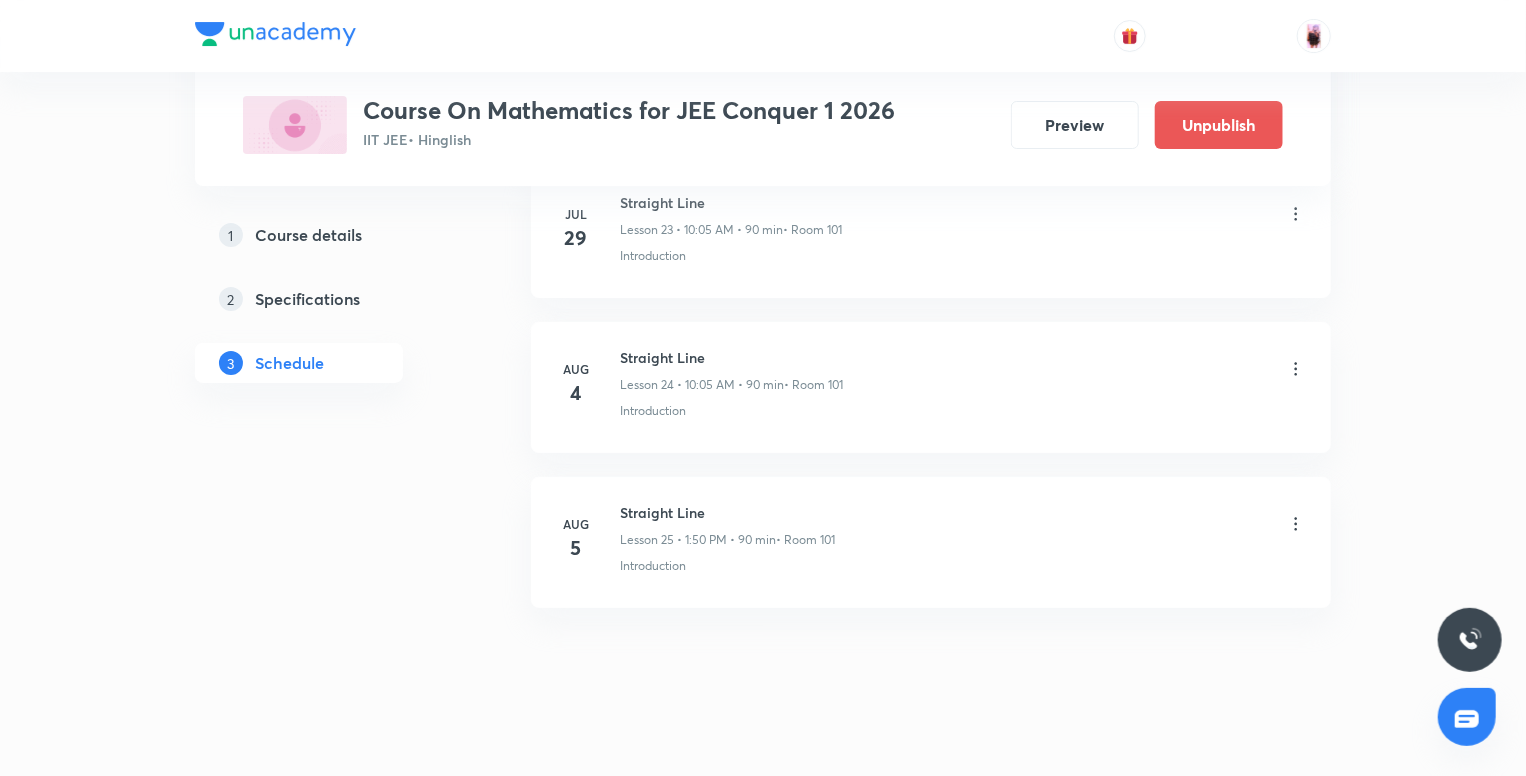scroll, scrollTop: 3774, scrollLeft: 0, axis: vertical 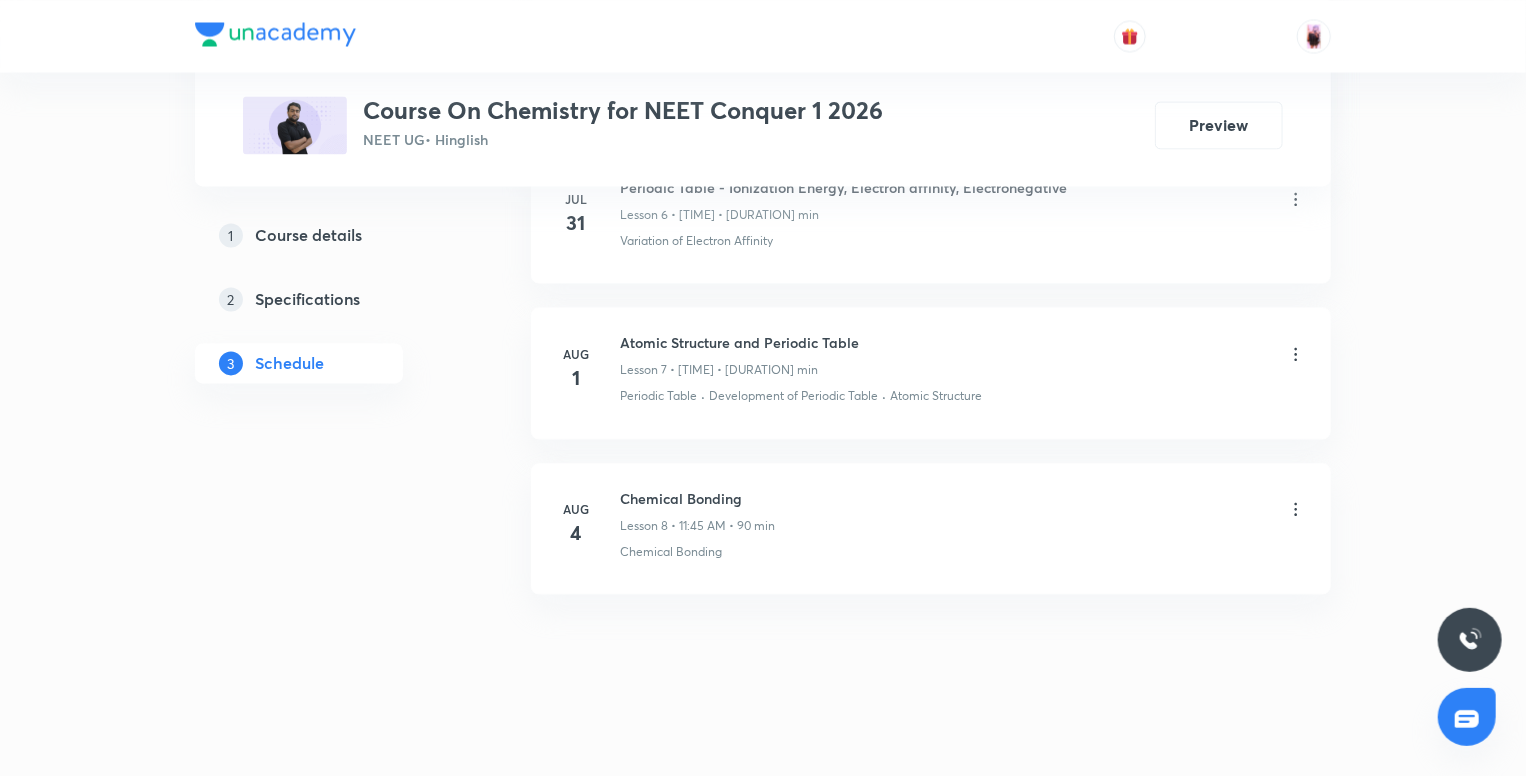 click on "Chemical Bonding" at bounding box center [697, 498] 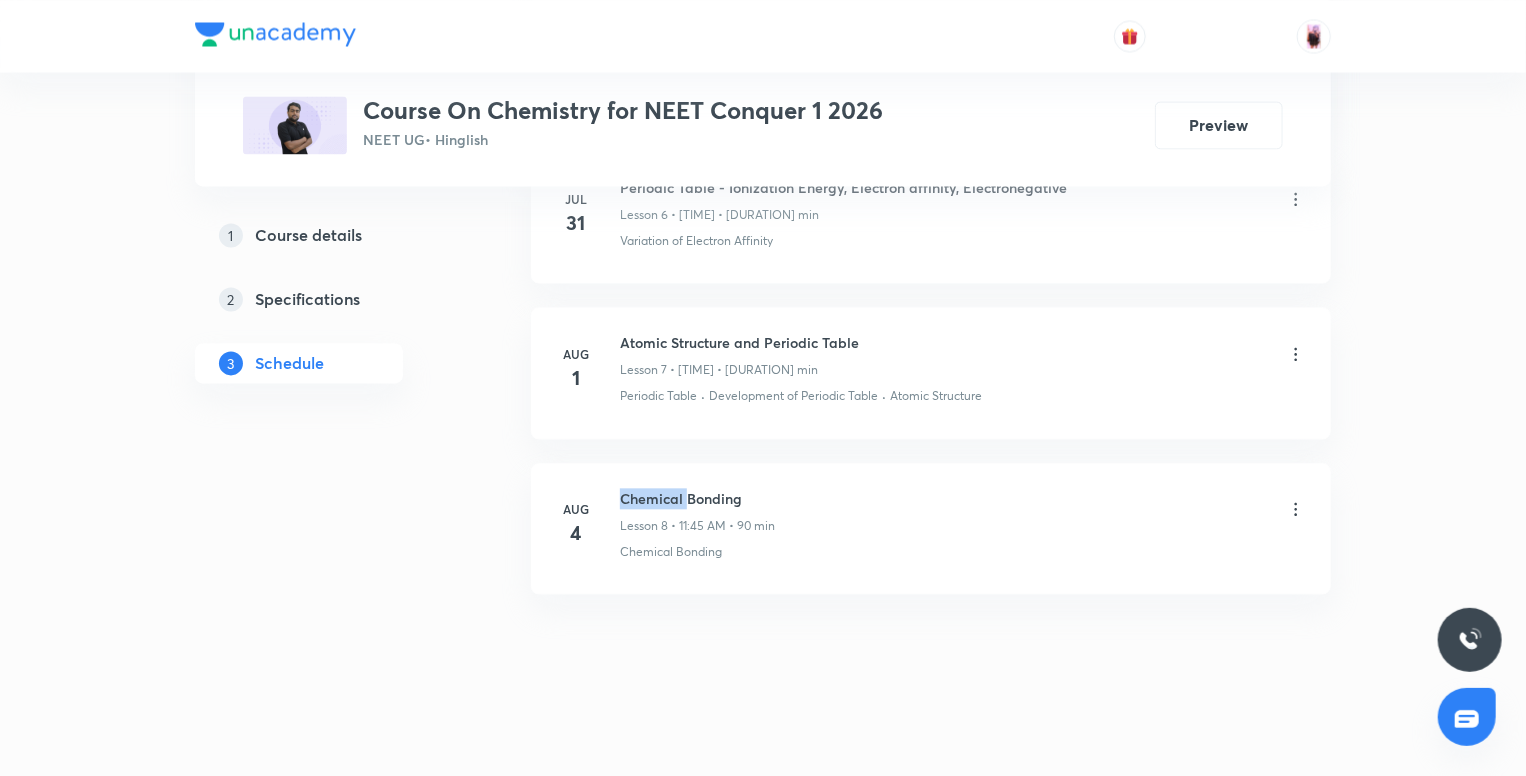click on "Chemical Bonding" at bounding box center [697, 498] 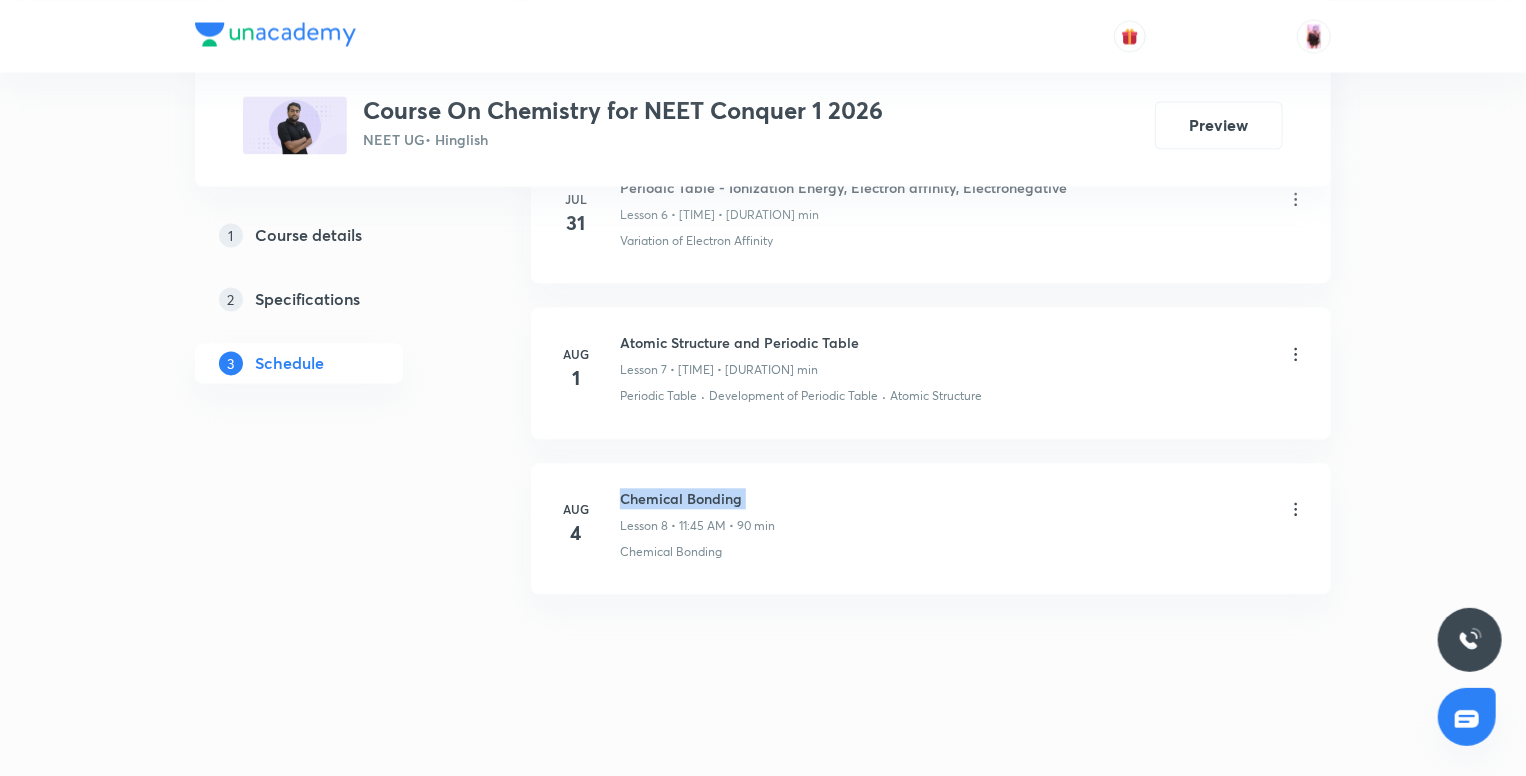 click on "Chemical Bonding" at bounding box center (697, 498) 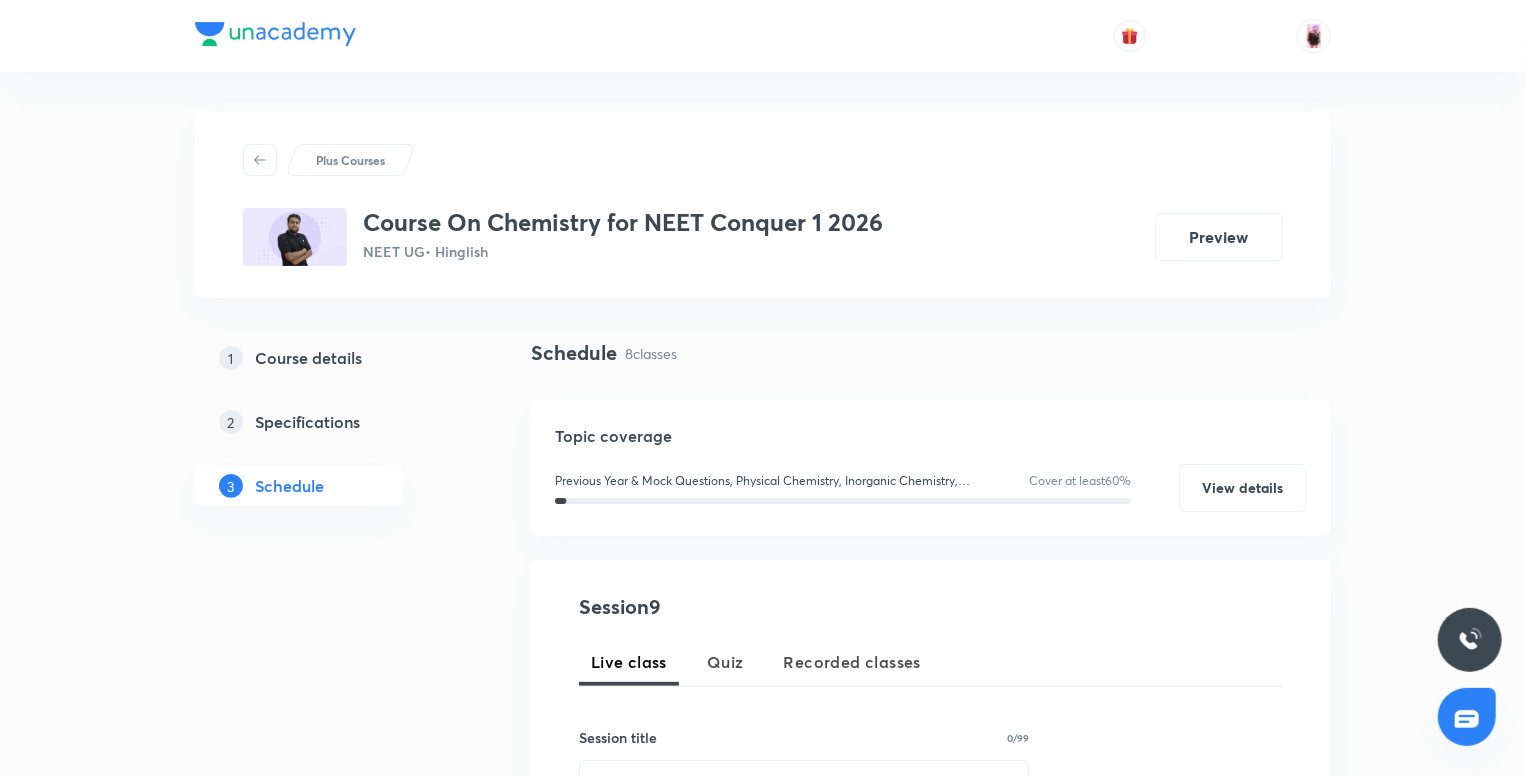 scroll, scrollTop: 308, scrollLeft: 0, axis: vertical 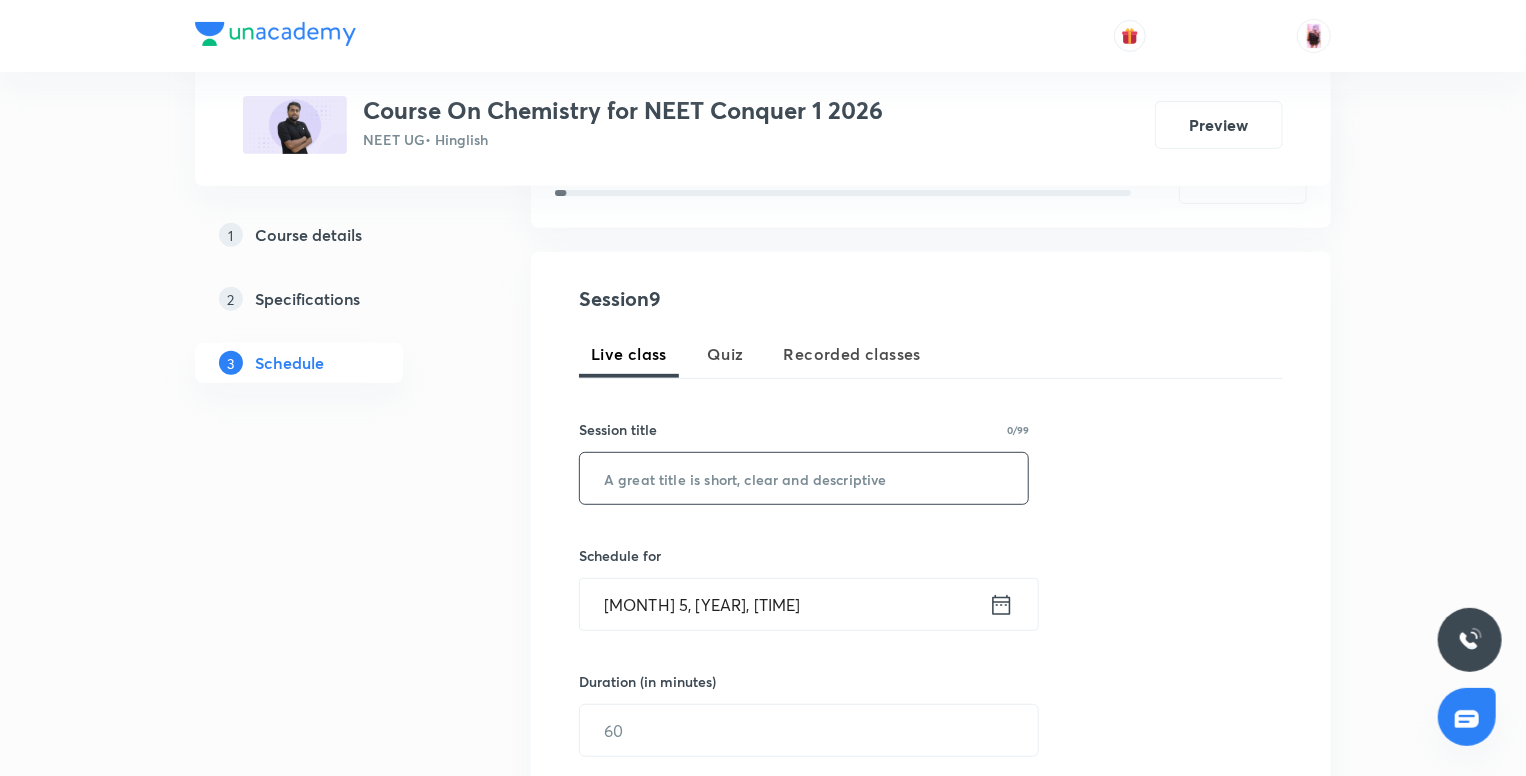 click at bounding box center (804, 478) 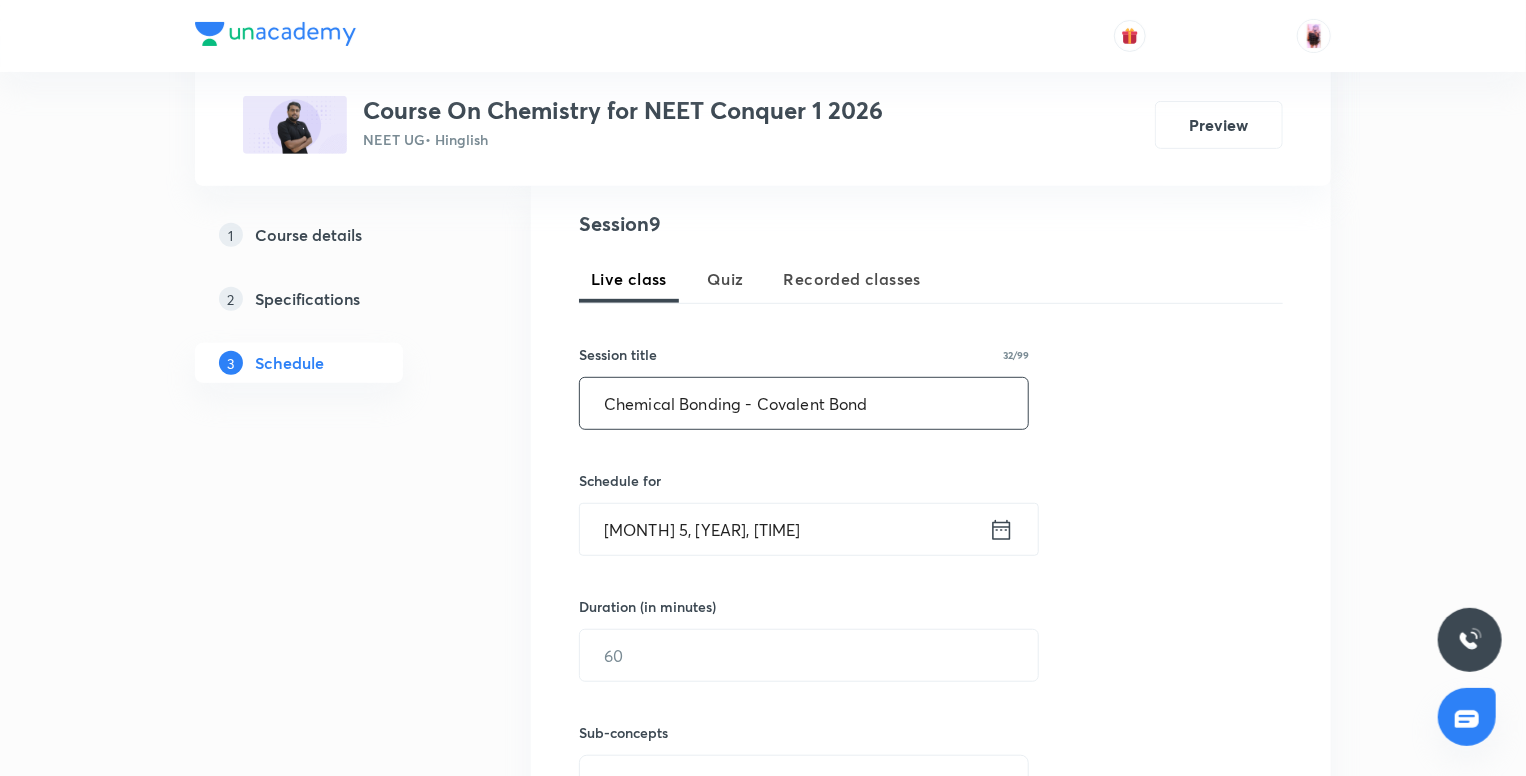 scroll, scrollTop: 404, scrollLeft: 0, axis: vertical 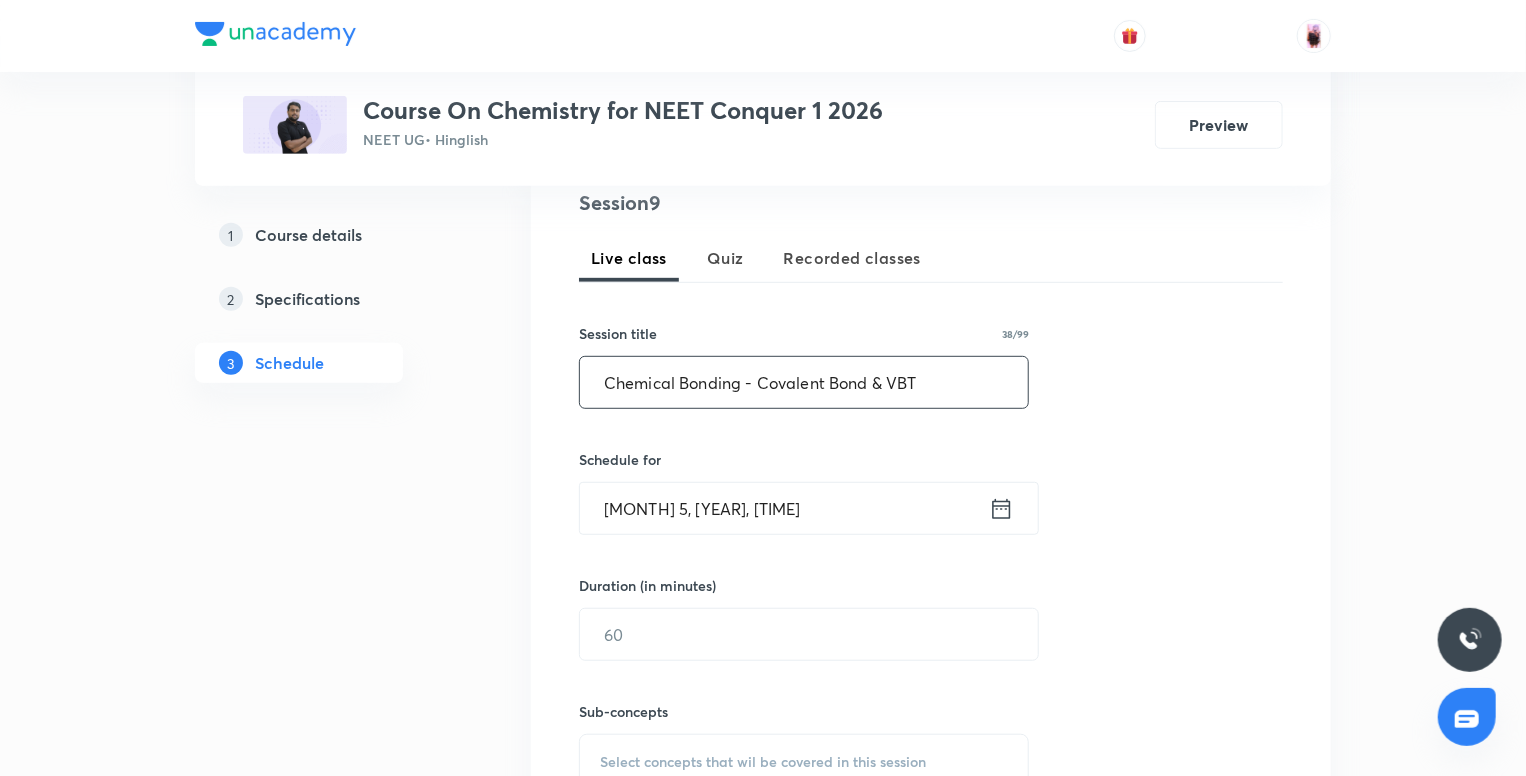 type on "Chemical Bonding - Covalent Bond & VBT" 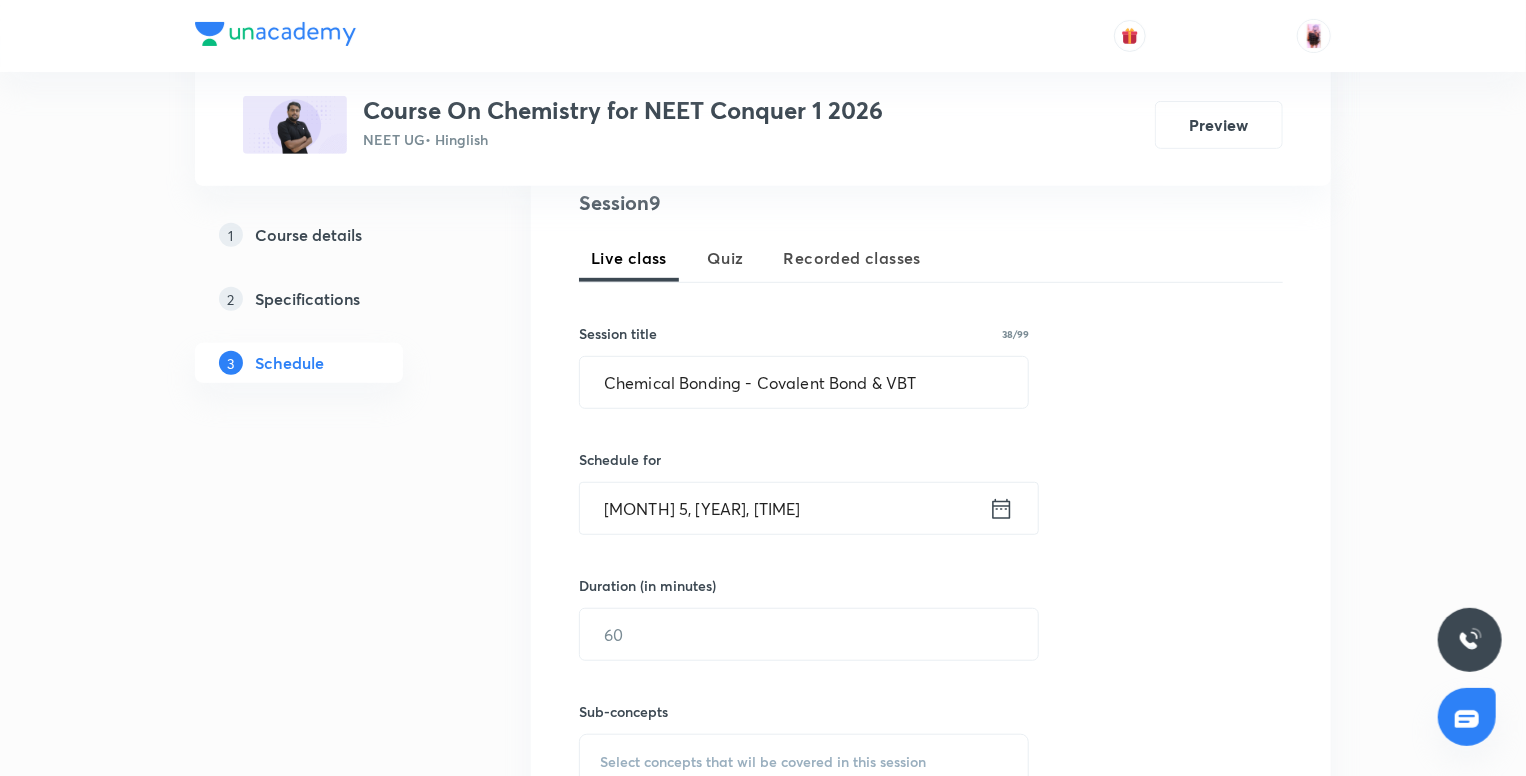 click on "[MONTH] 5, [YEAR], [TIME]" at bounding box center (784, 508) 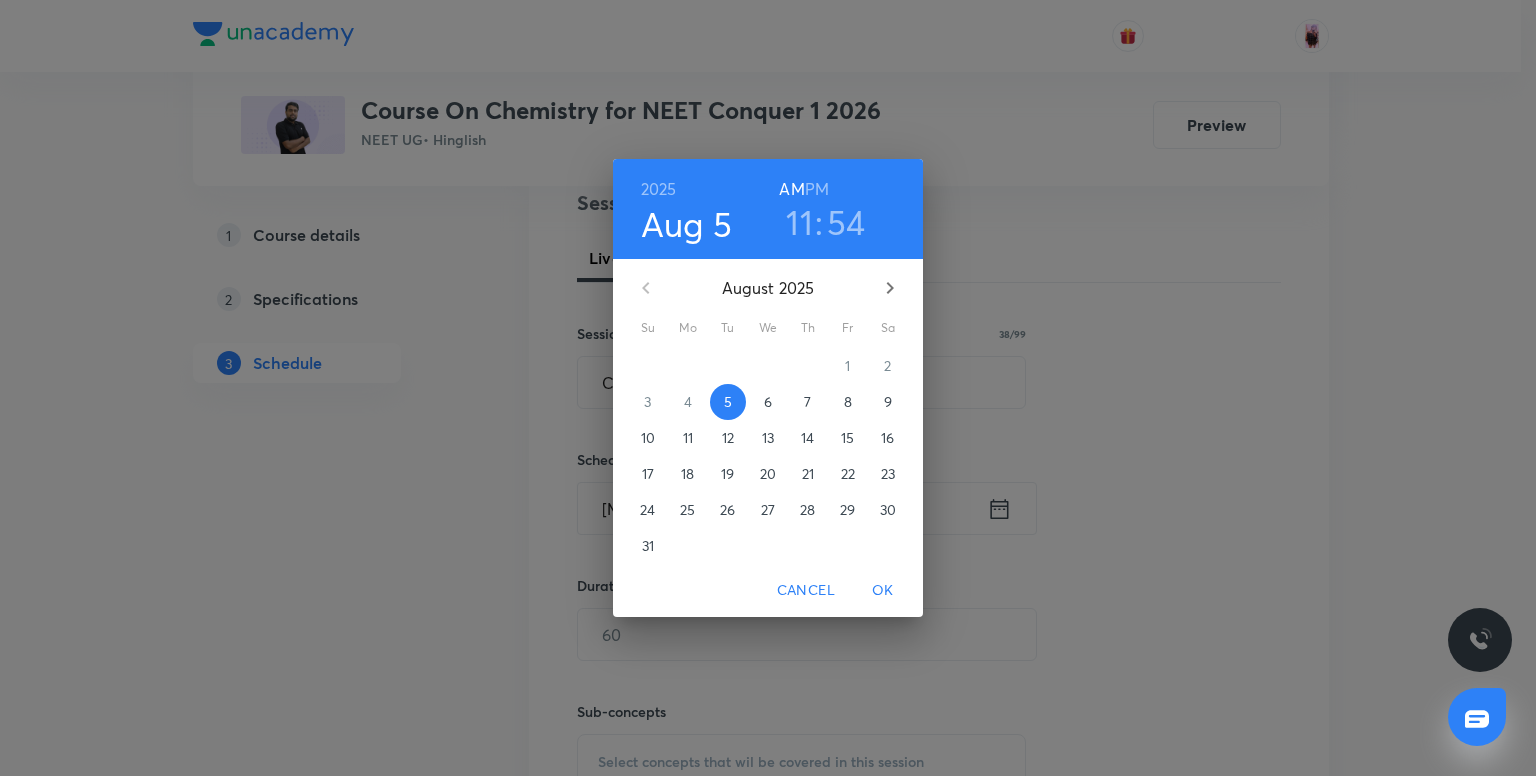 click on "PM" at bounding box center [817, 189] 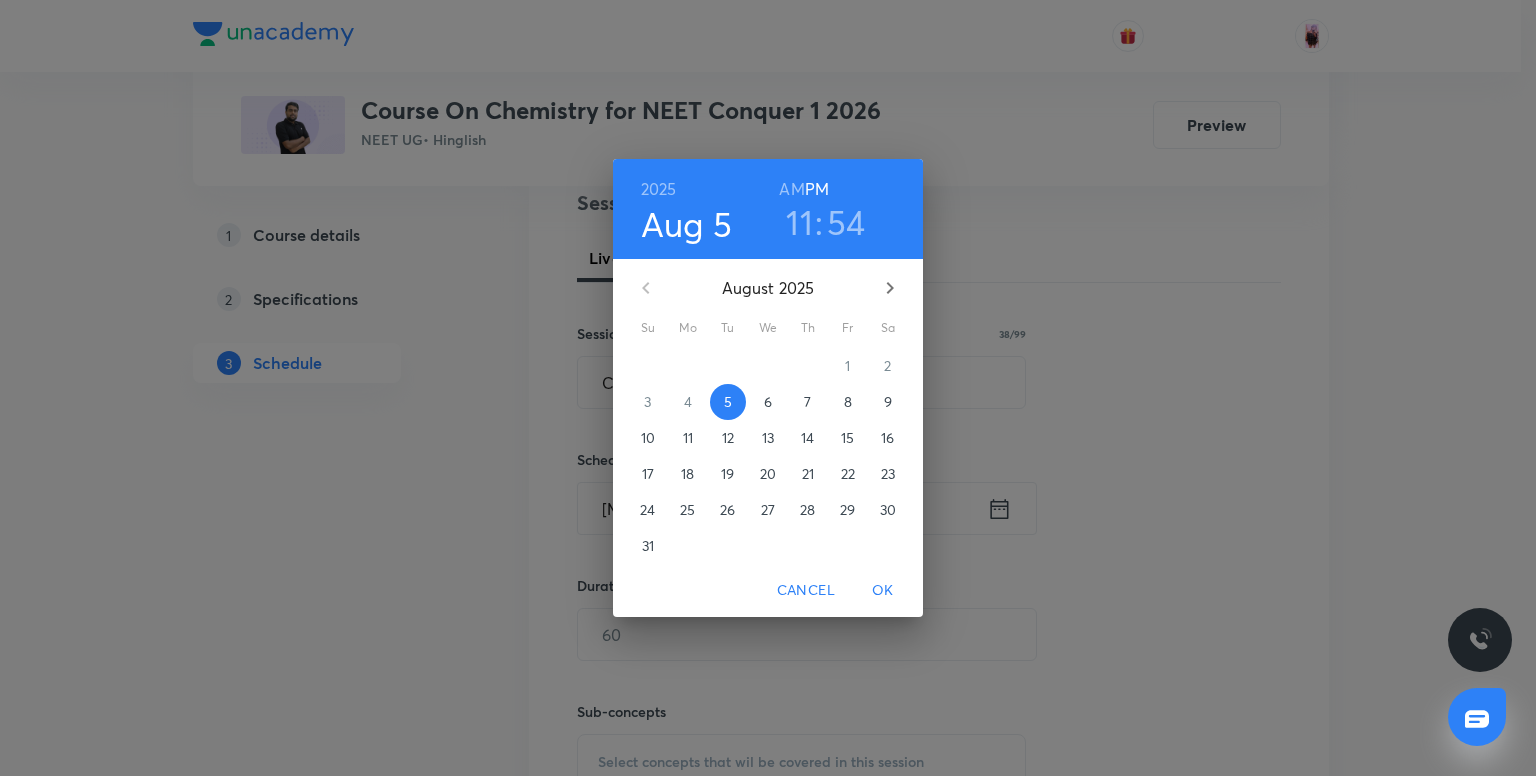 click on "11" at bounding box center (799, 222) 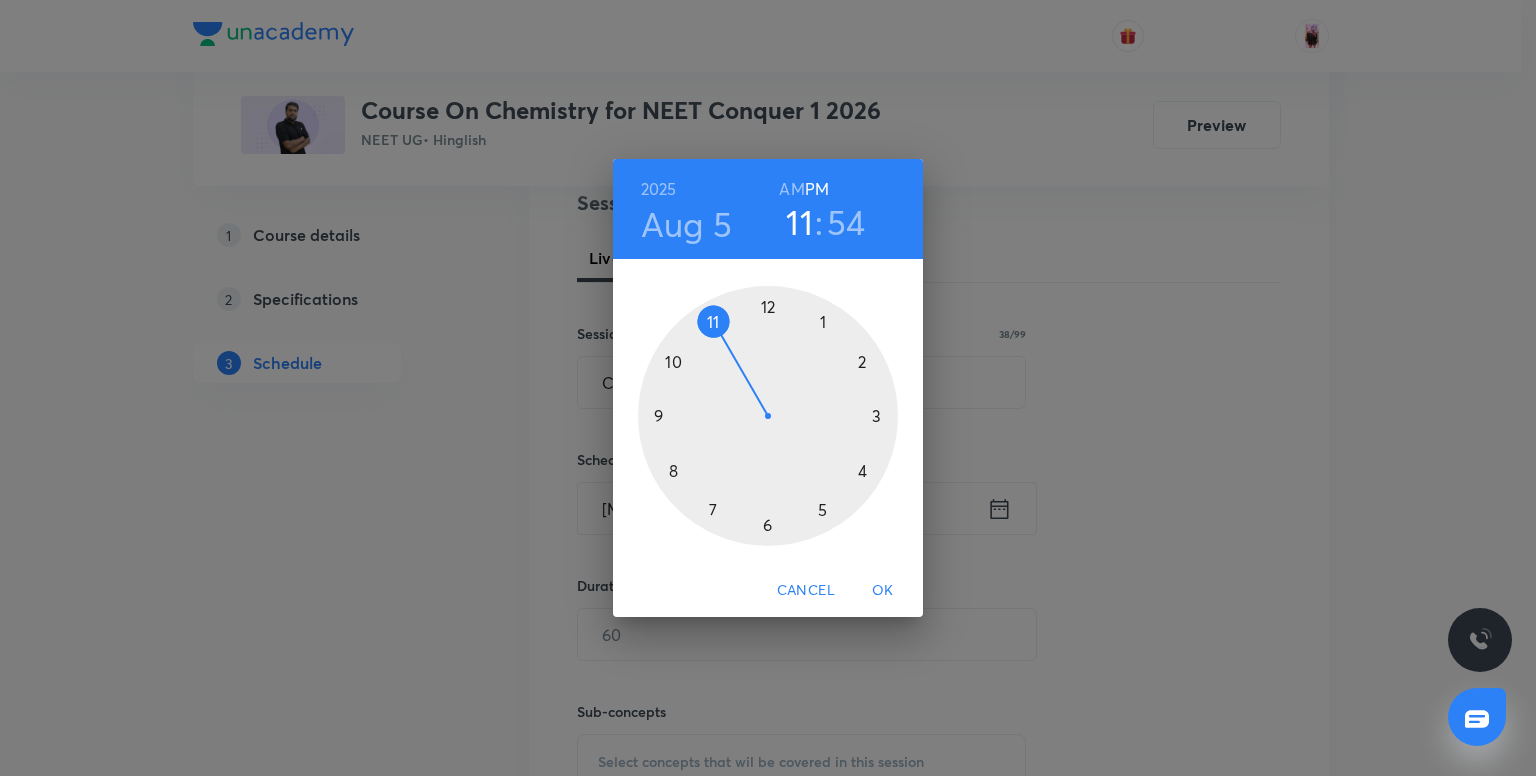 click at bounding box center [768, 416] 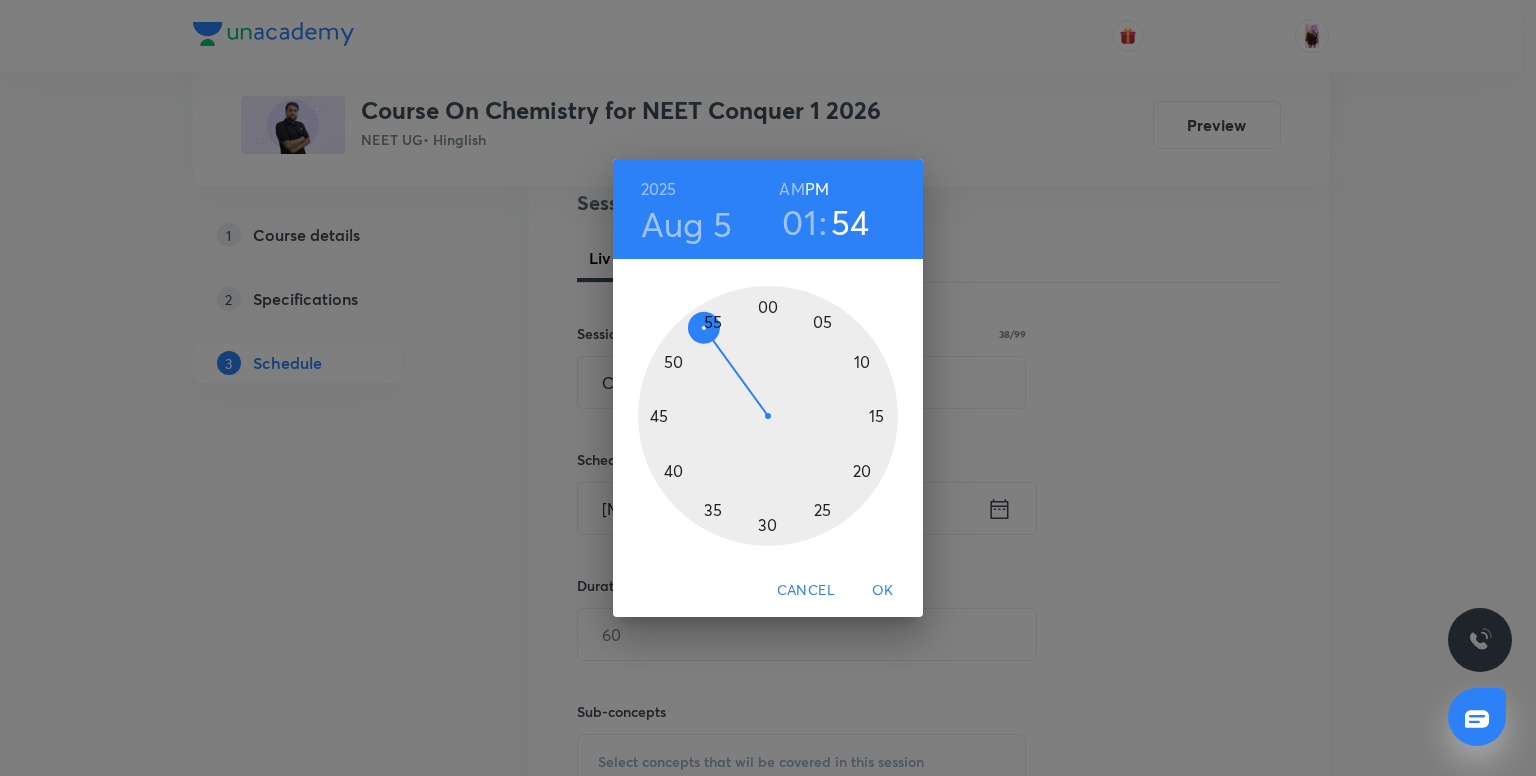 click at bounding box center (768, 416) 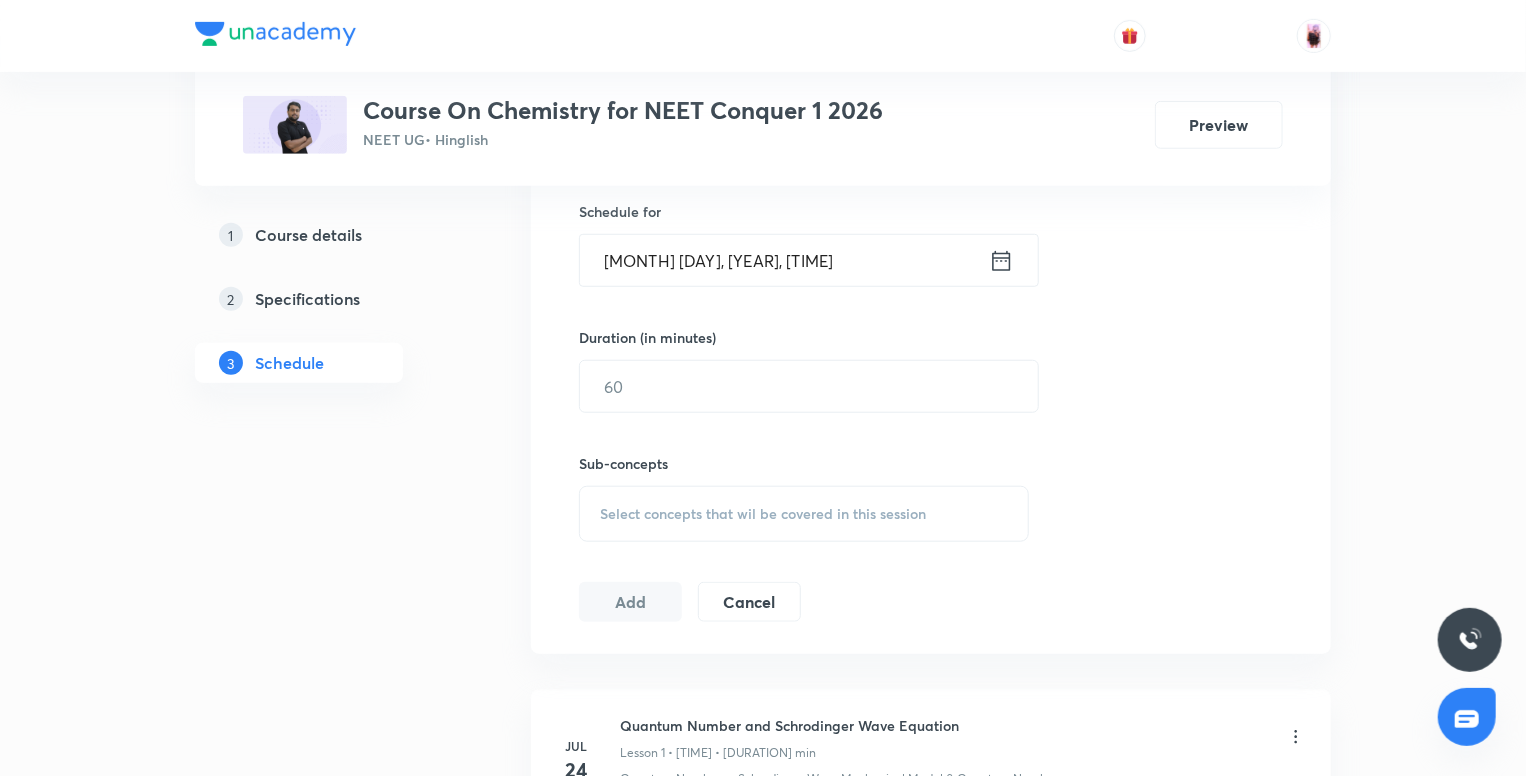 scroll, scrollTop: 654, scrollLeft: 0, axis: vertical 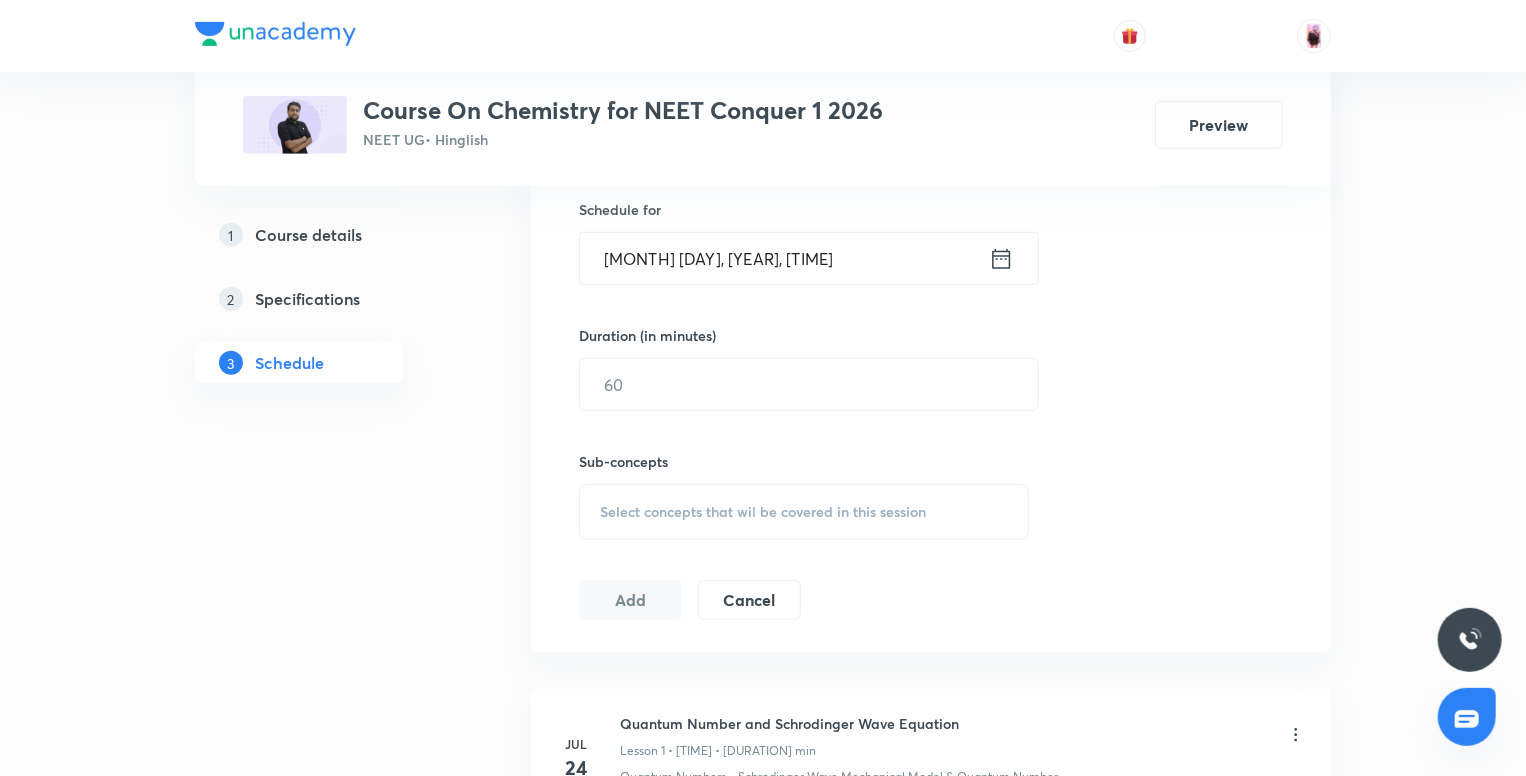 click on "Sub-concepts Select concepts that wil be covered in this session" at bounding box center [804, 475] 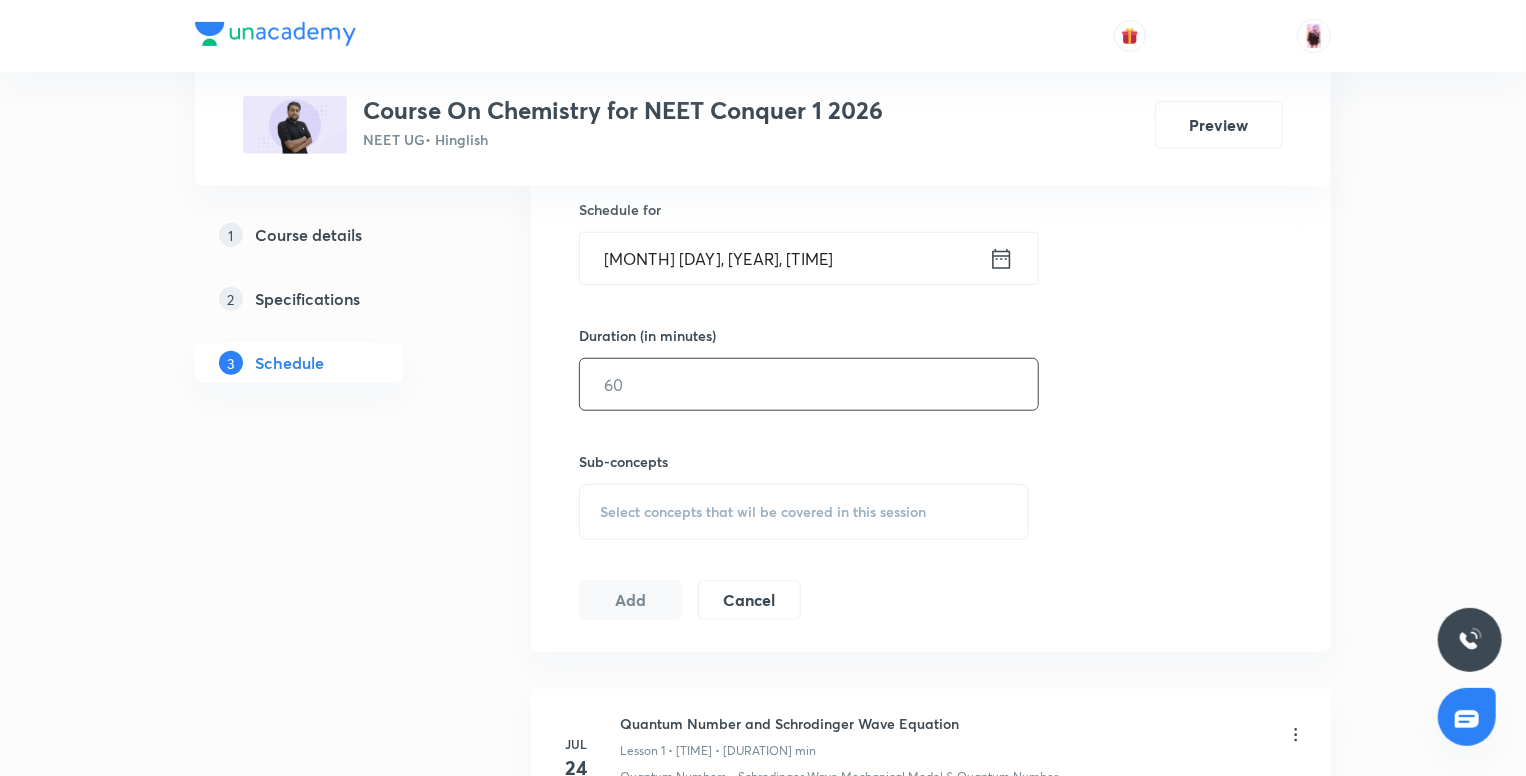 drag, startPoint x: 639, startPoint y: 411, endPoint x: 664, endPoint y: 395, distance: 29.681644 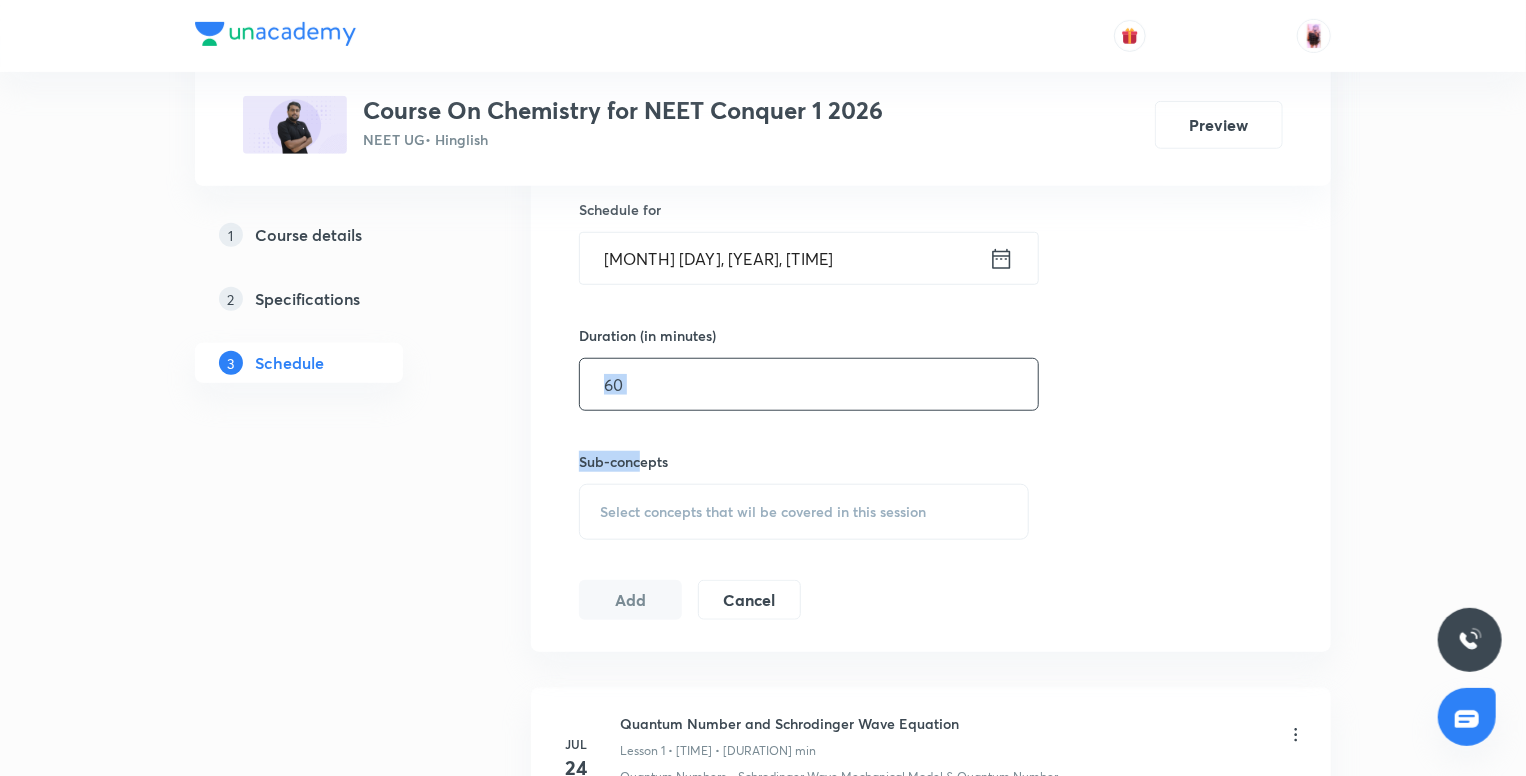 click at bounding box center [809, 384] 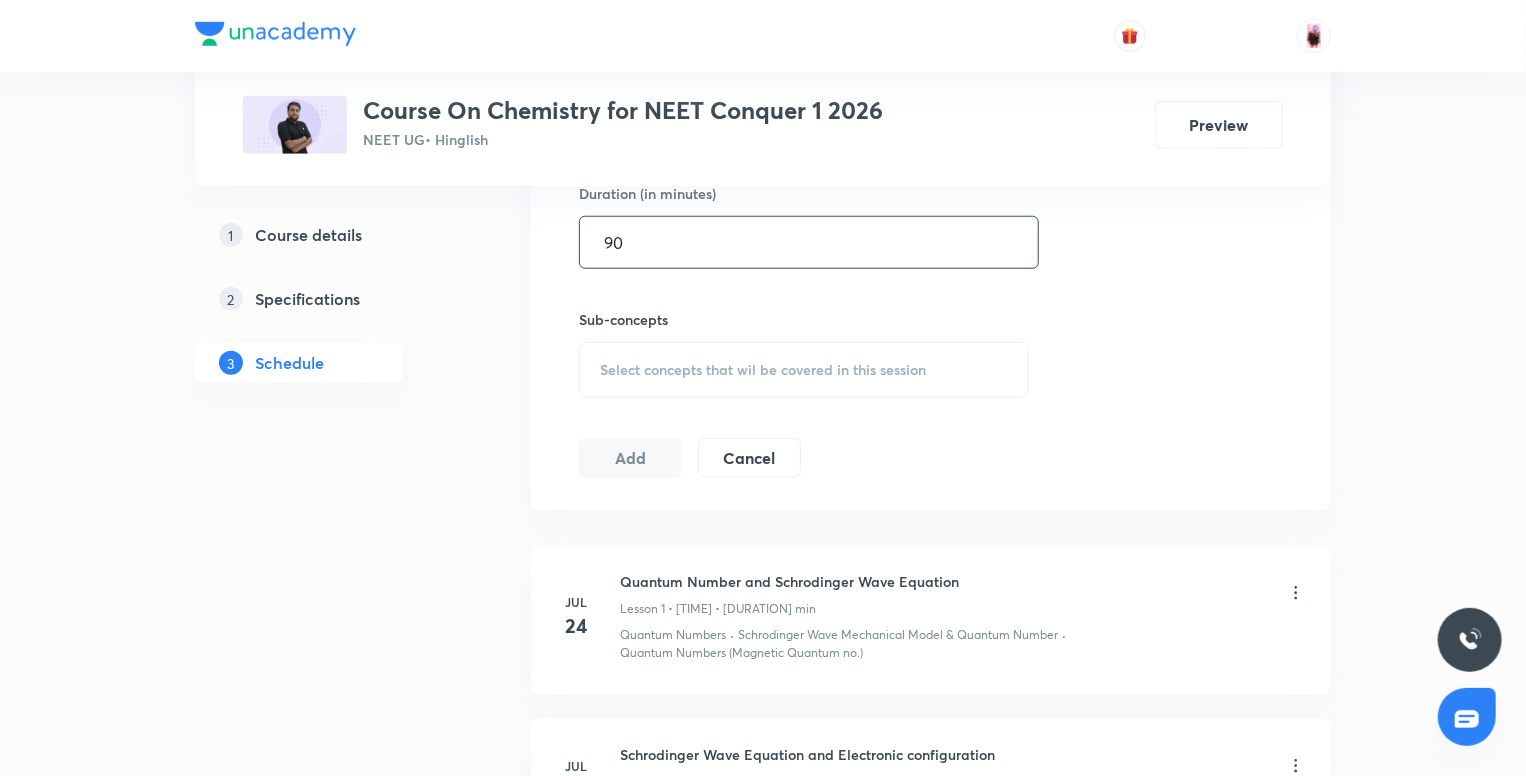 scroll, scrollTop: 798, scrollLeft: 0, axis: vertical 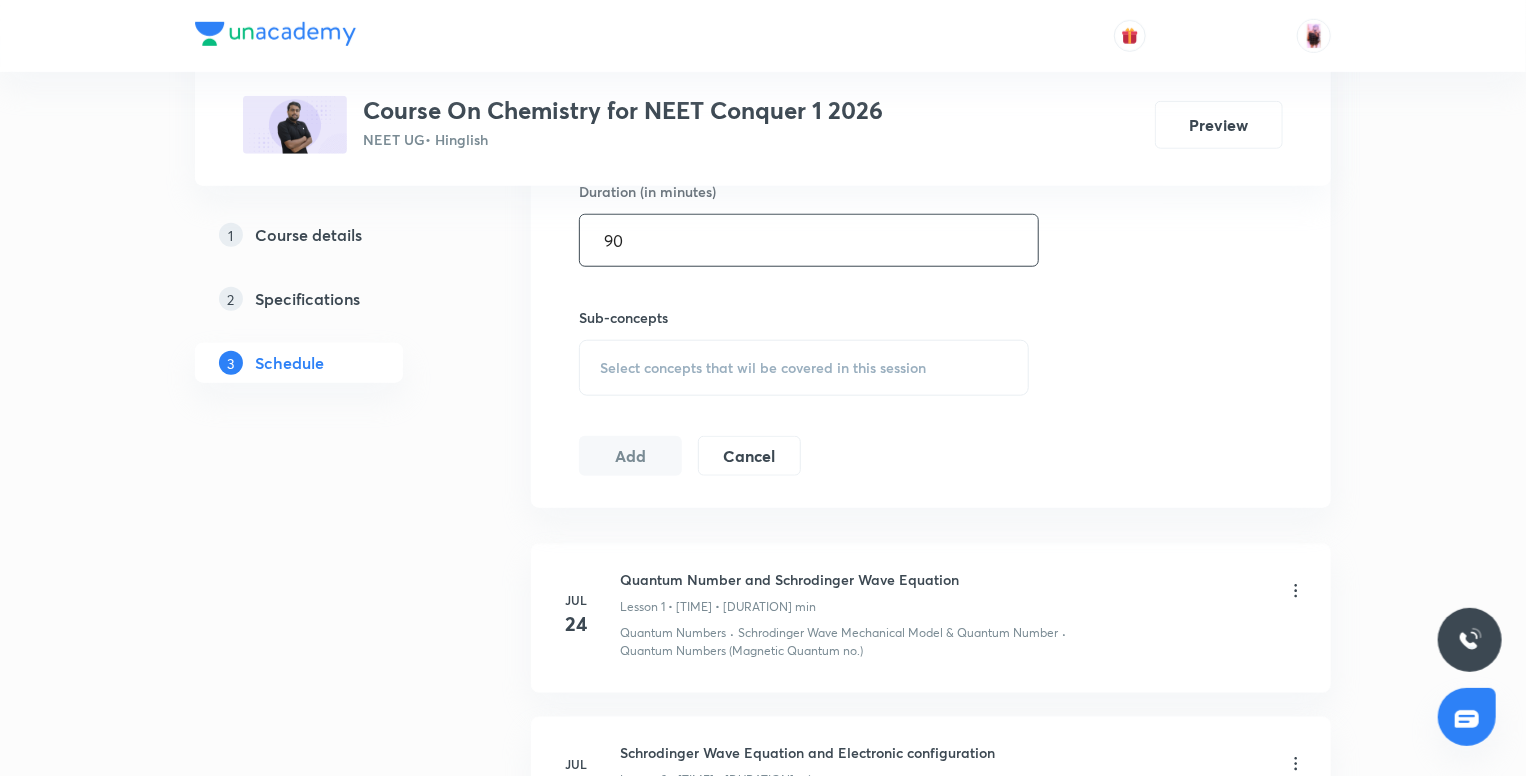 type on "90" 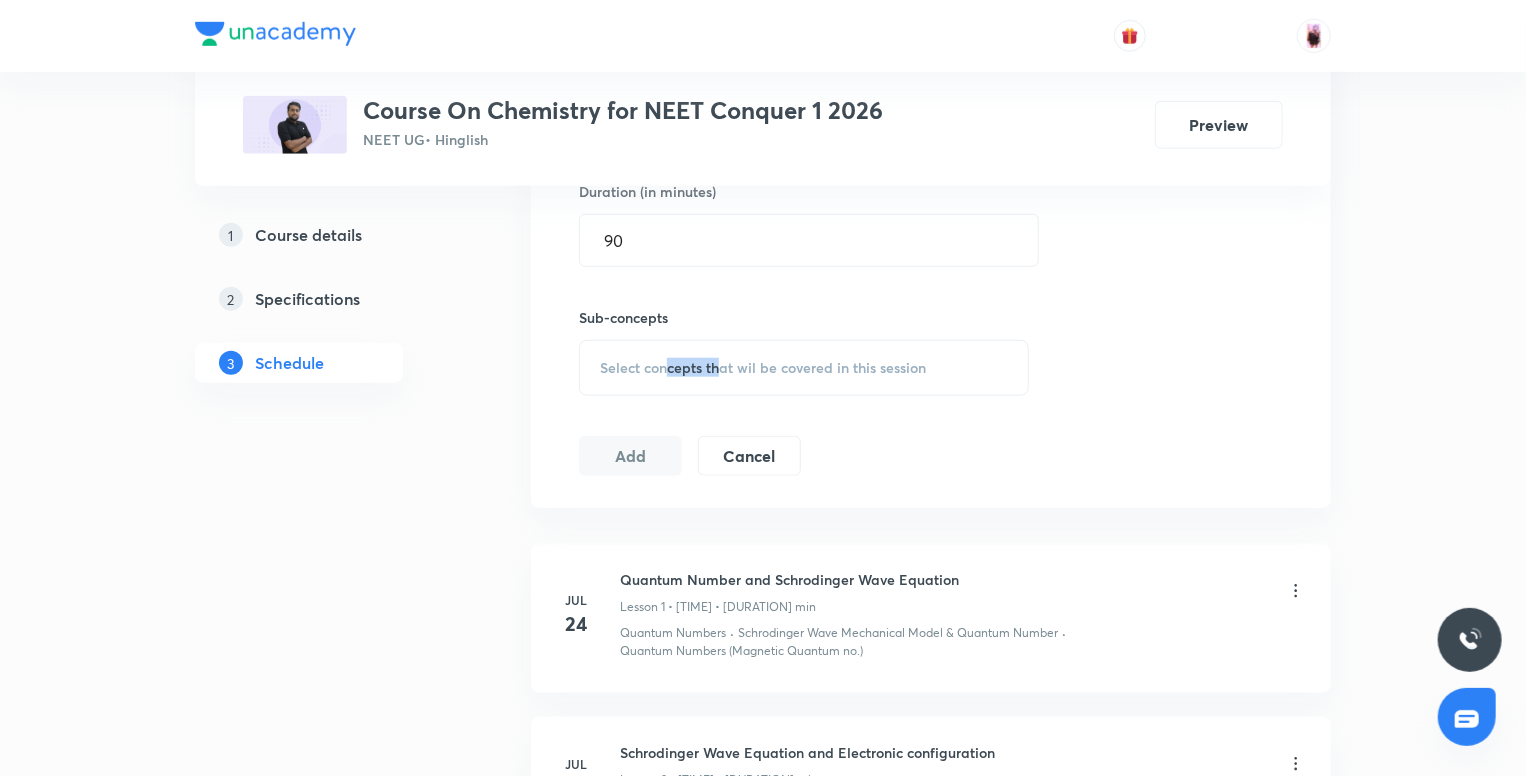 drag, startPoint x: 664, startPoint y: 395, endPoint x: 724, endPoint y: 359, distance: 69.97142 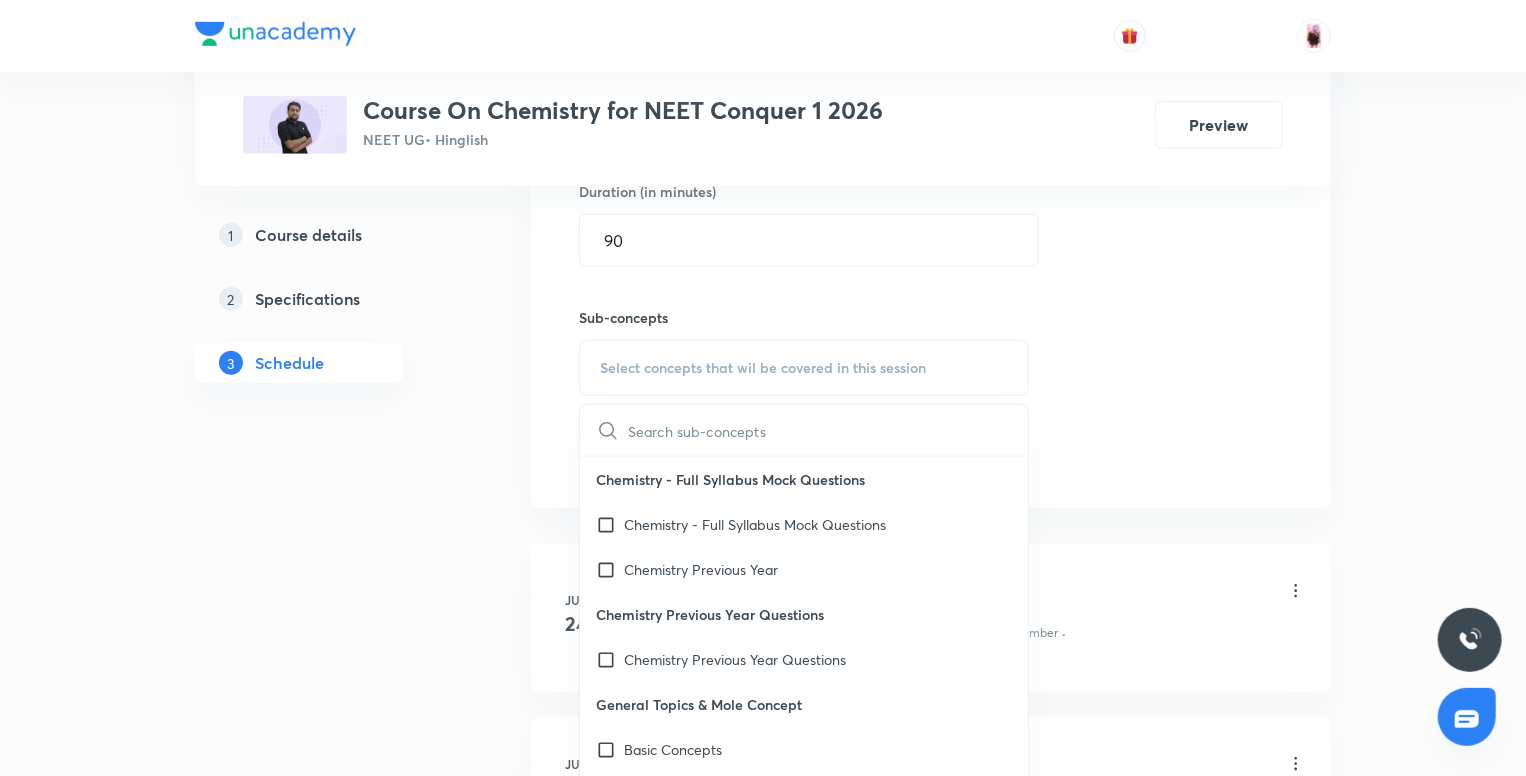 click at bounding box center (828, 430) 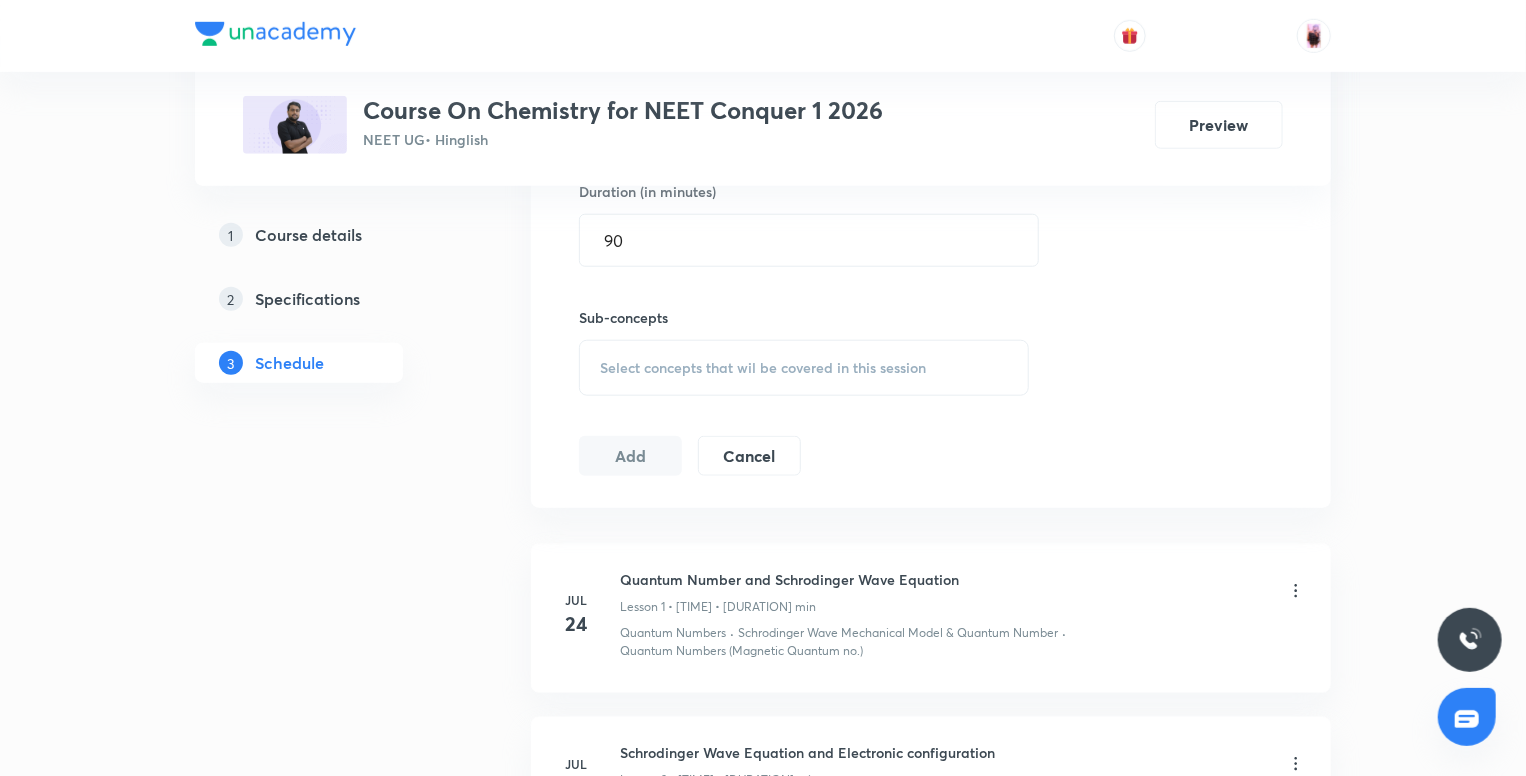 click on "Select concepts that wil be covered in this session" at bounding box center [804, 368] 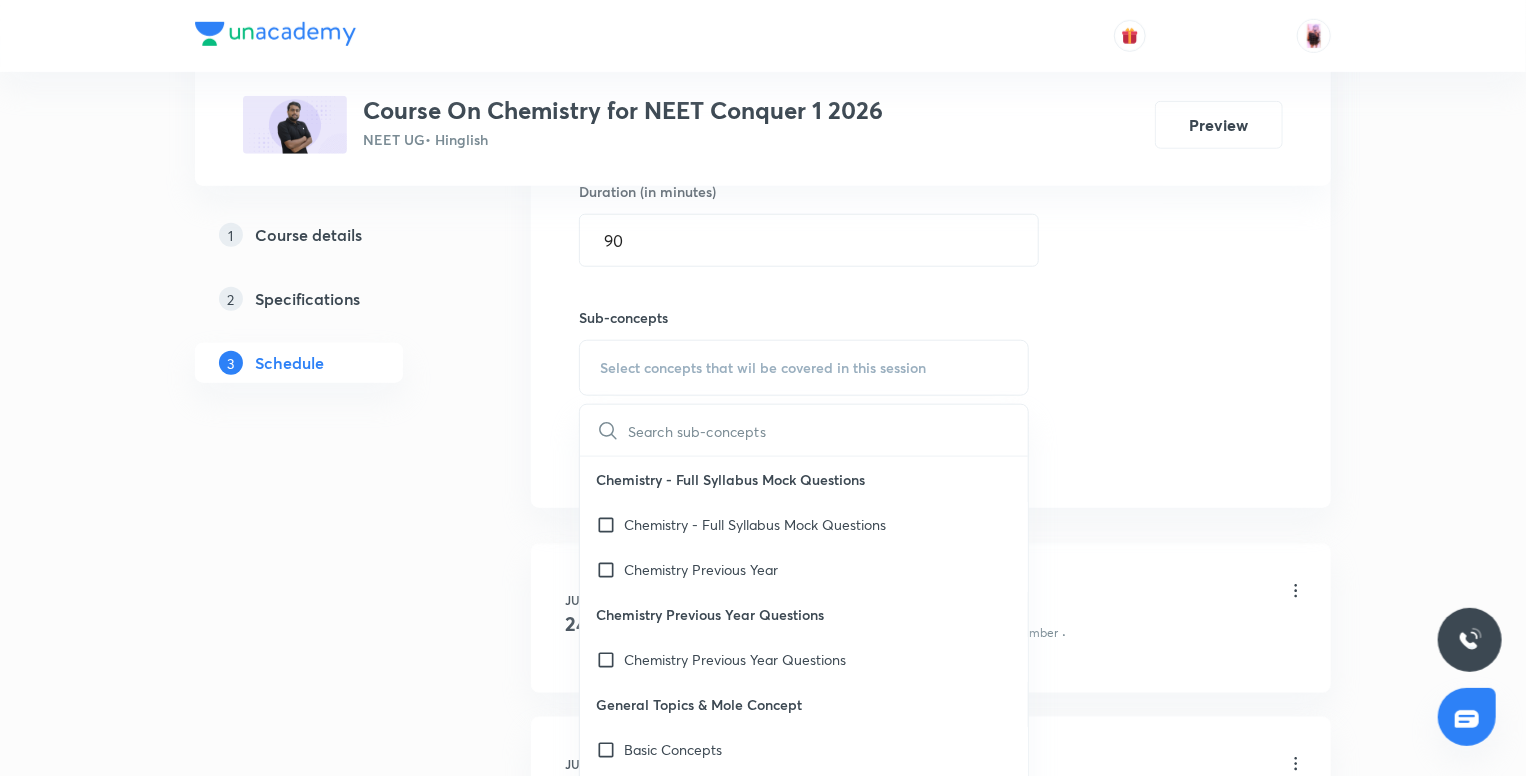 click at bounding box center (828, 430) 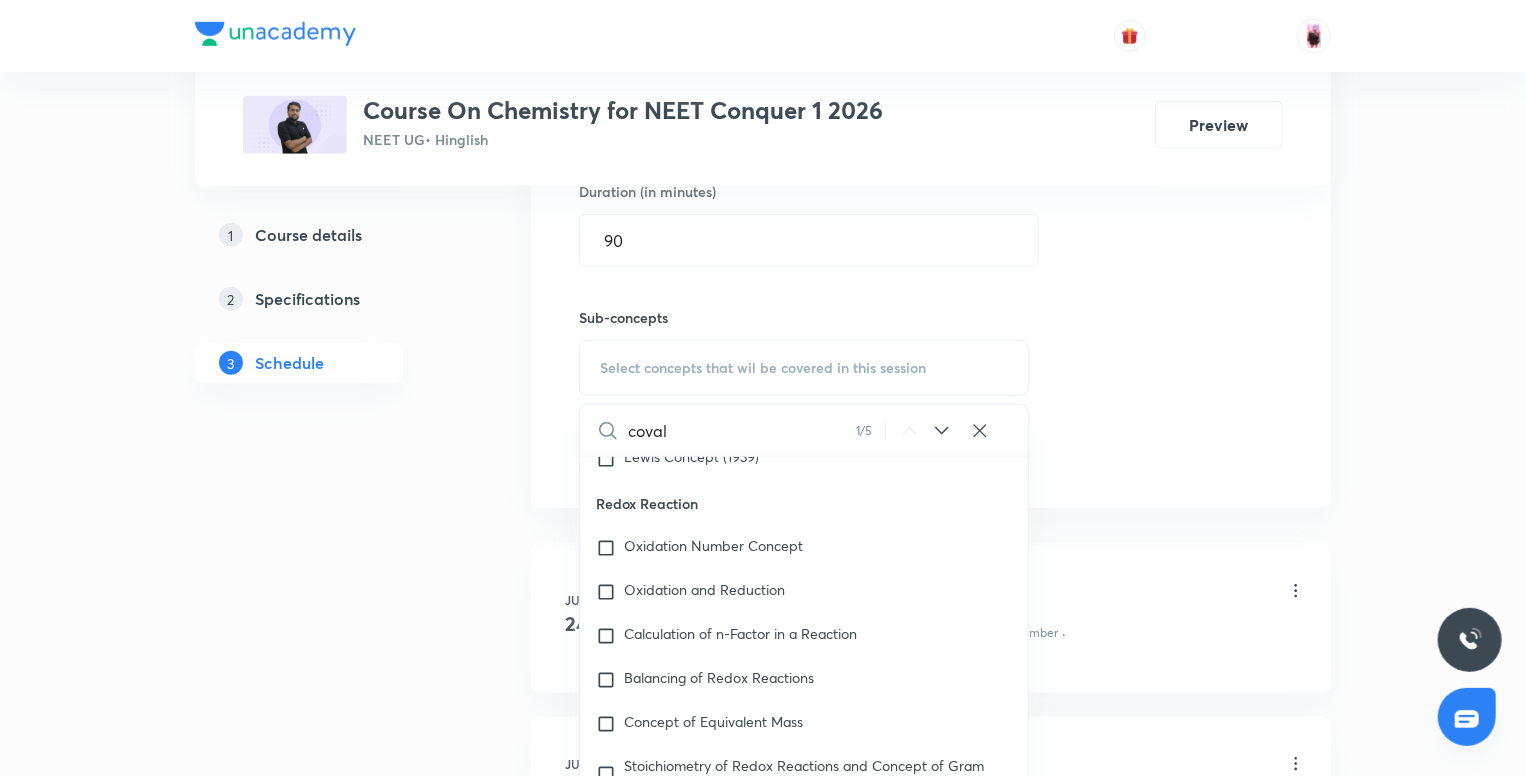 scroll, scrollTop: 8175, scrollLeft: 0, axis: vertical 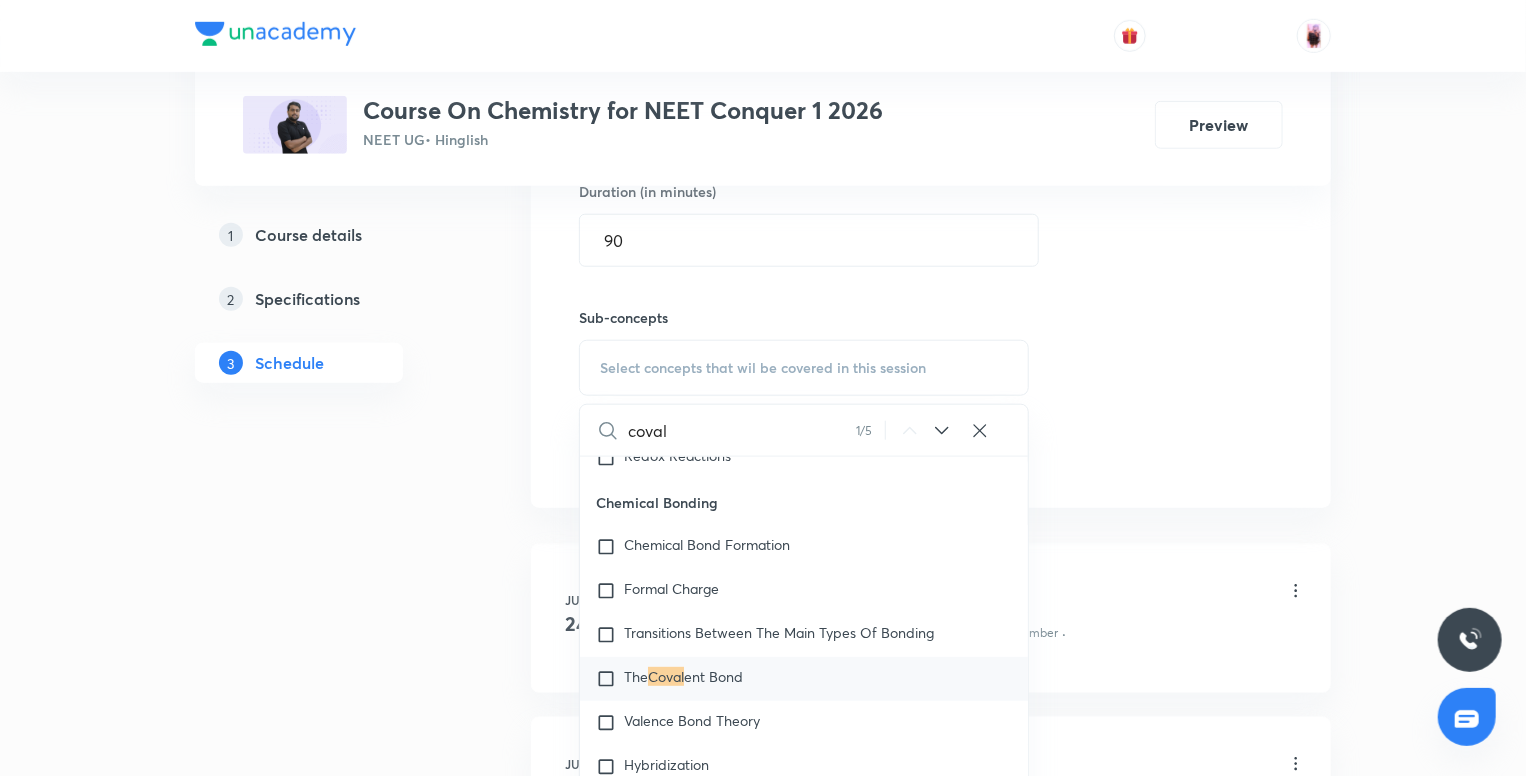 type on "coval" 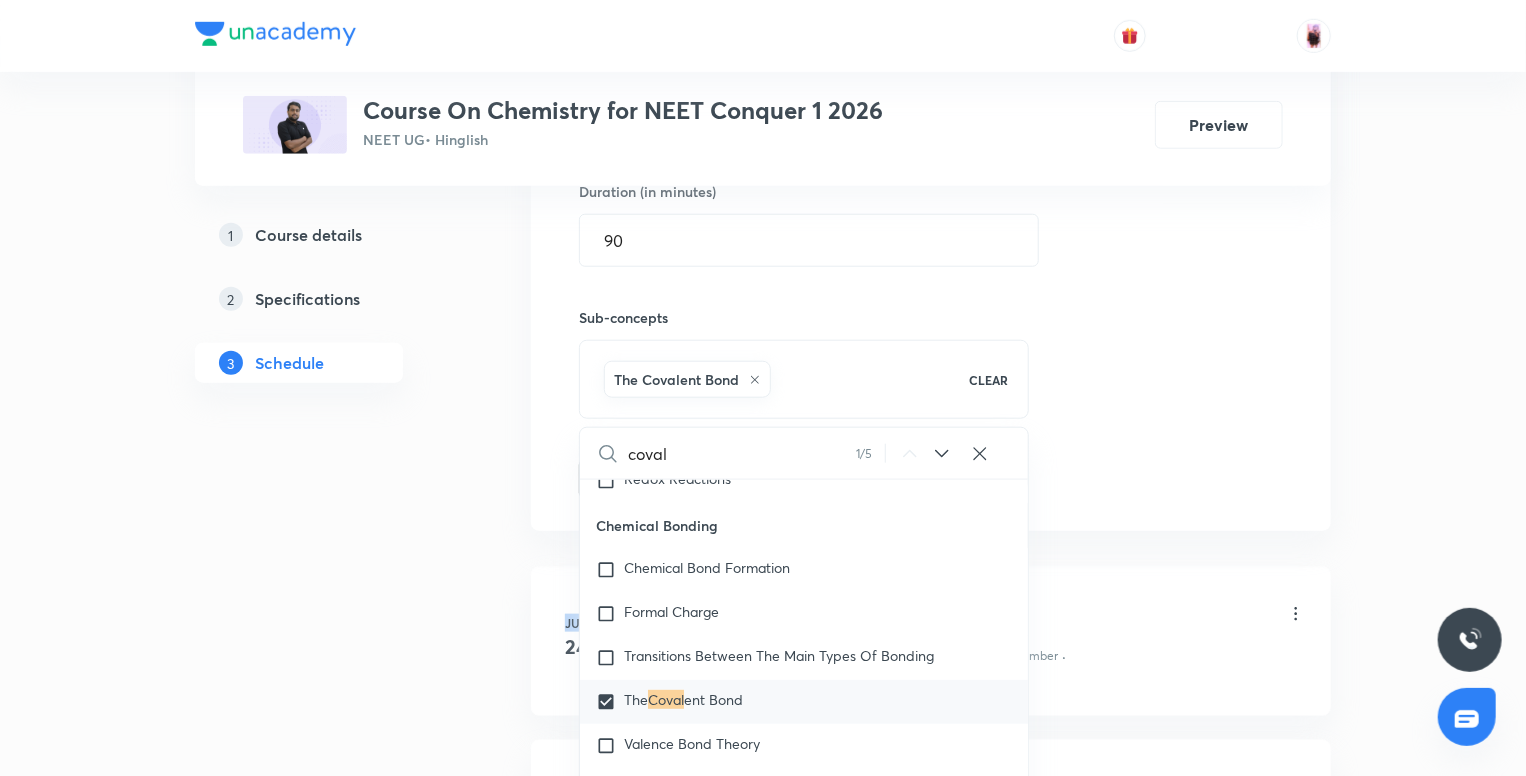 drag, startPoint x: 501, startPoint y: 656, endPoint x: 472, endPoint y: 497, distance: 161.62302 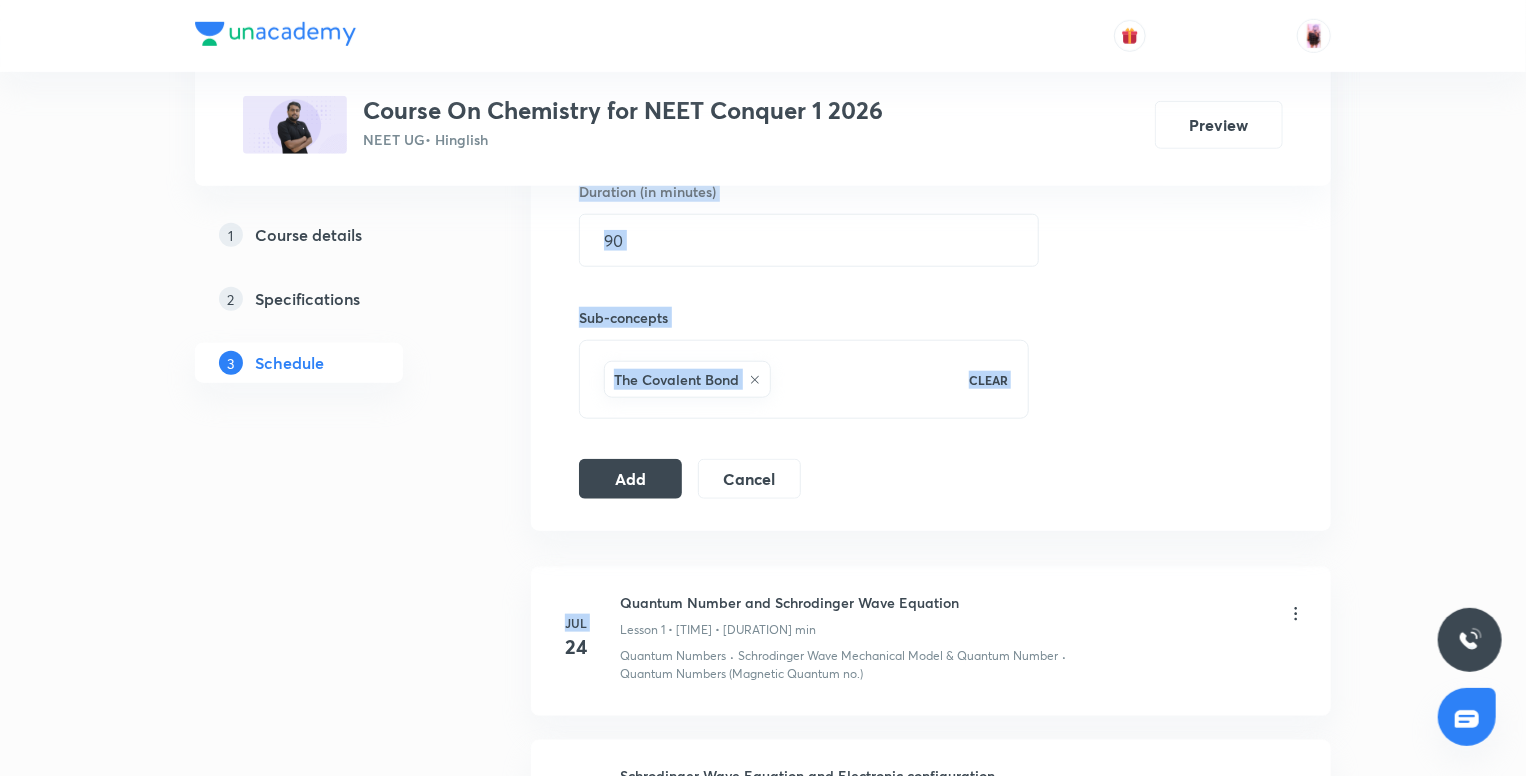 click on "Plus Courses Course On Chemistry for NEET Conquer 1 2026 NEET UG • Hinglish Preview 1 Course details 2 Specifications 3 Schedule Schedule 8 classes Topic coverage Previous Year & Mock Questions, Physical Chemistry, Inorganic Chemistry, Organic Chemistry, Chemistry Crash Course Cover at least 60 % View details Session 9 Live class Quiz Recorded classes Session title 38/99 Chemical Bonding - Covalent Bond & VBT Schedule for [MONTH] 5, [YEAR], [TIME] Duration (in minutes) 90 Sub-concepts The Covalent Bond CLEAR [MONTH] 24 Quantum Number and Schrodinger Wave Equation Lesson 1 • [TIME] • [DURATION] min Quantum Numbers · Schrodinger Wave Mechanical Model & Quantum Number · Quantum Numbers (Magnetic Quantum no.) [MONTH] 25 Schrodinger Wave Equation and Electronic configuration Lesson 2 • [TIME] • [DURATION] min Electronic Configuration [MONTH] 26 Periodic Table Lesson 3 • [TIME] • [DURATION] min Periodic Table · Development of Periodic Table [MONTH] 28 Lesson 4 • [TIME] • [DURATION] min Atomic Radius · · [MONTH] 29" at bounding box center (763, 634) 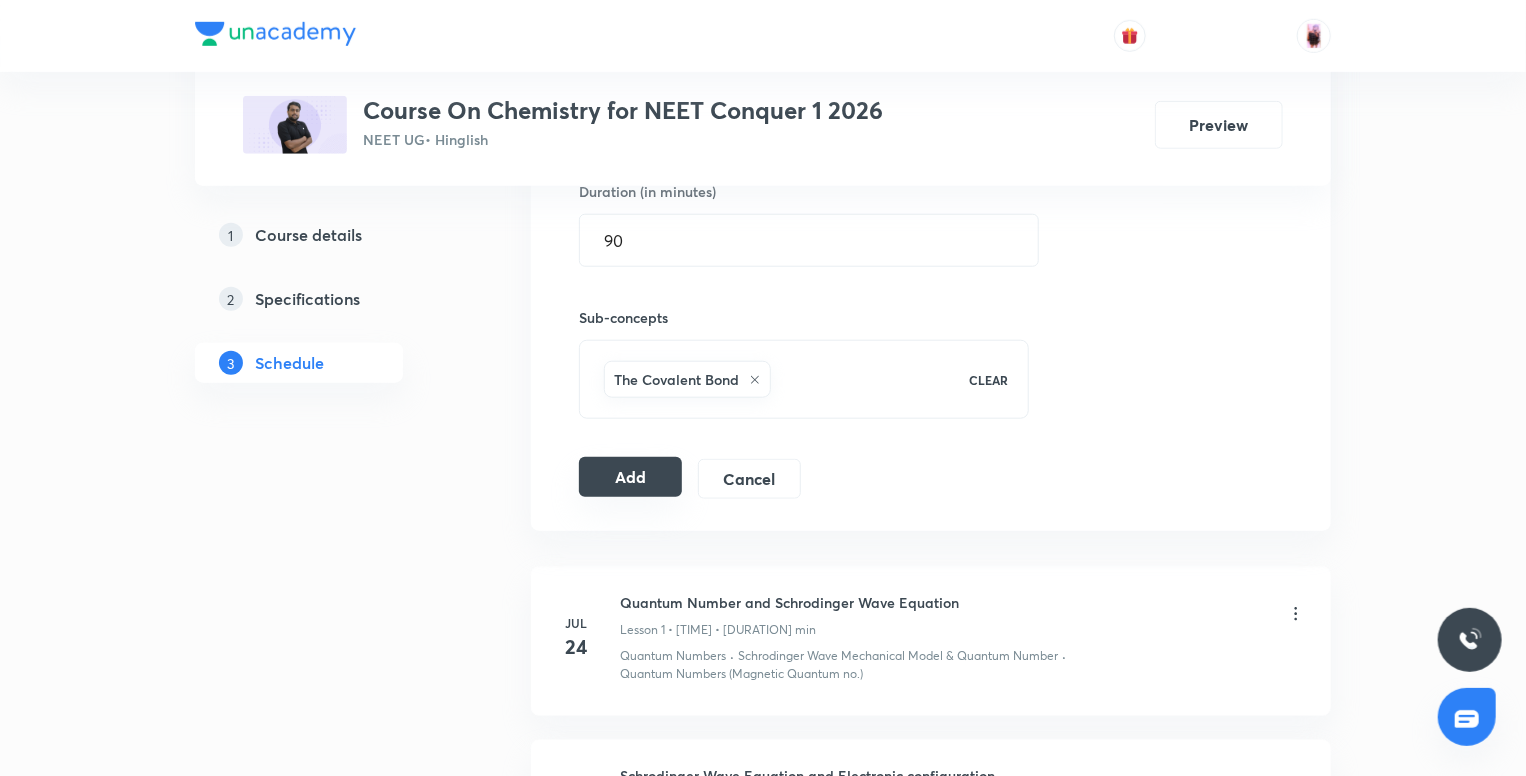 click on "Add" at bounding box center (630, 477) 